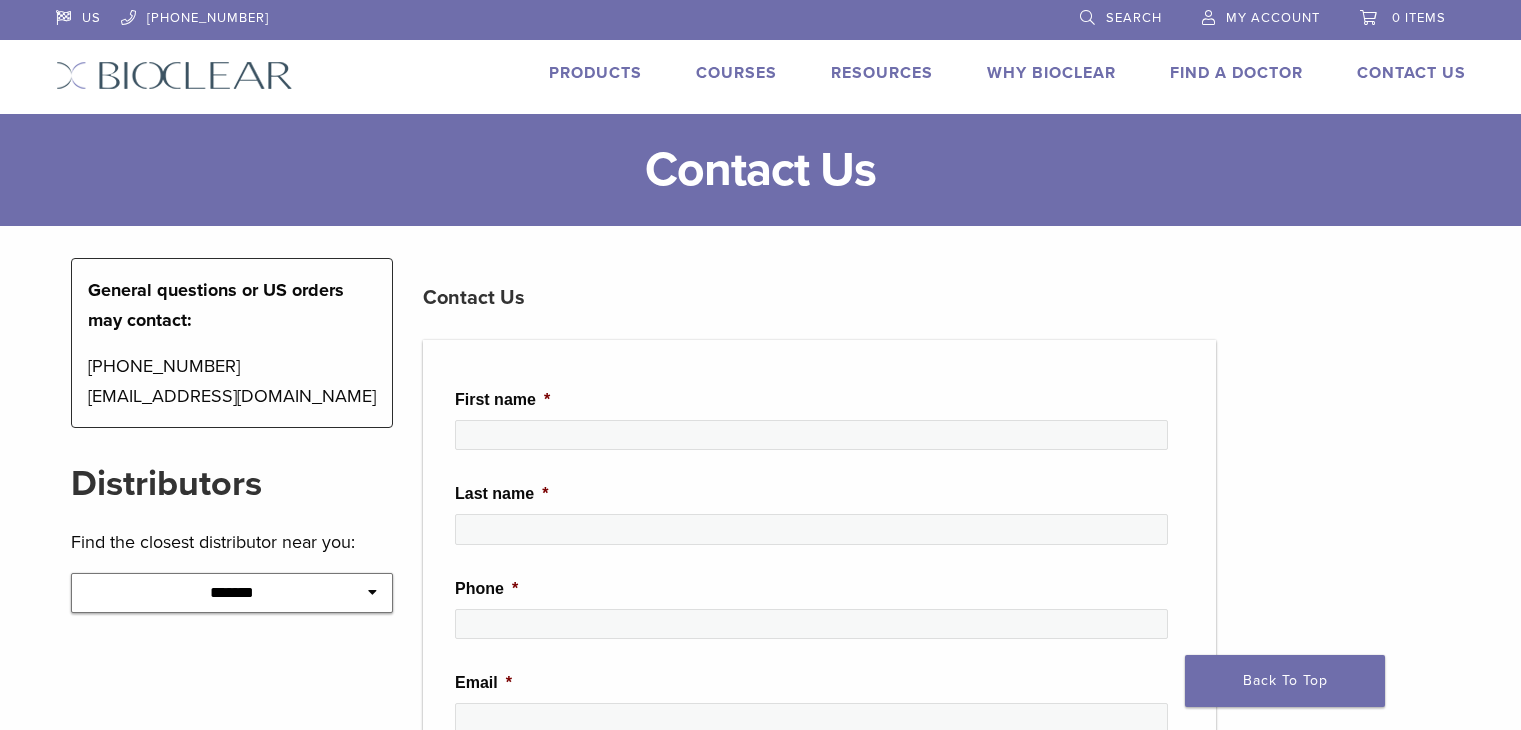 scroll, scrollTop: 0, scrollLeft: 0, axis: both 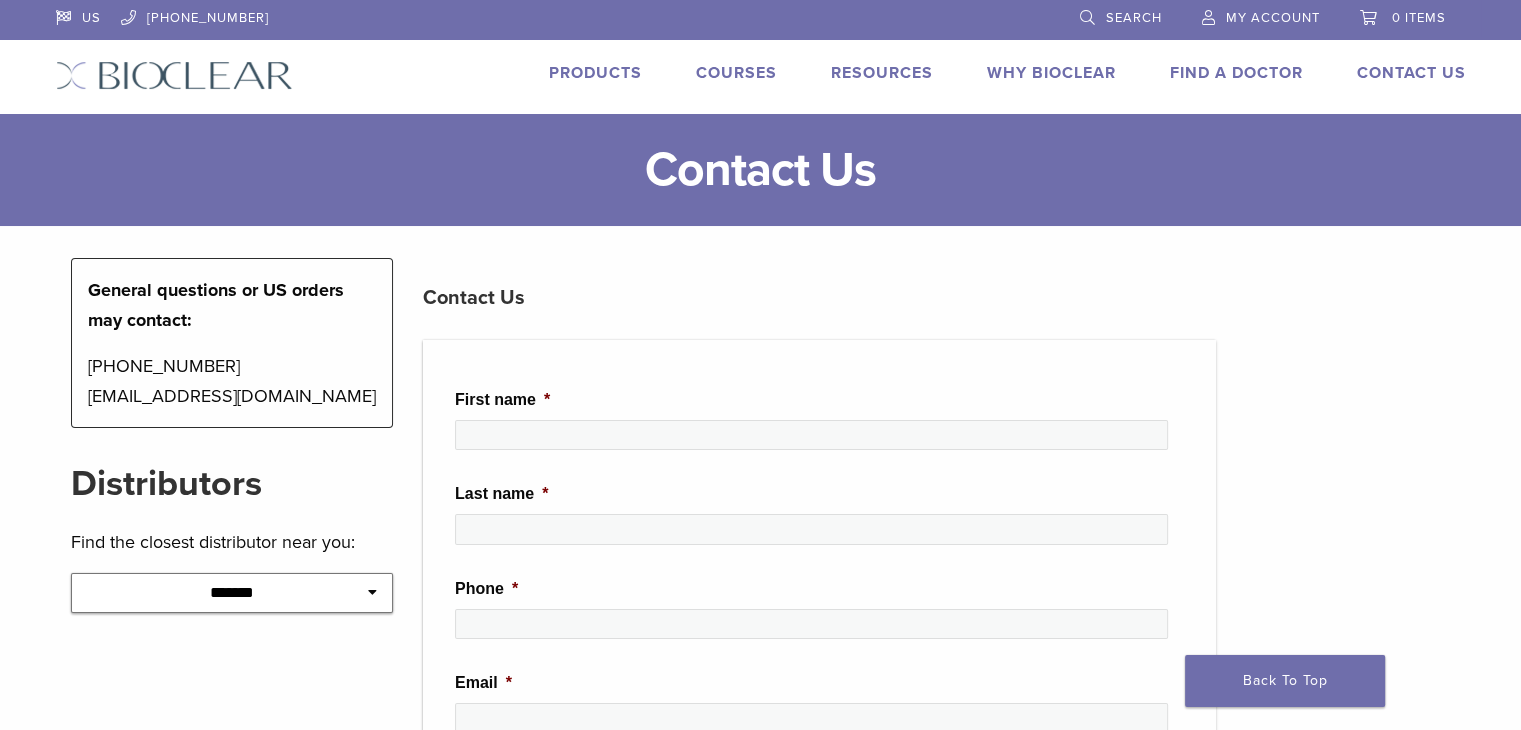 click on "Products" at bounding box center [595, 73] 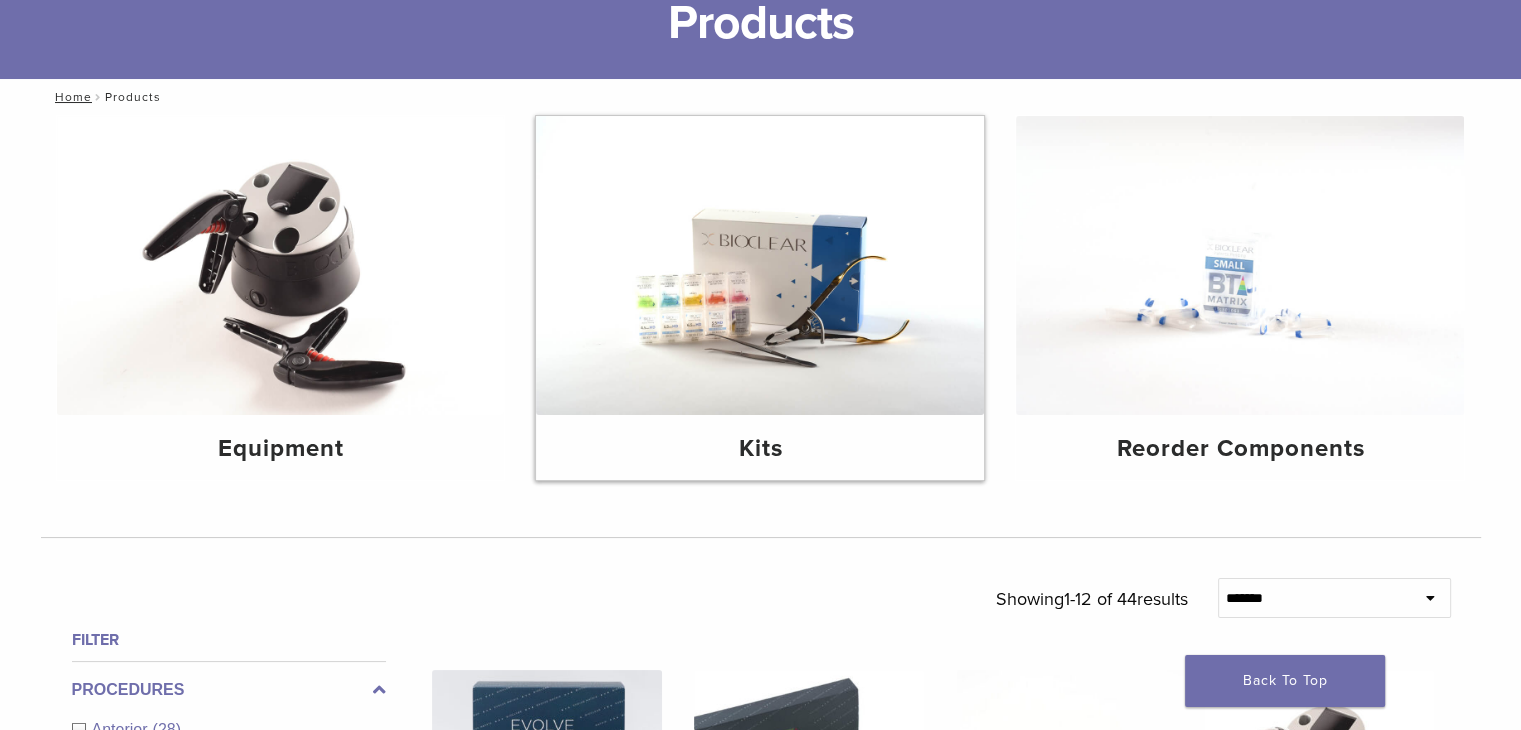 scroll, scrollTop: 200, scrollLeft: 0, axis: vertical 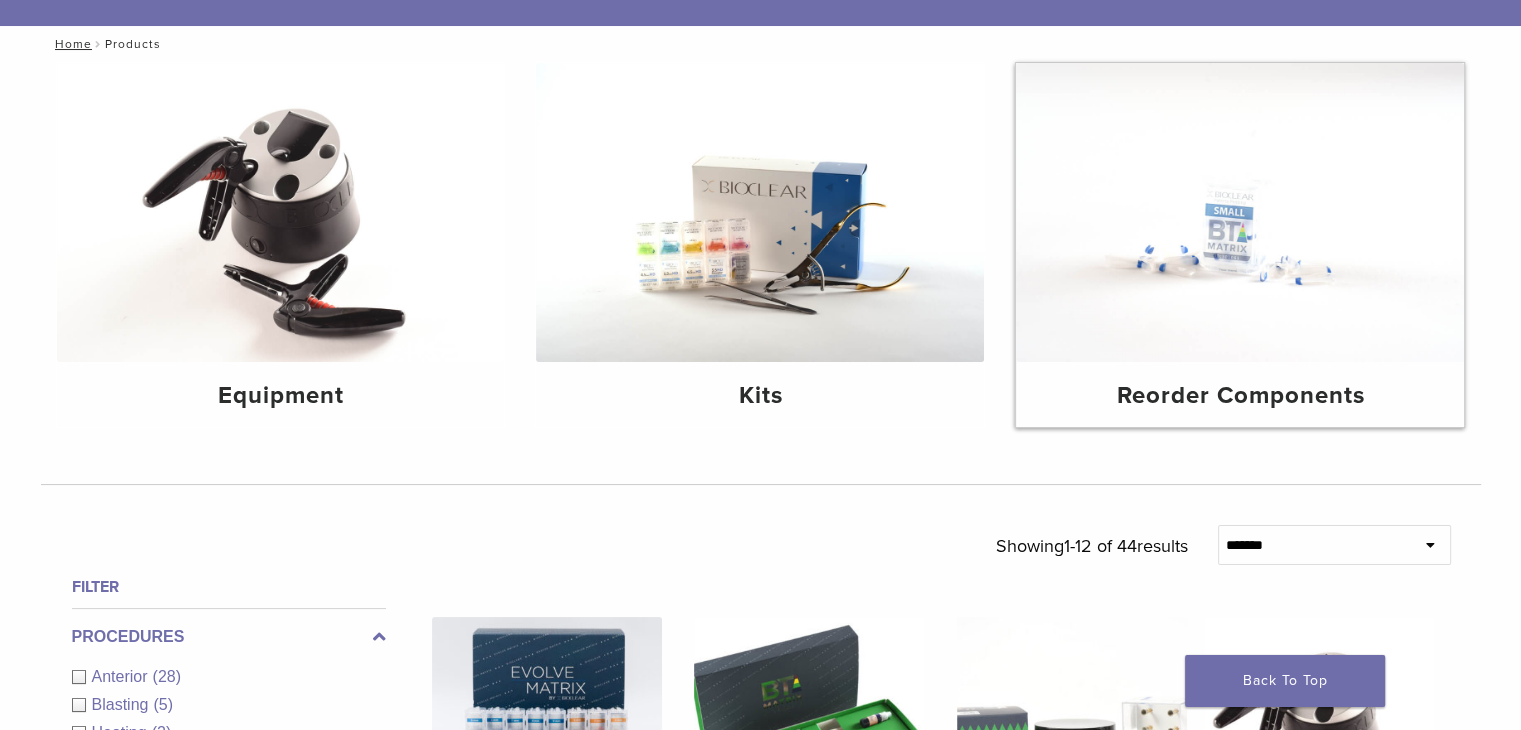 click at bounding box center (1240, 212) 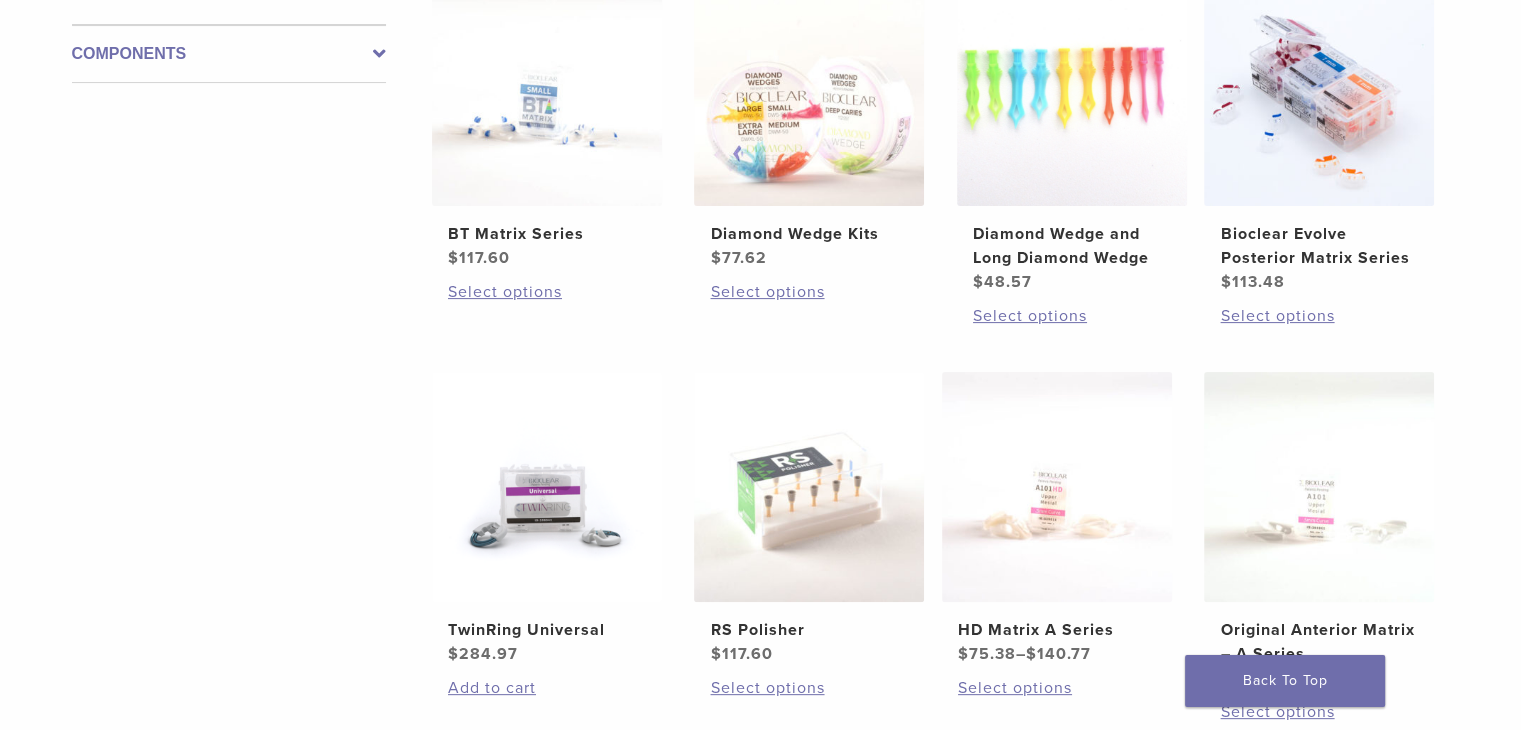 scroll, scrollTop: 400, scrollLeft: 0, axis: vertical 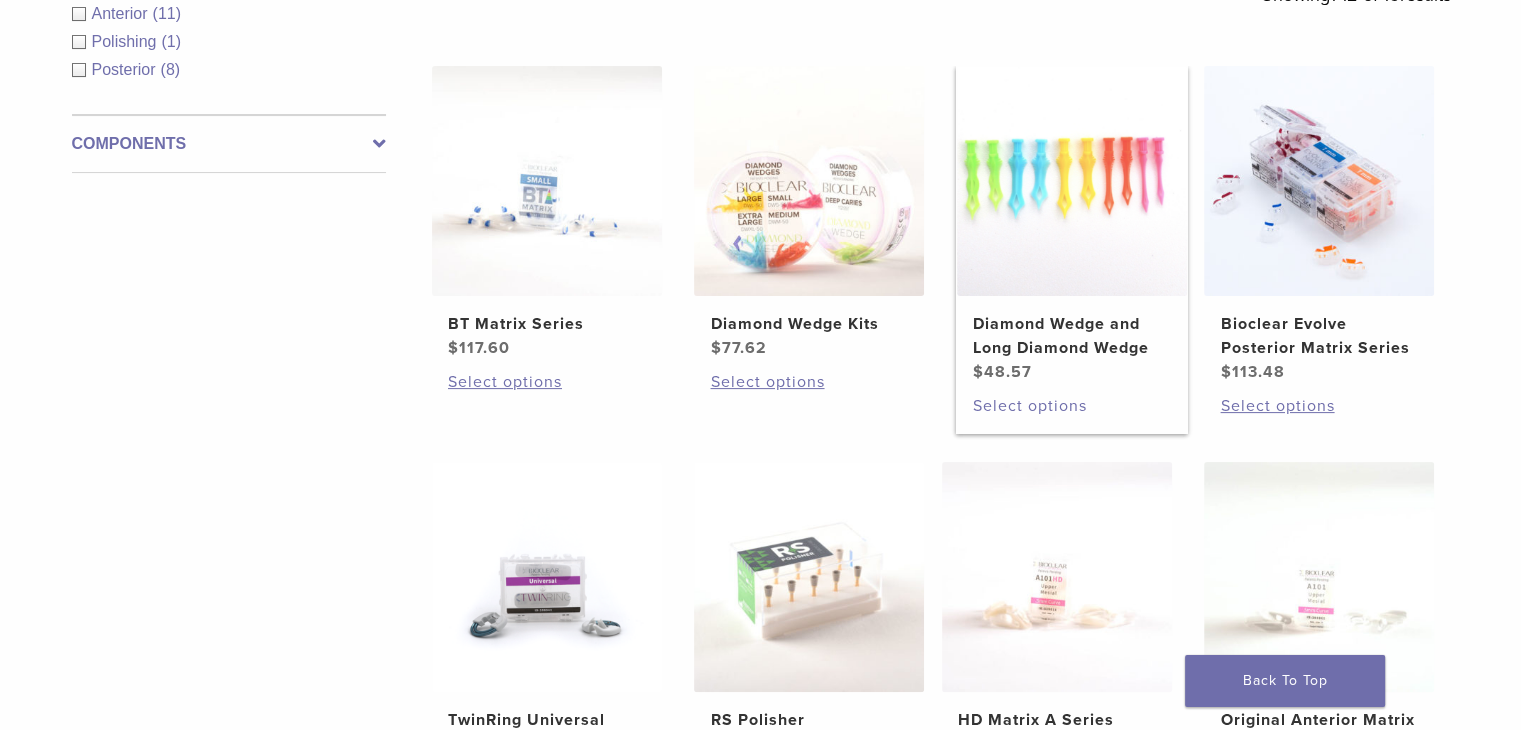 click on "Select options" at bounding box center [1072, 406] 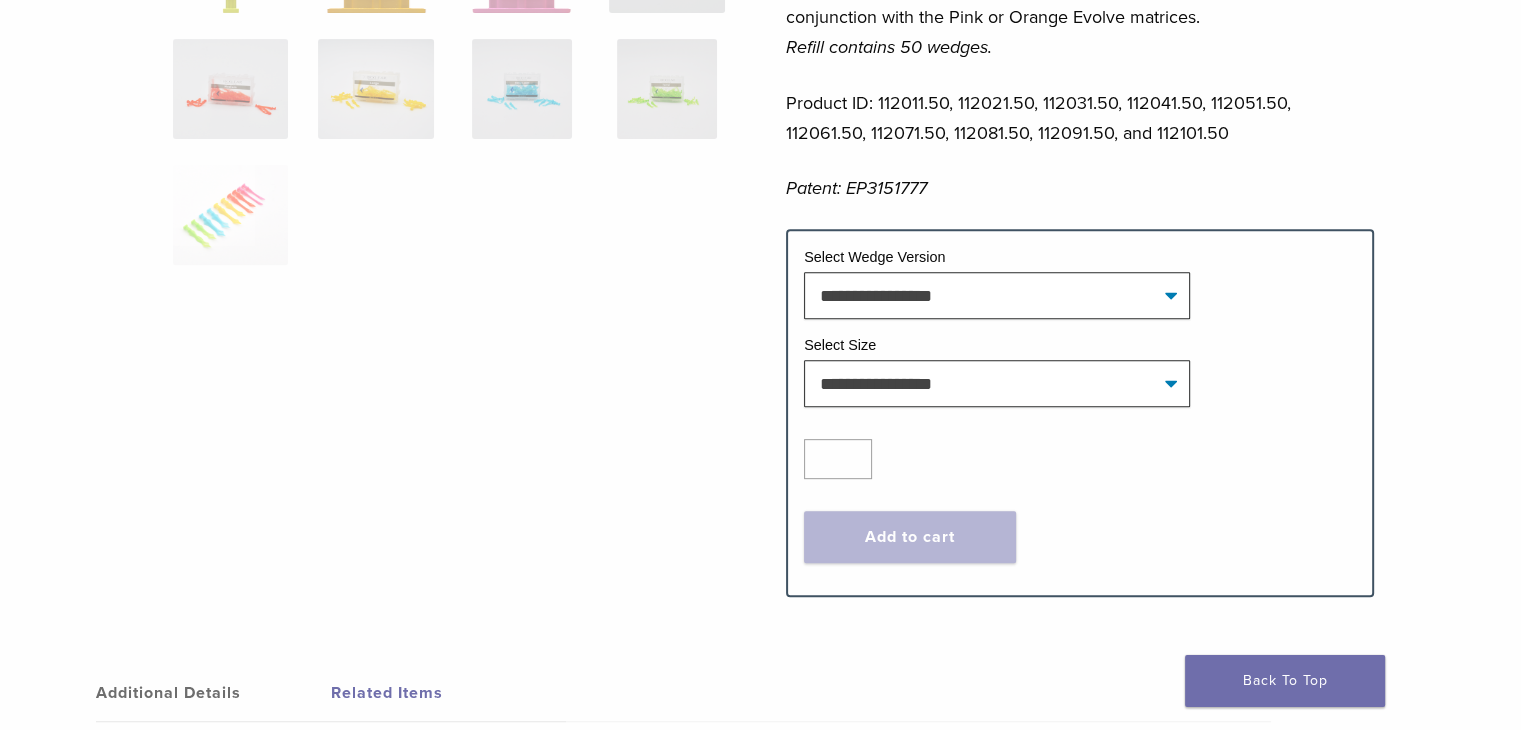 scroll, scrollTop: 800, scrollLeft: 0, axis: vertical 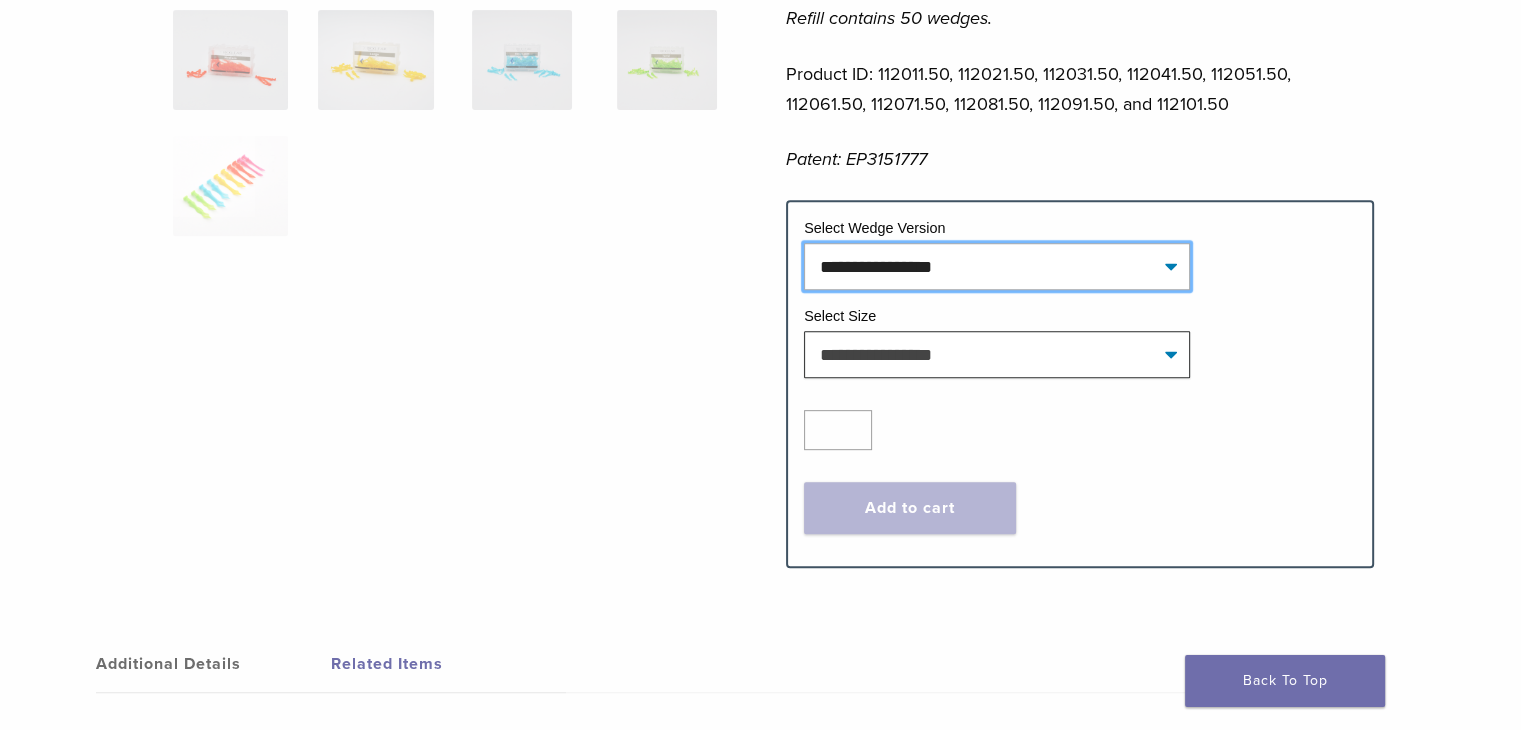 click on "**********" at bounding box center (997, 266) 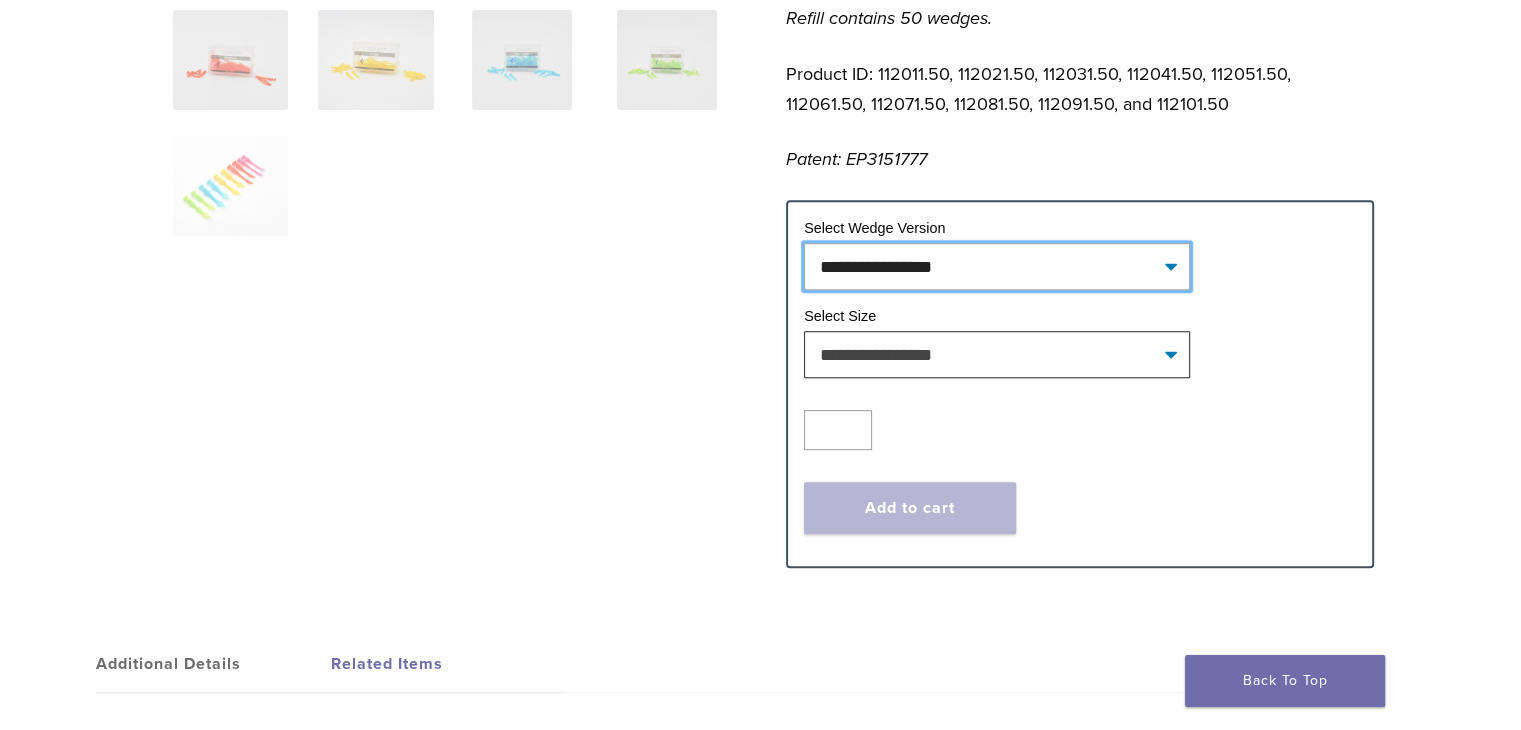 click on "**********" at bounding box center (997, 266) 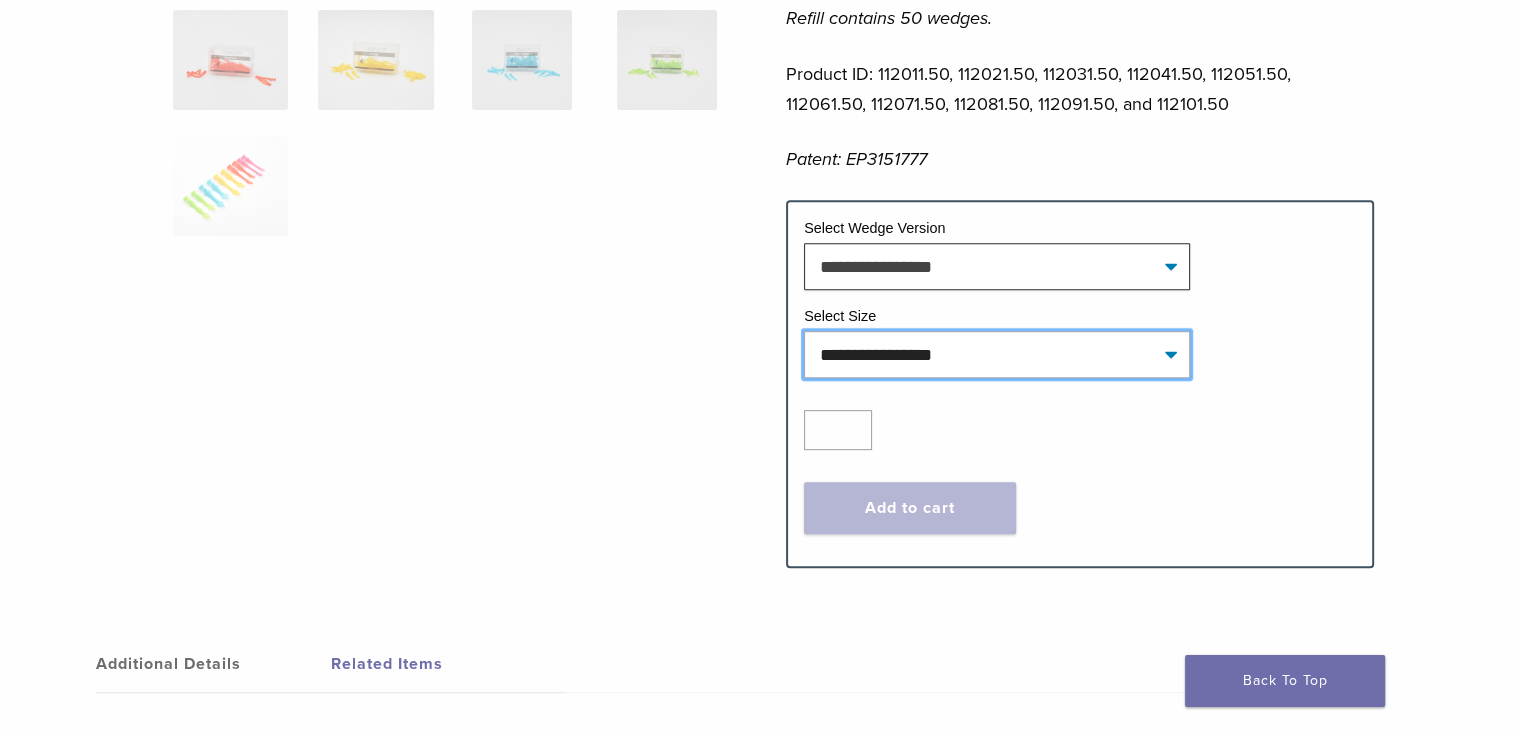 click on "**********" at bounding box center (997, 354) 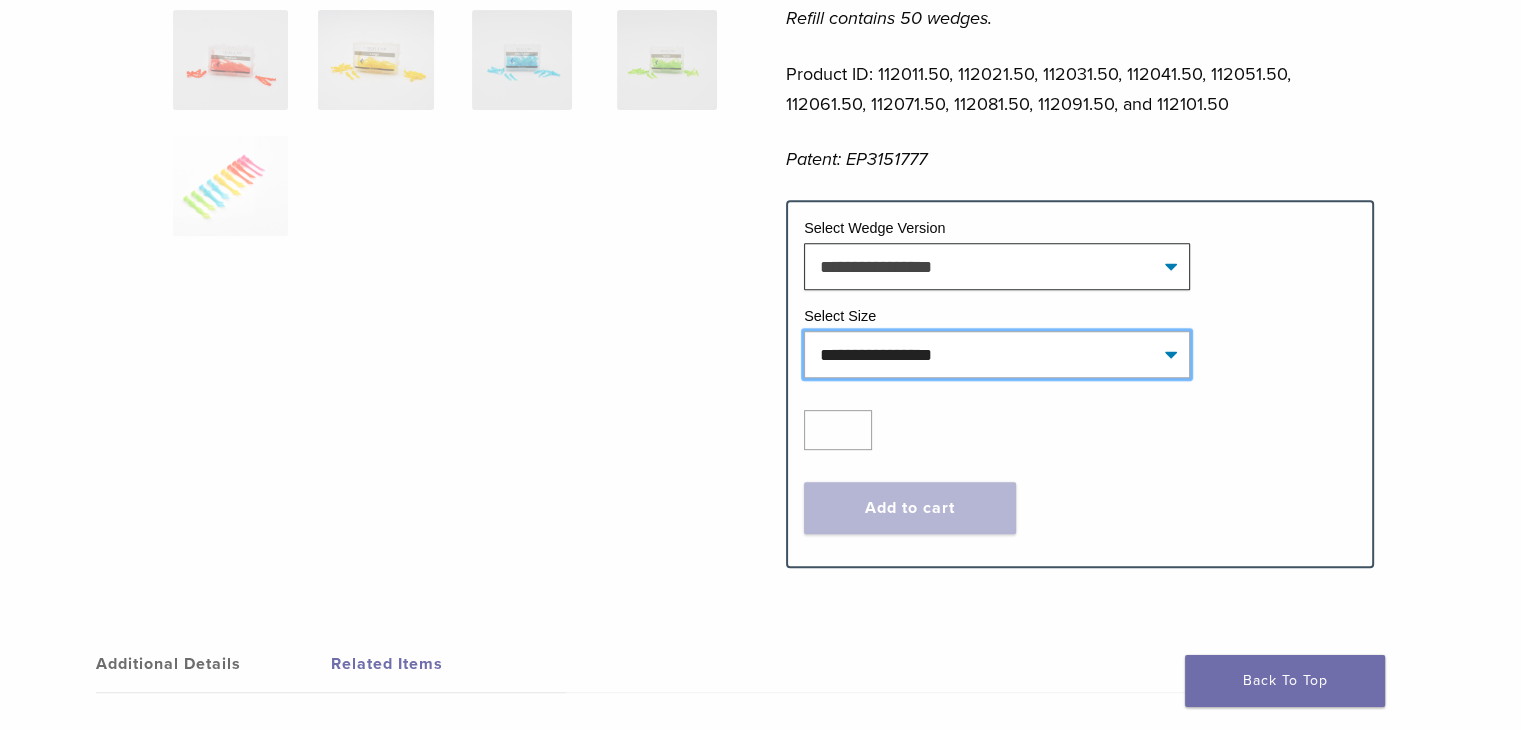 click on "**********" at bounding box center [997, 354] 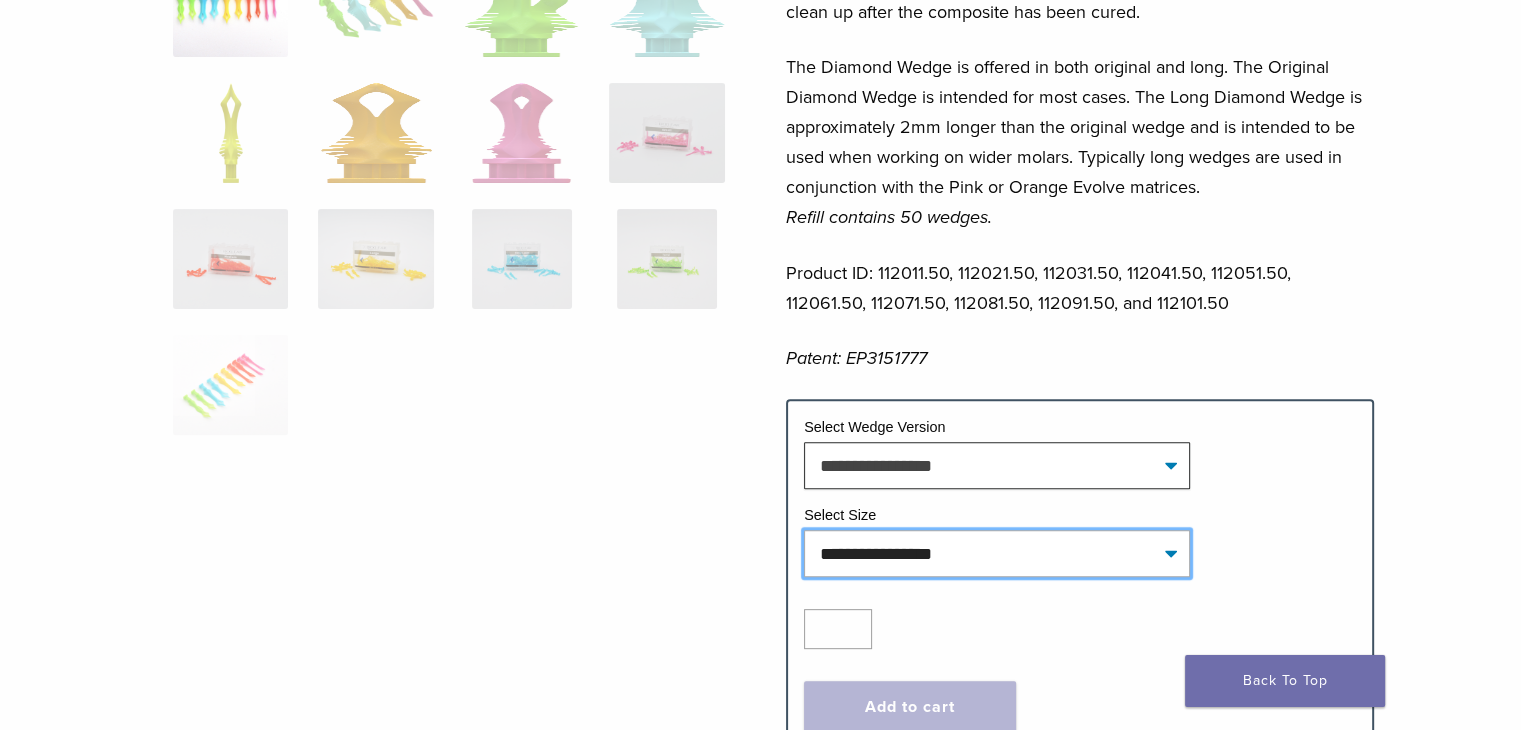 scroll, scrollTop: 600, scrollLeft: 0, axis: vertical 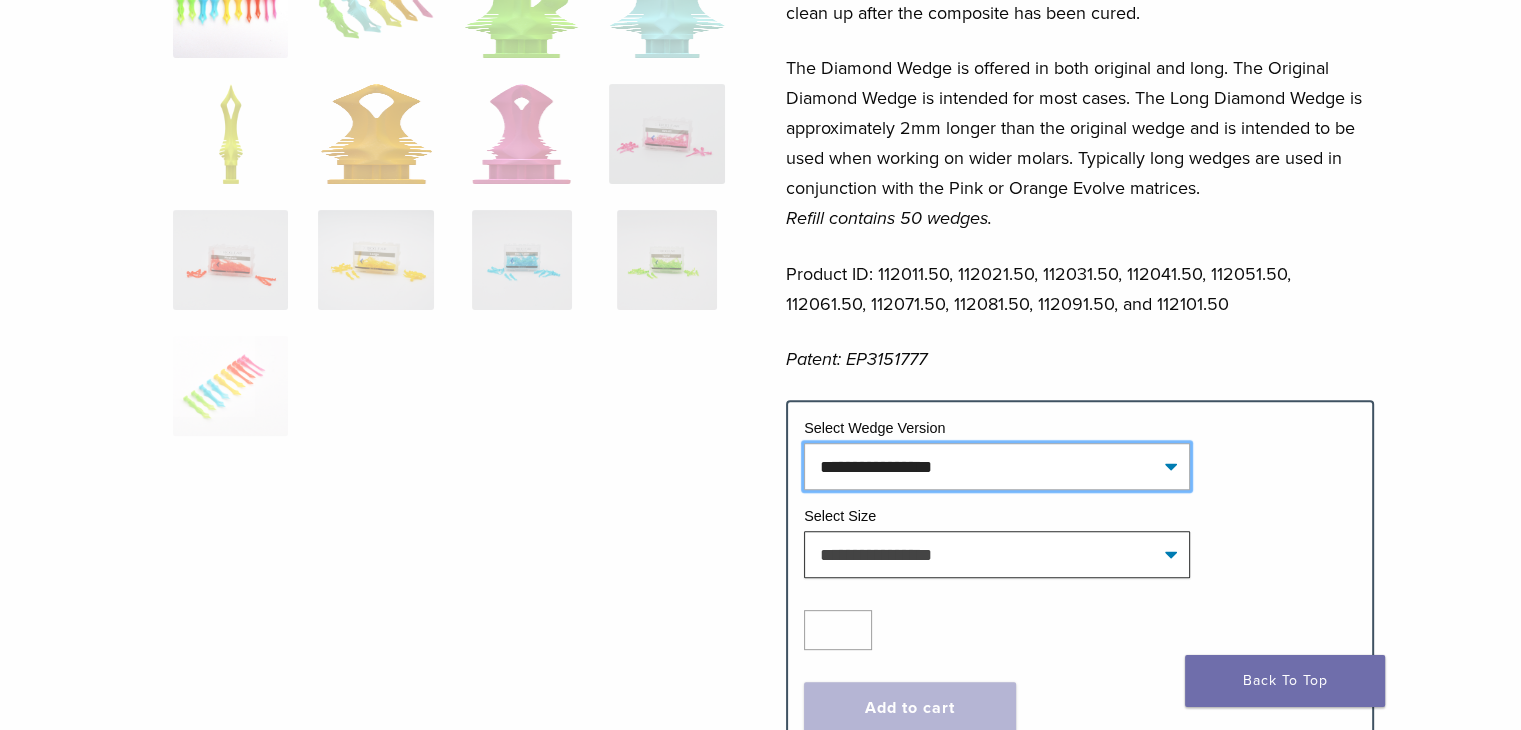 click on "**********" at bounding box center [997, 466] 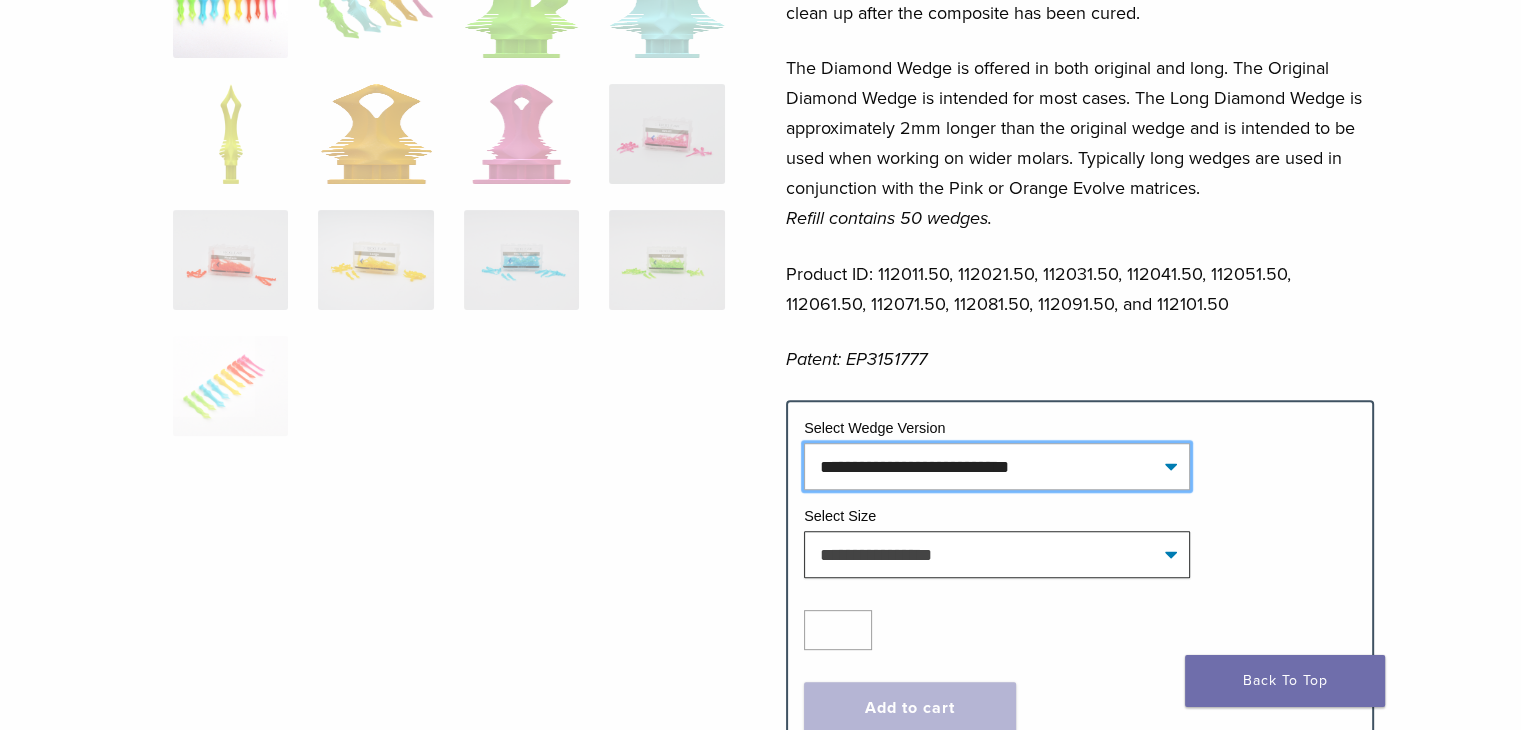 click on "**********" at bounding box center [997, 466] 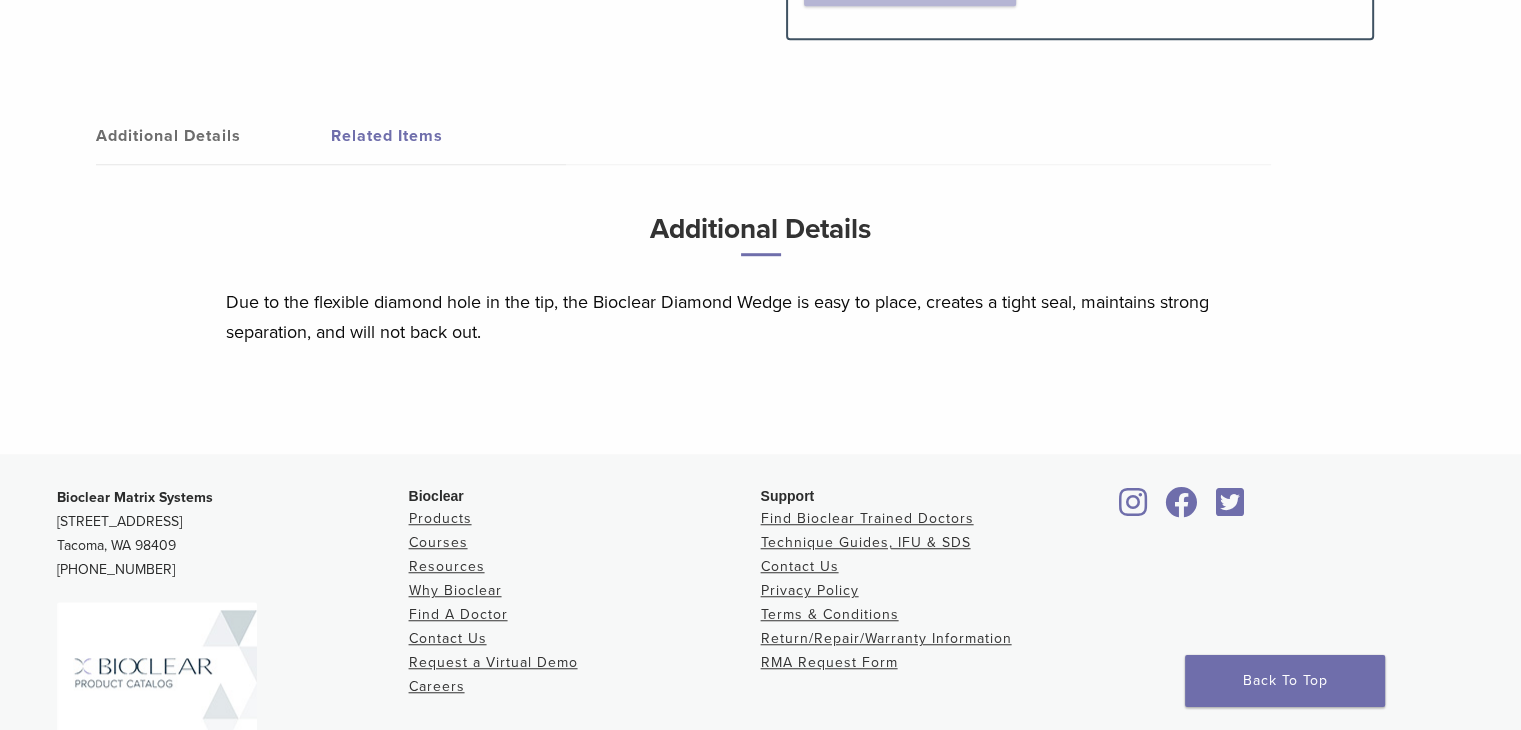 scroll, scrollTop: 1400, scrollLeft: 0, axis: vertical 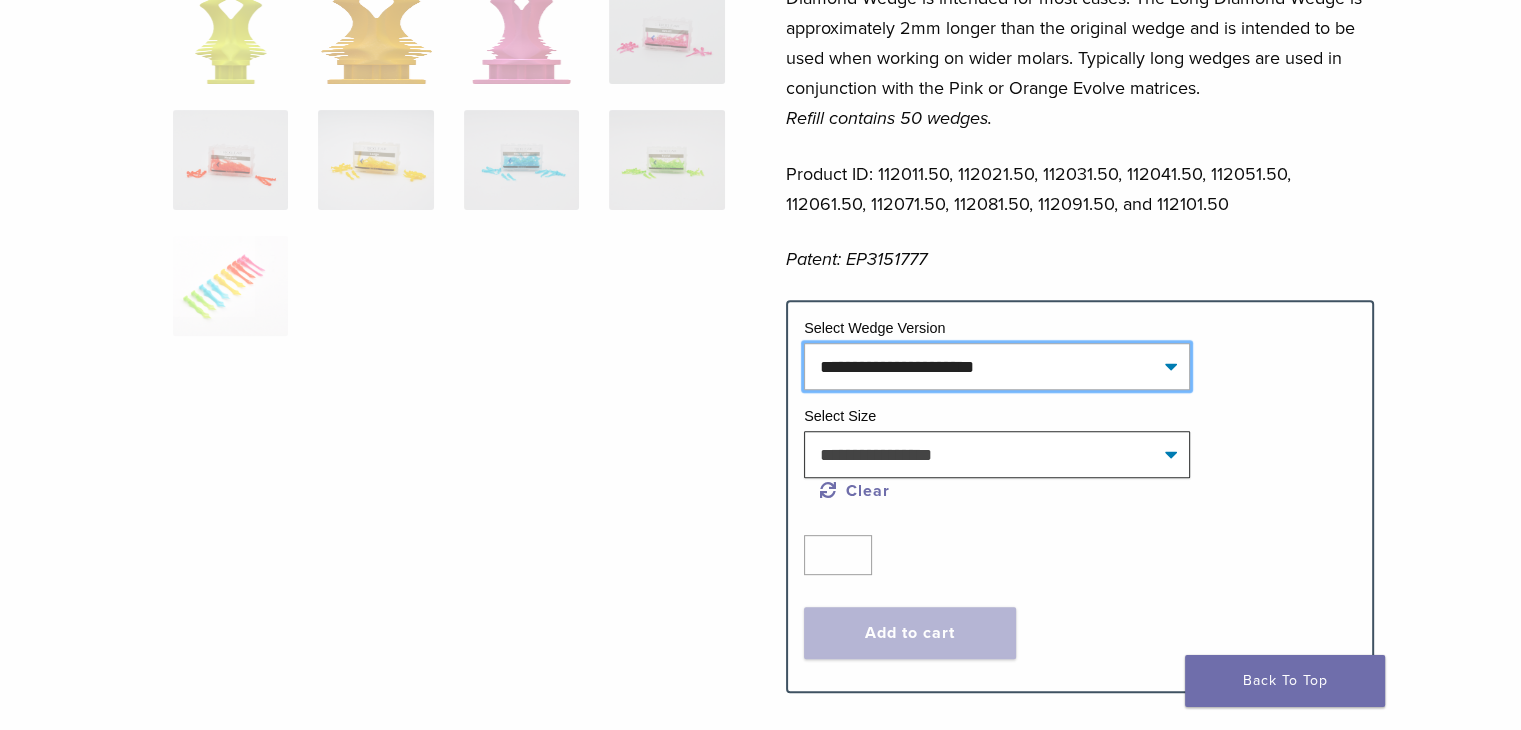 click on "**********" at bounding box center [997, 366] 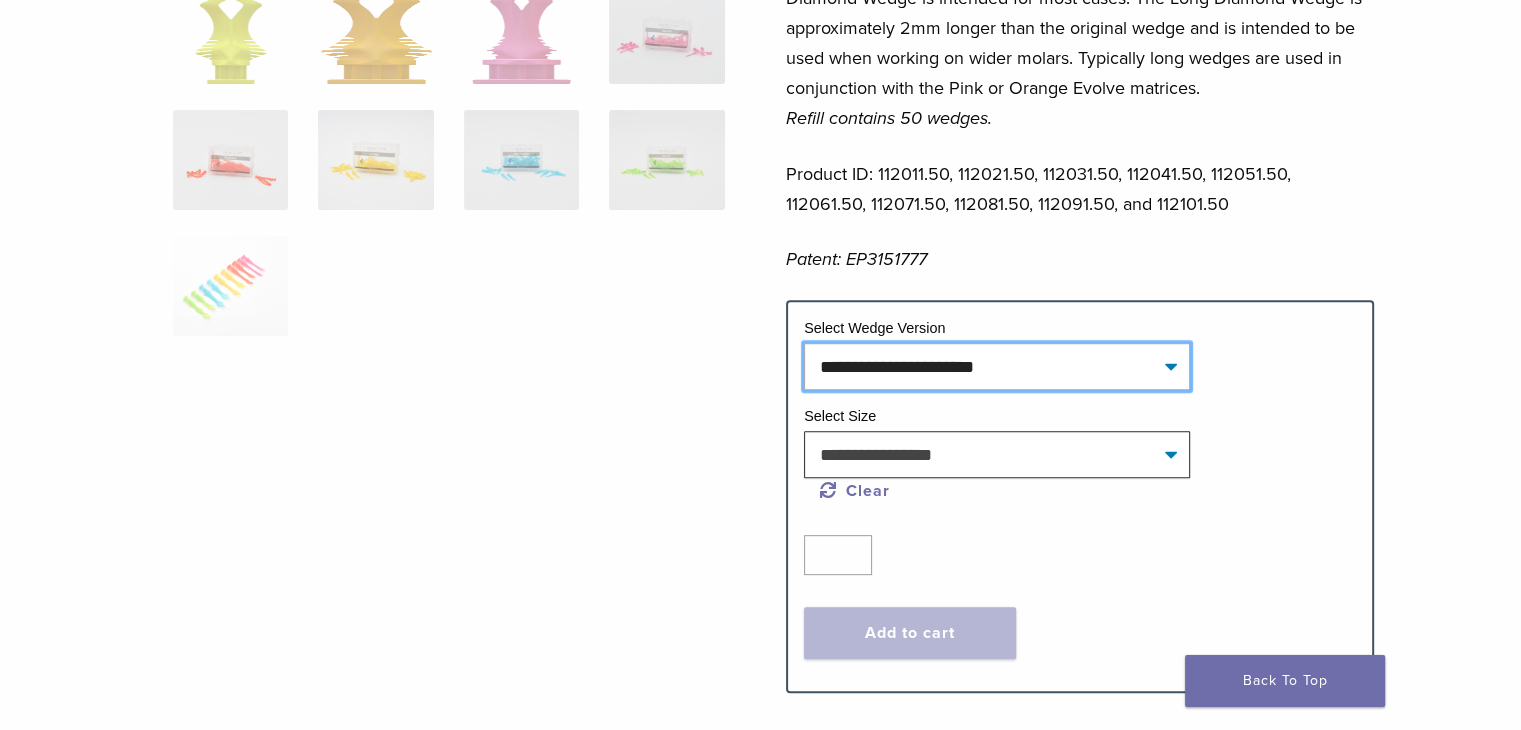 select on "**********" 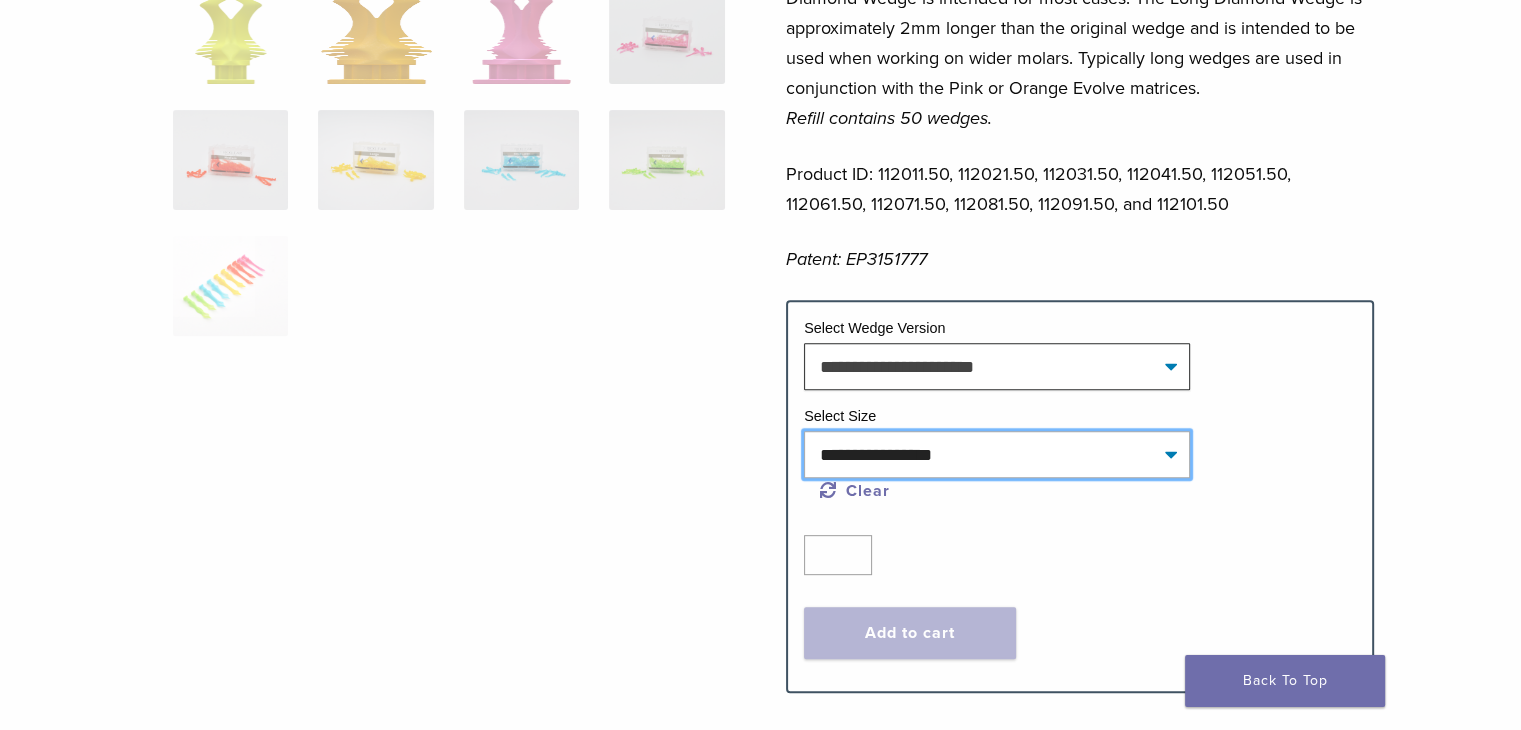 click on "**********" at bounding box center (997, 454) 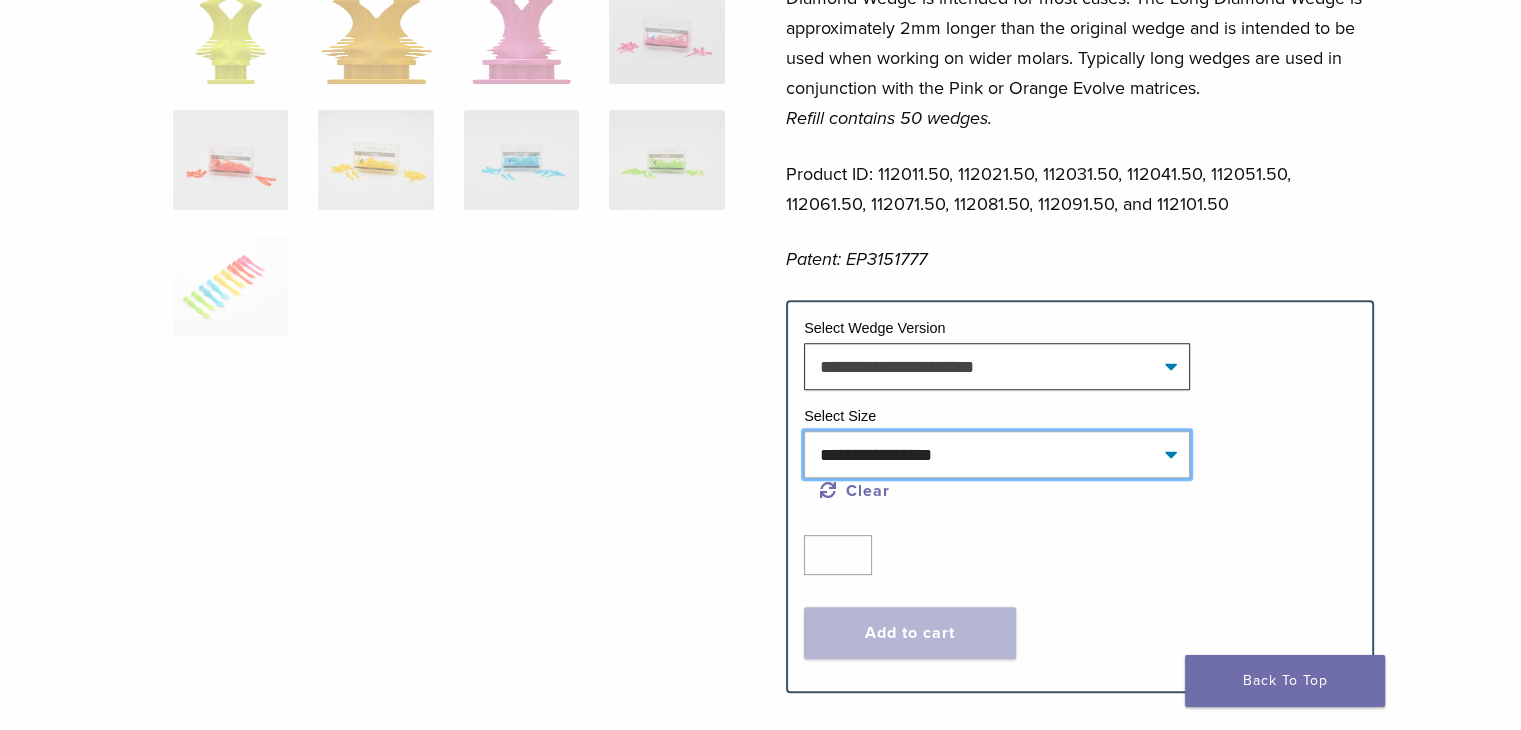 select on "*****" 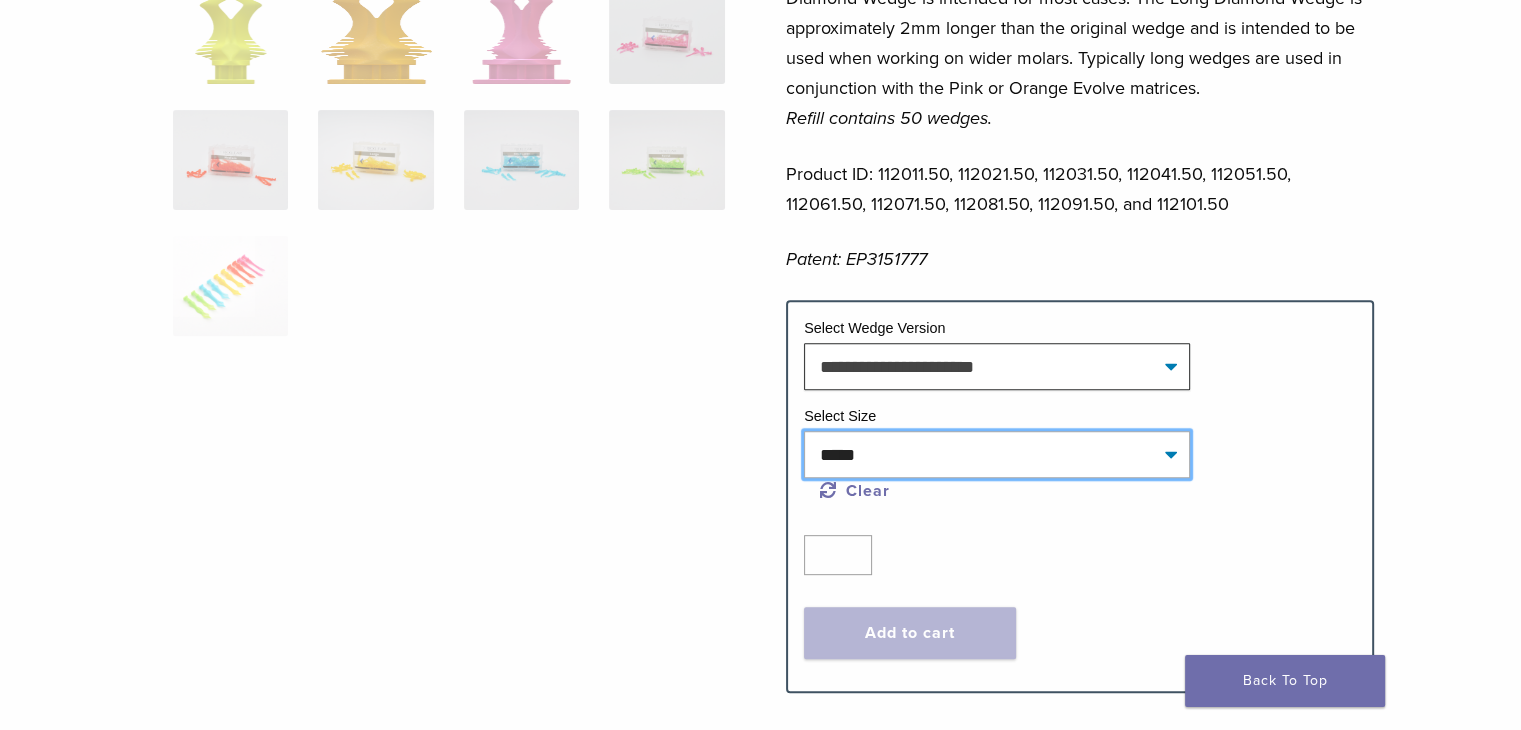 click on "**********" at bounding box center (997, 454) 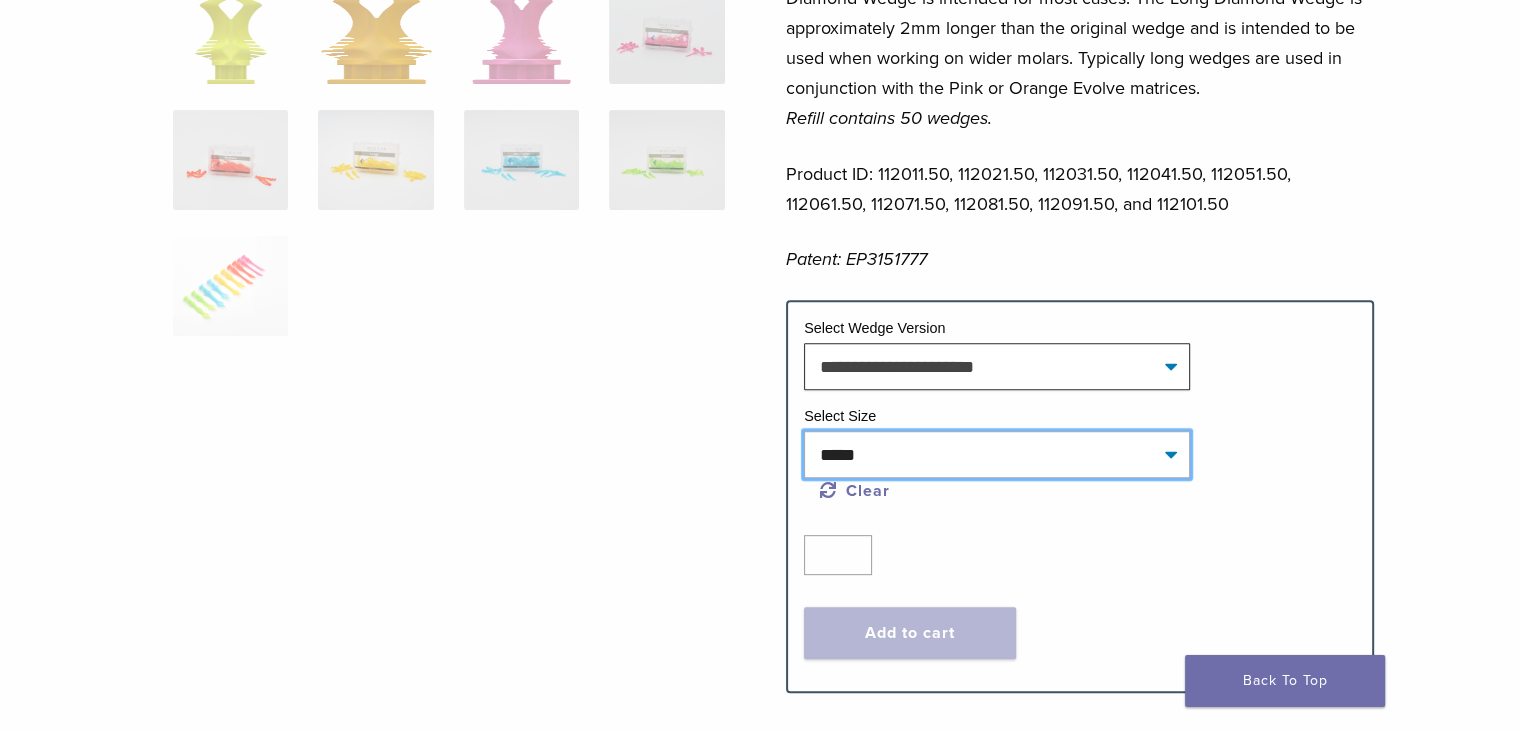 select on "**********" 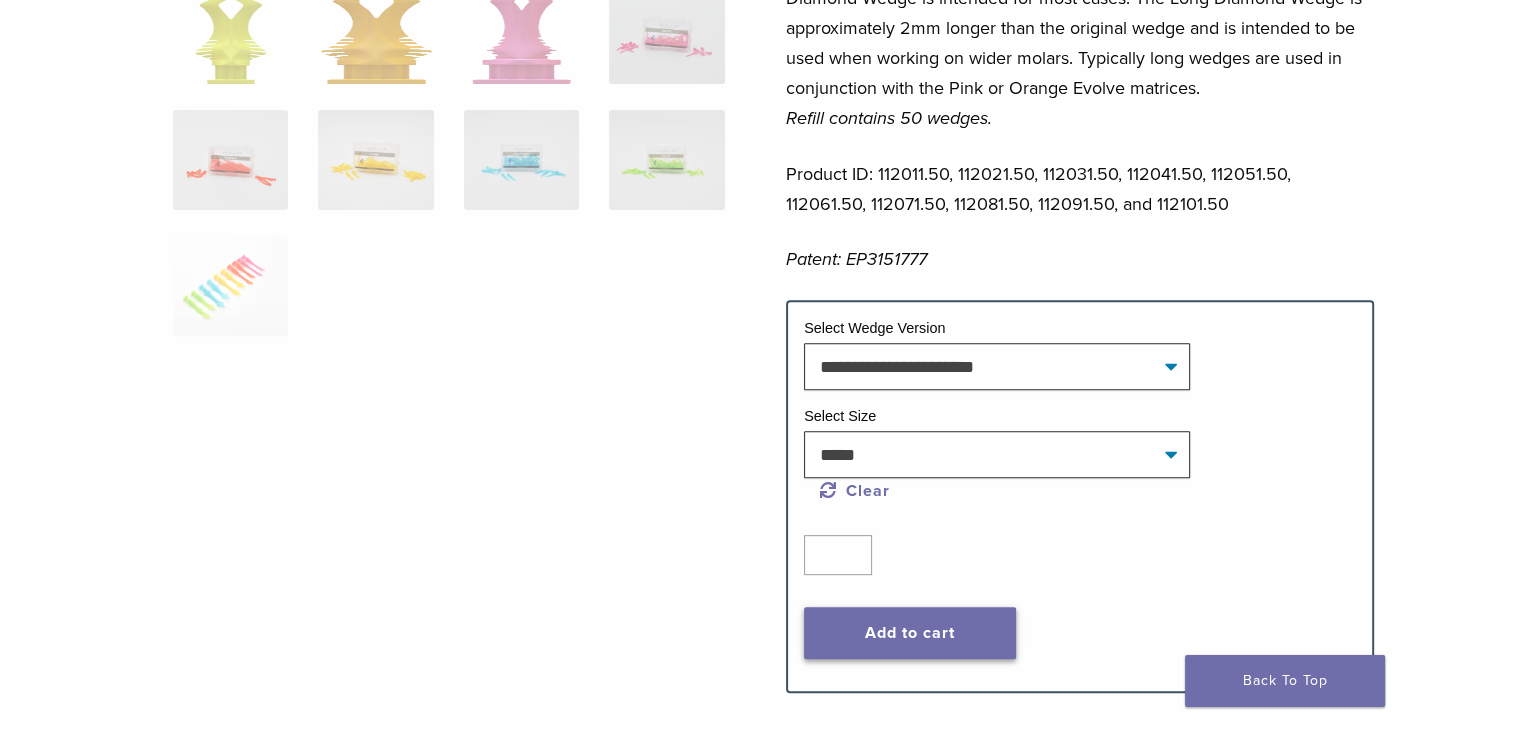 click on "Add to cart" at bounding box center (910, 633) 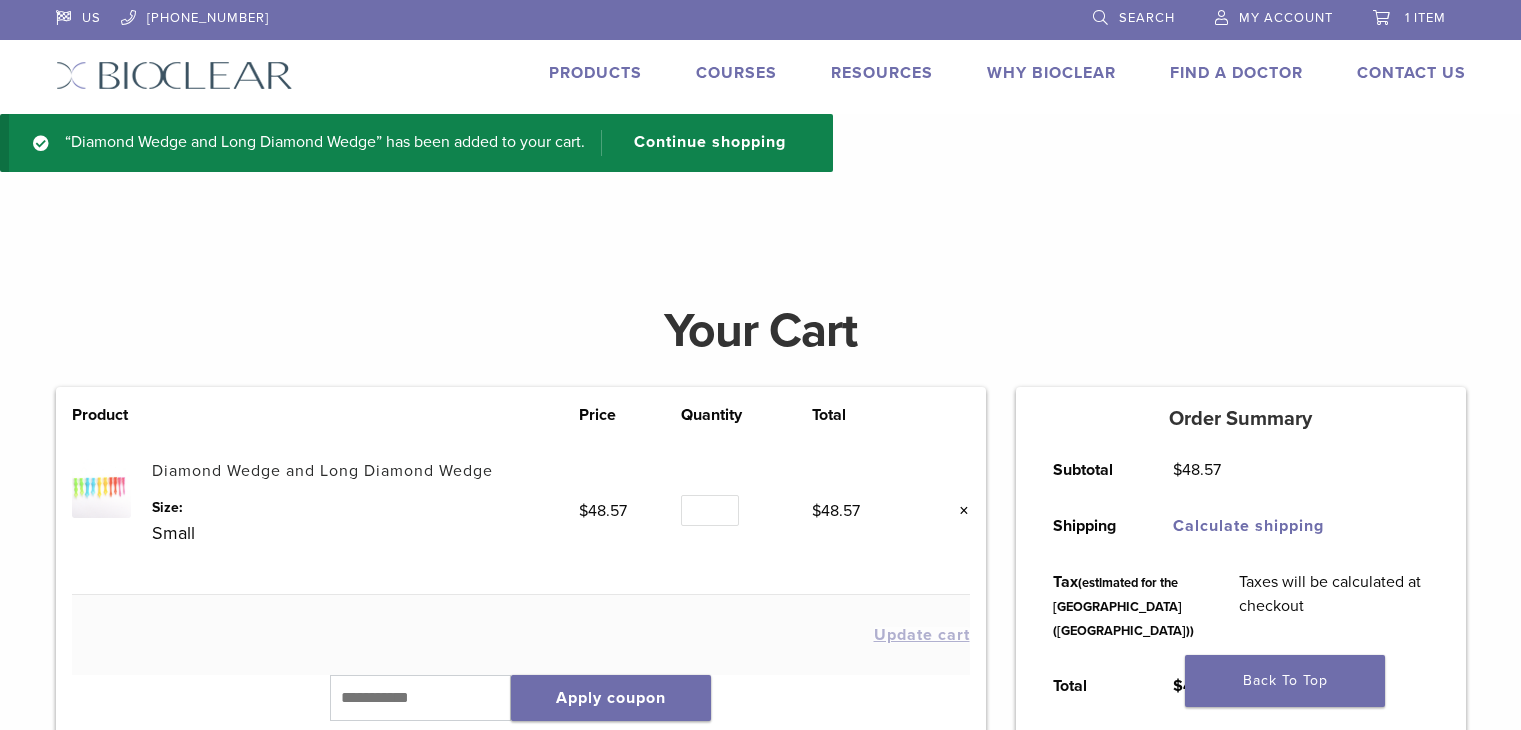 scroll, scrollTop: 0, scrollLeft: 0, axis: both 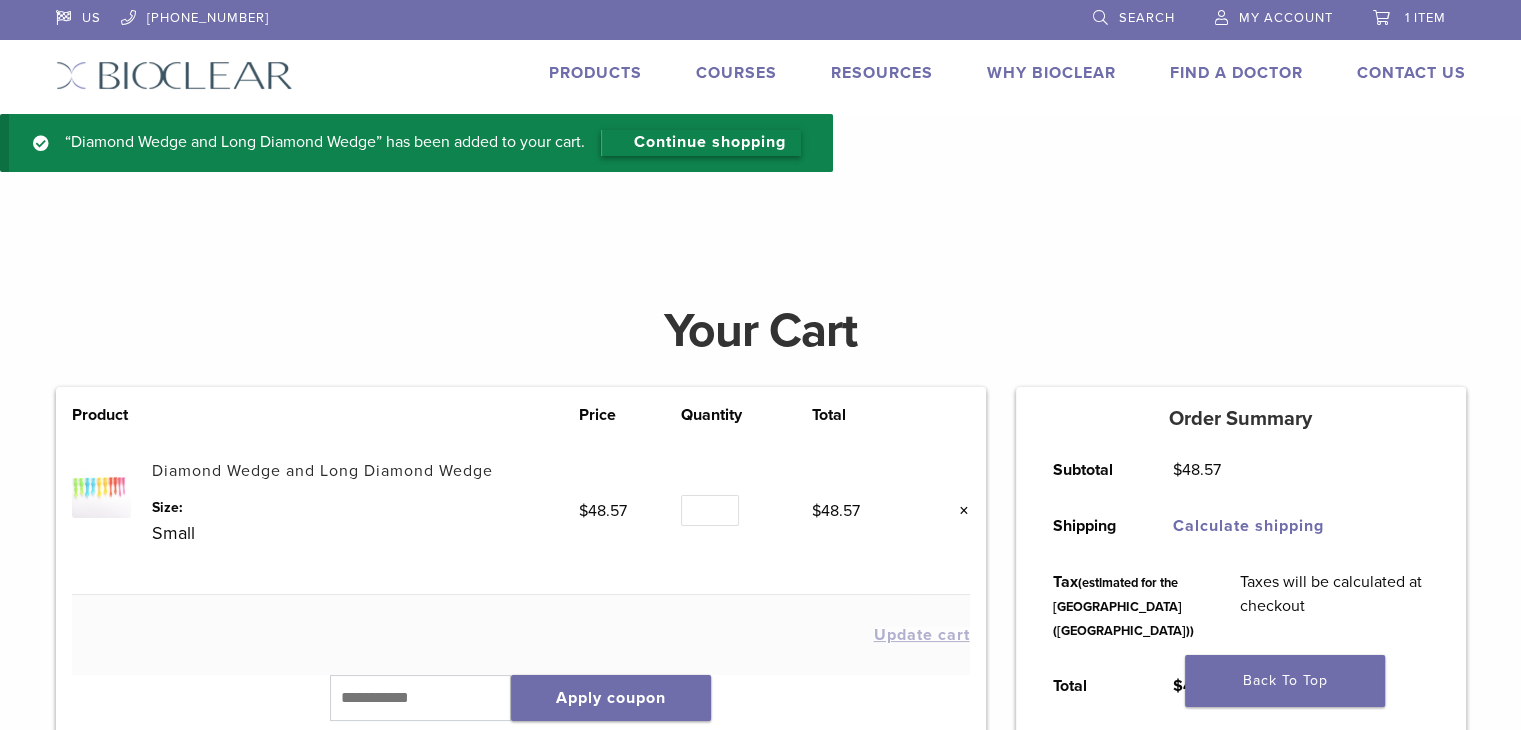 click on "Continue shopping" at bounding box center [701, 143] 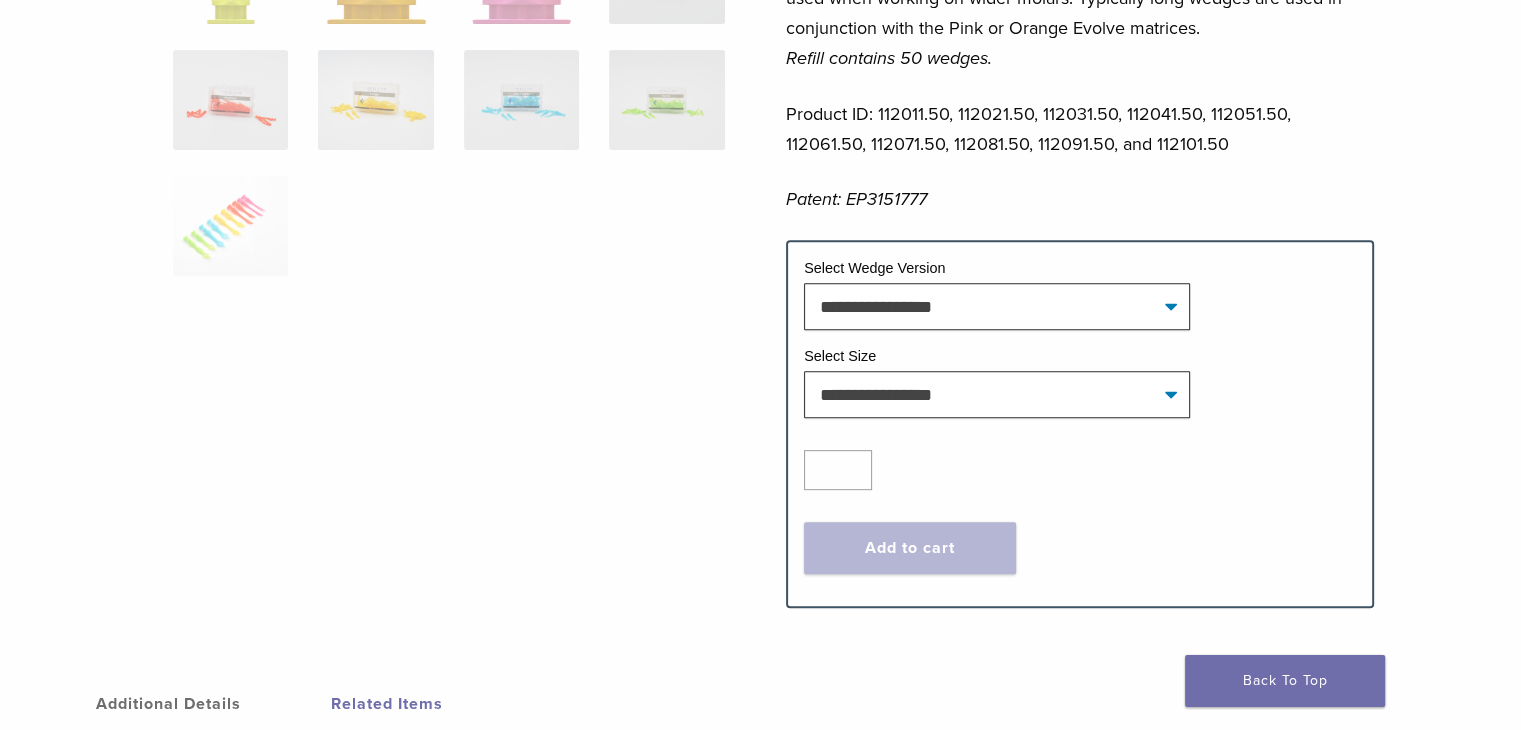 scroll, scrollTop: 800, scrollLeft: 0, axis: vertical 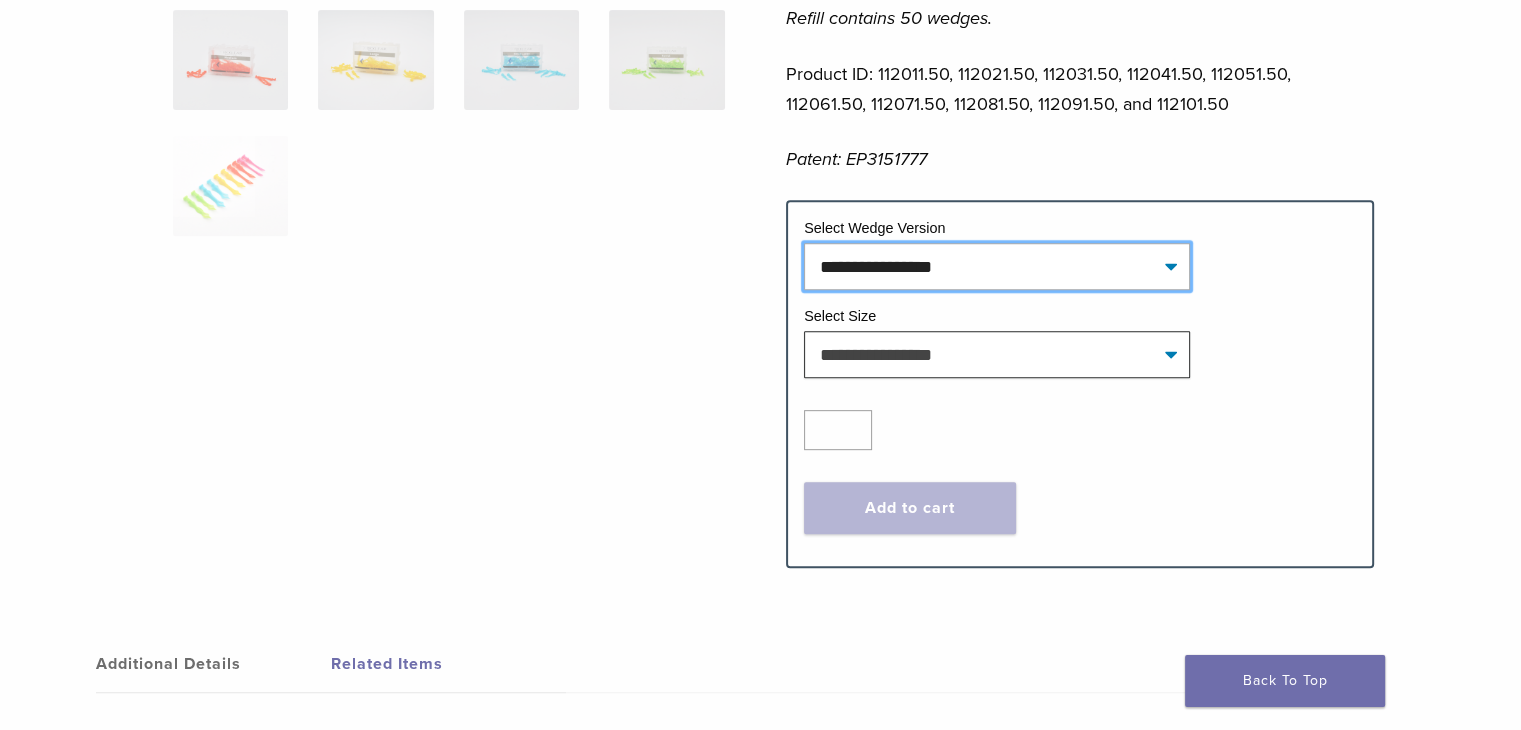 click on "**********" at bounding box center [997, 266] 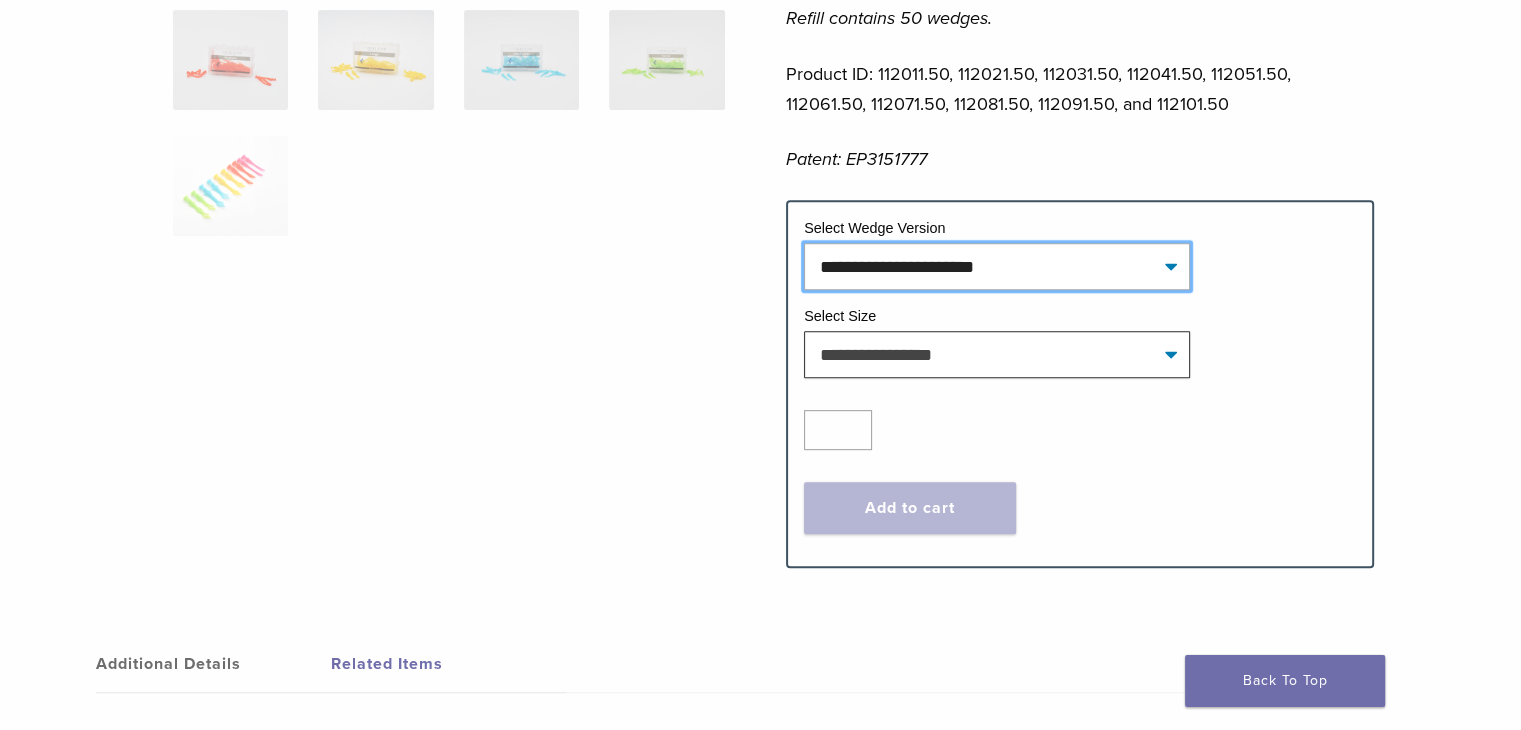 click on "**********" at bounding box center (997, 266) 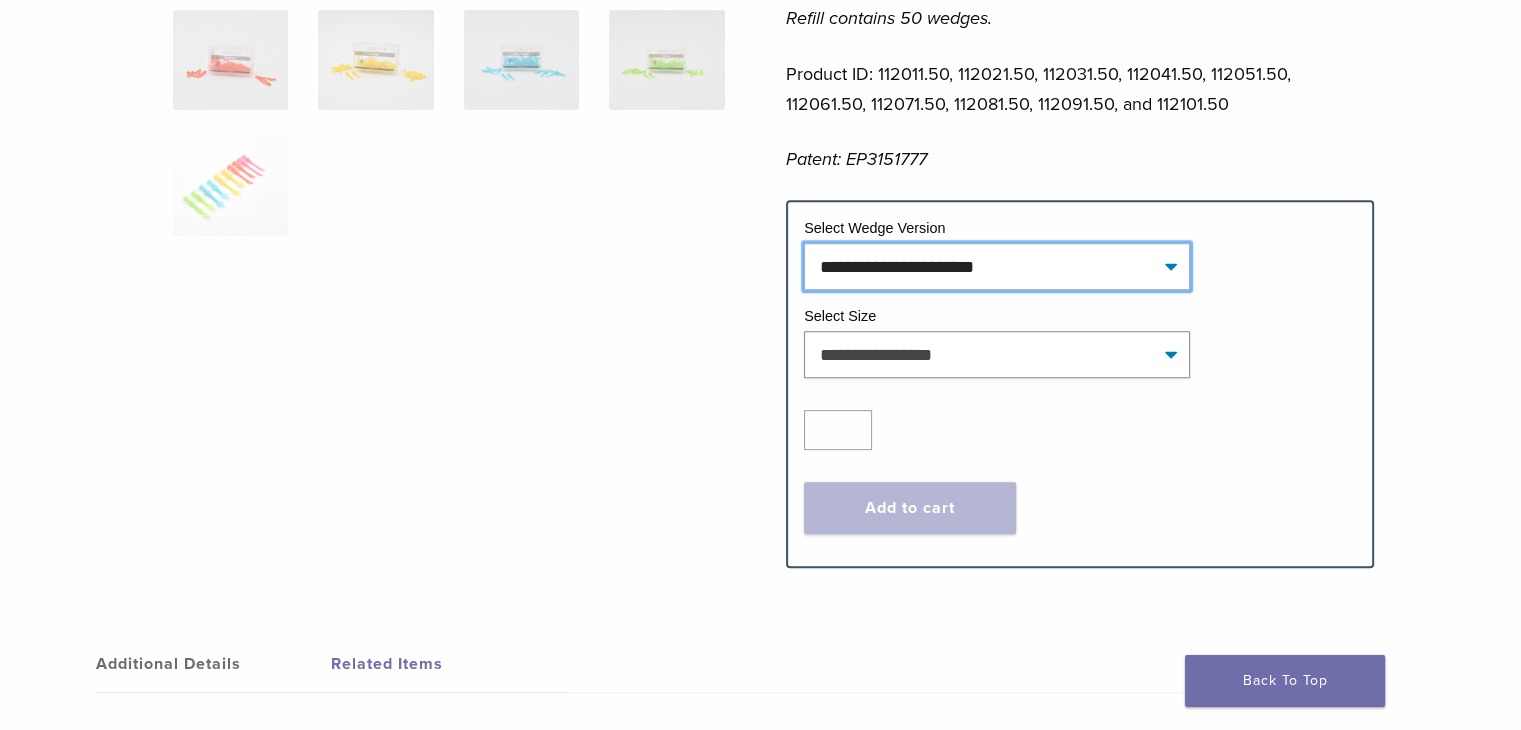 select on "**********" 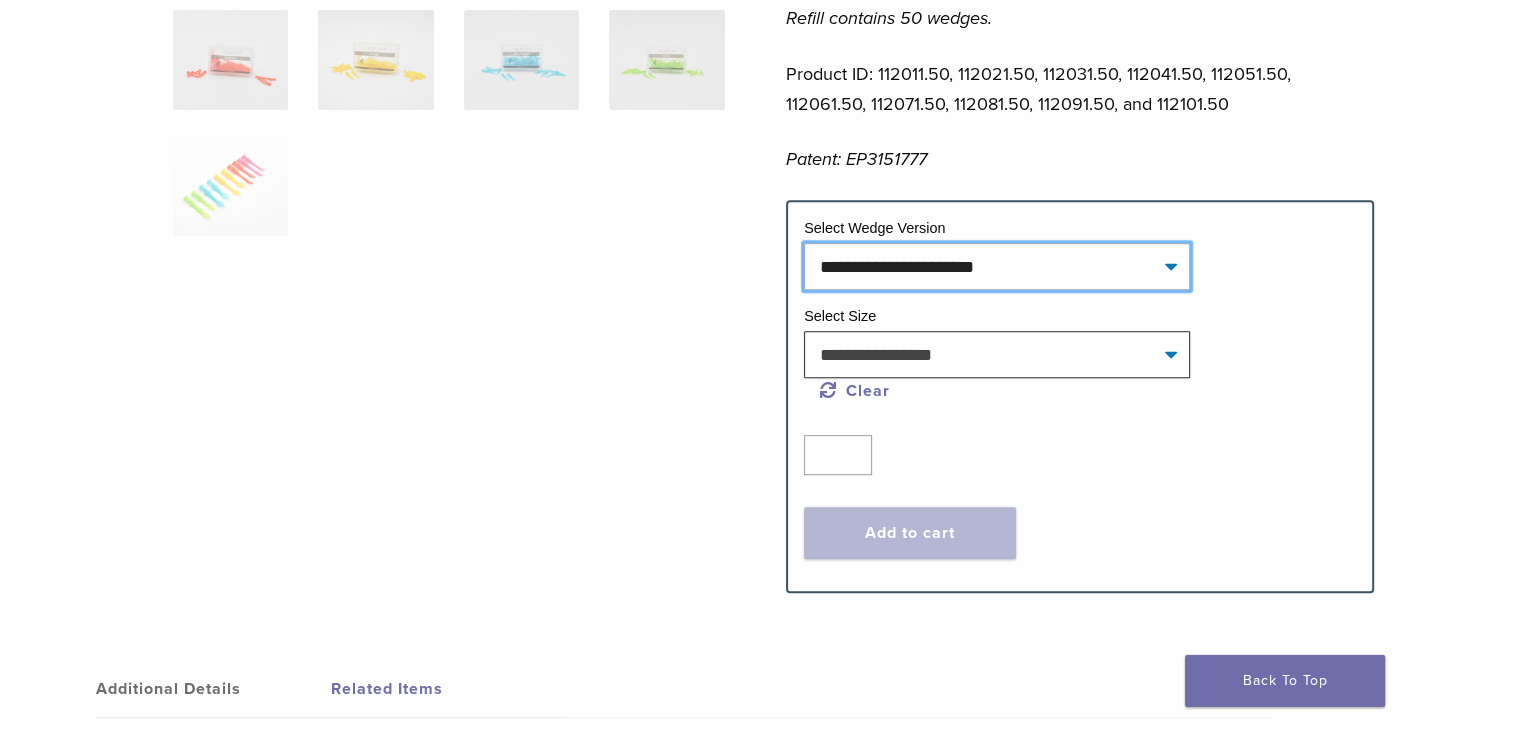 click on "**********" at bounding box center (997, 266) 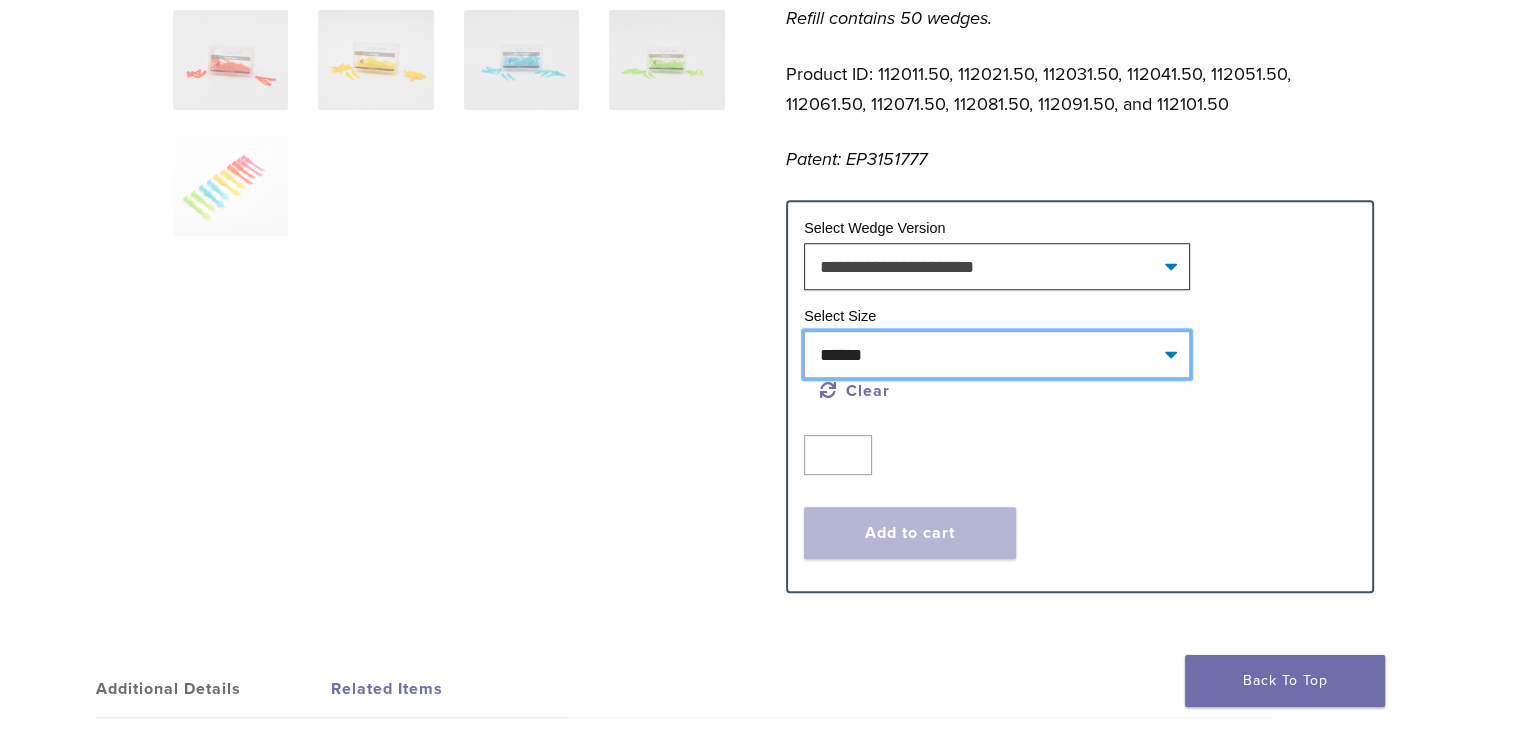 click on "**********" at bounding box center (997, 354) 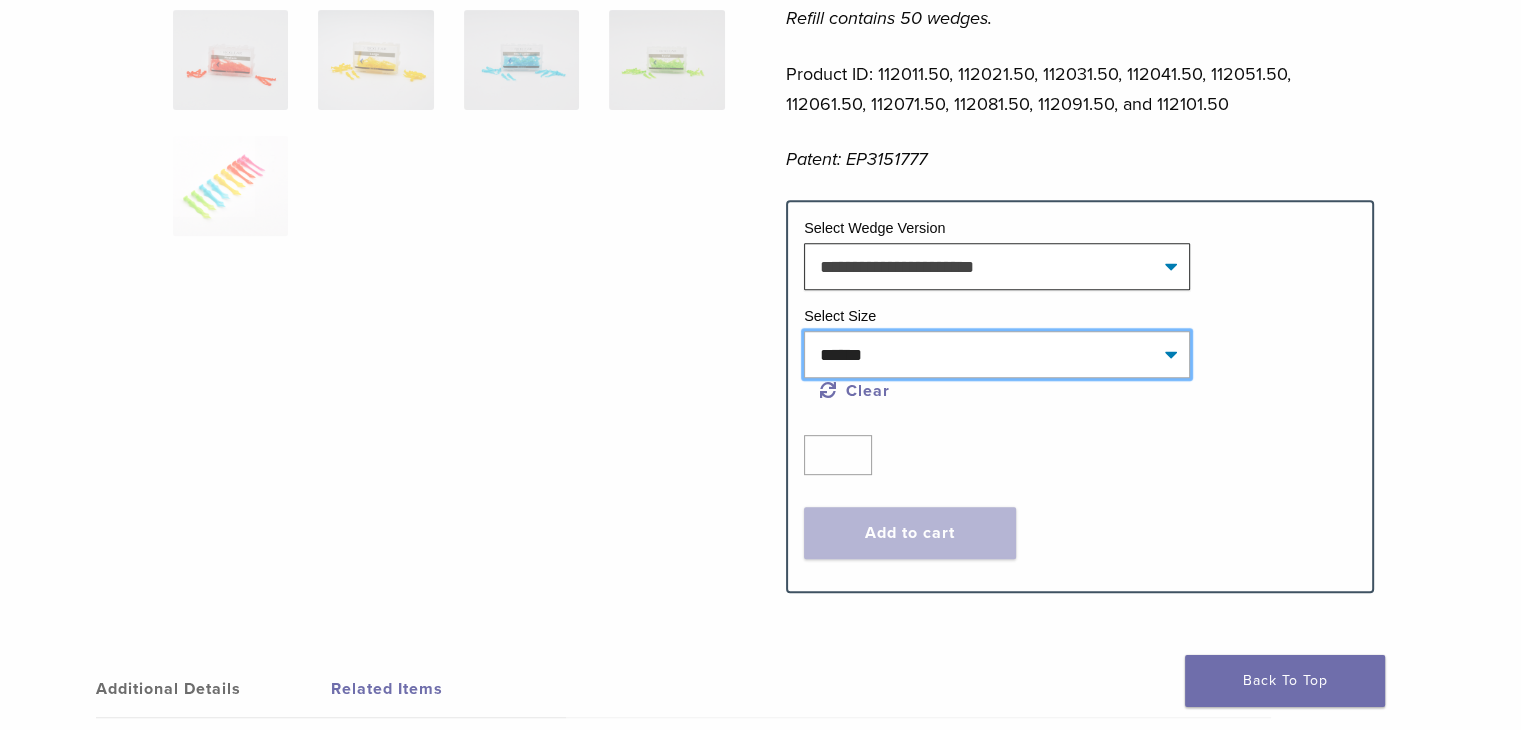 select on "**********" 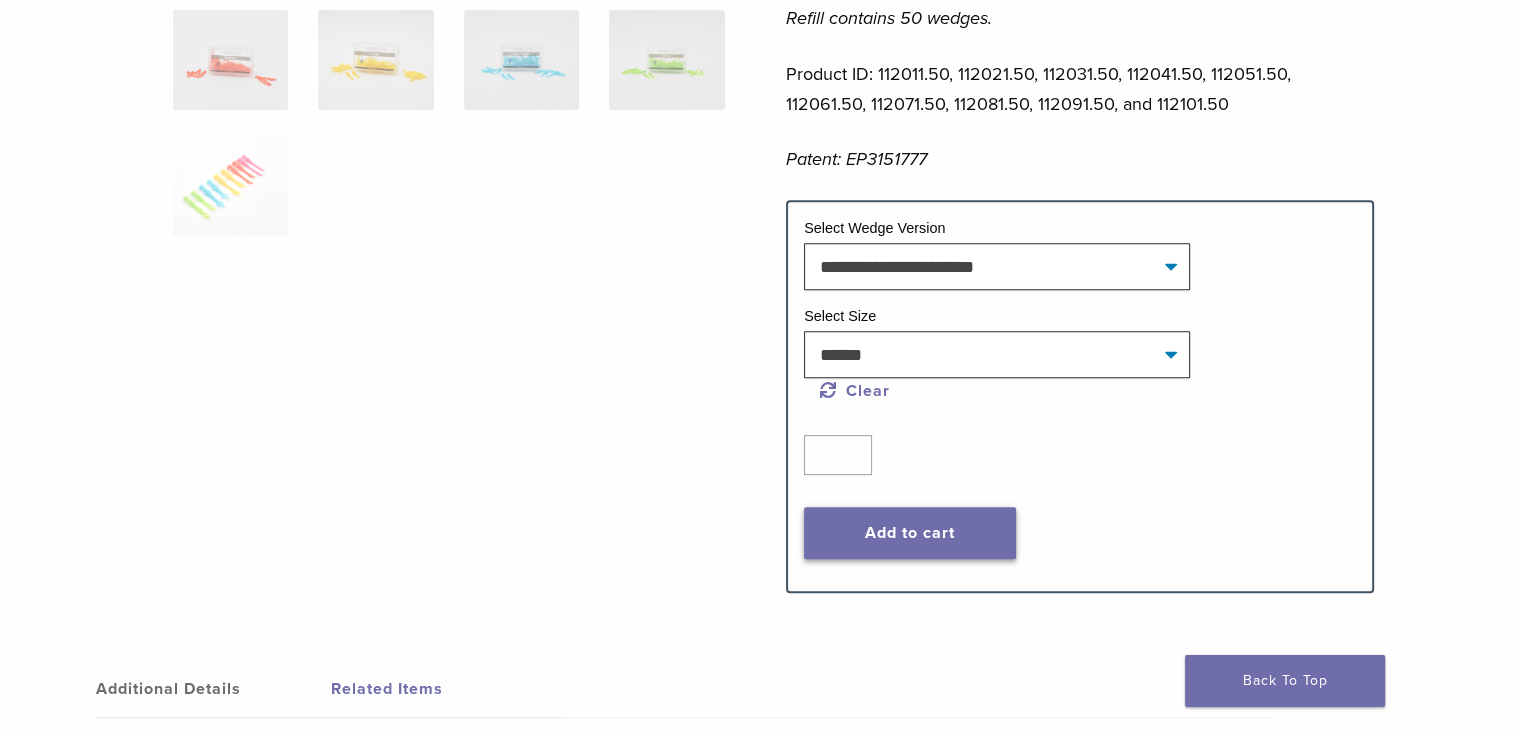 click on "Add to cart" at bounding box center (910, 533) 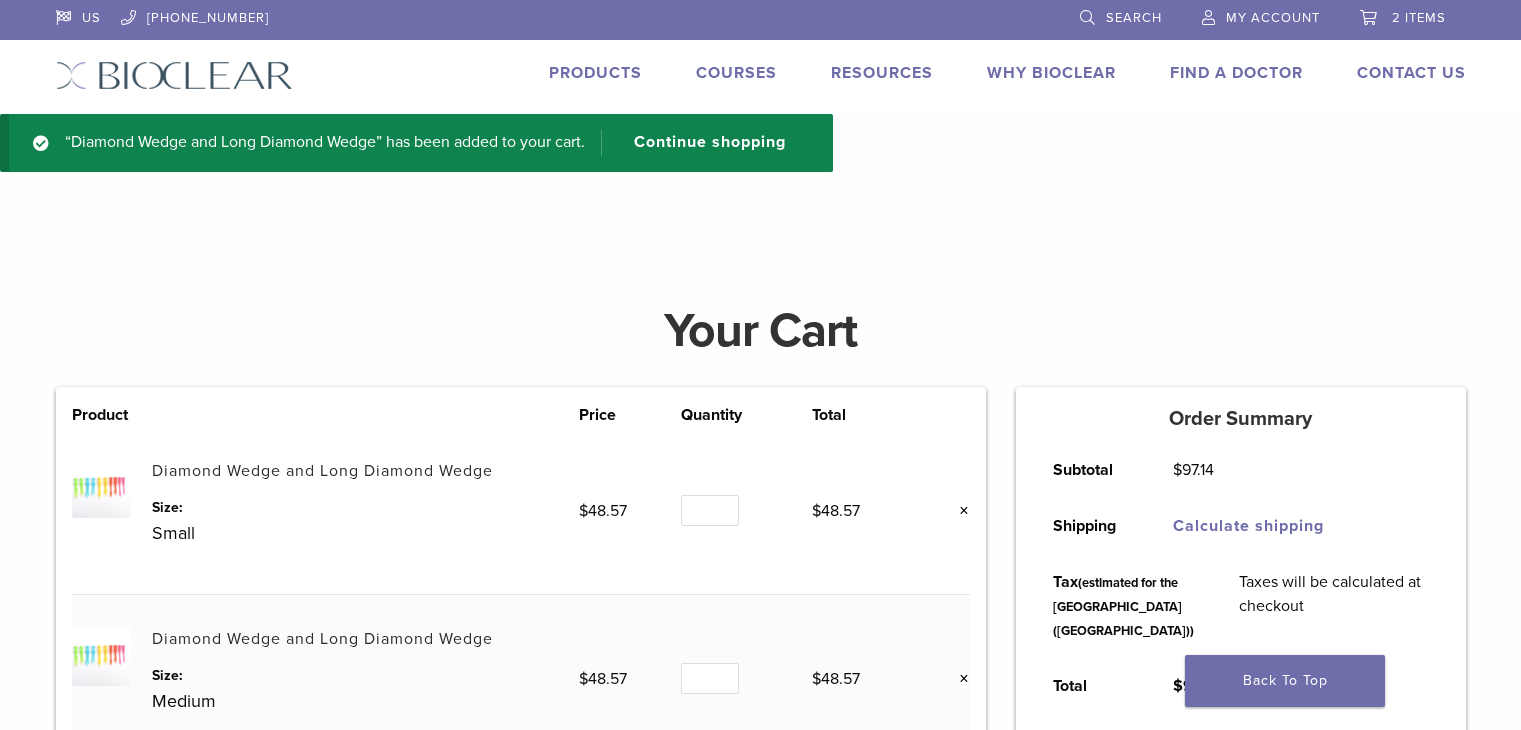 scroll, scrollTop: 0, scrollLeft: 0, axis: both 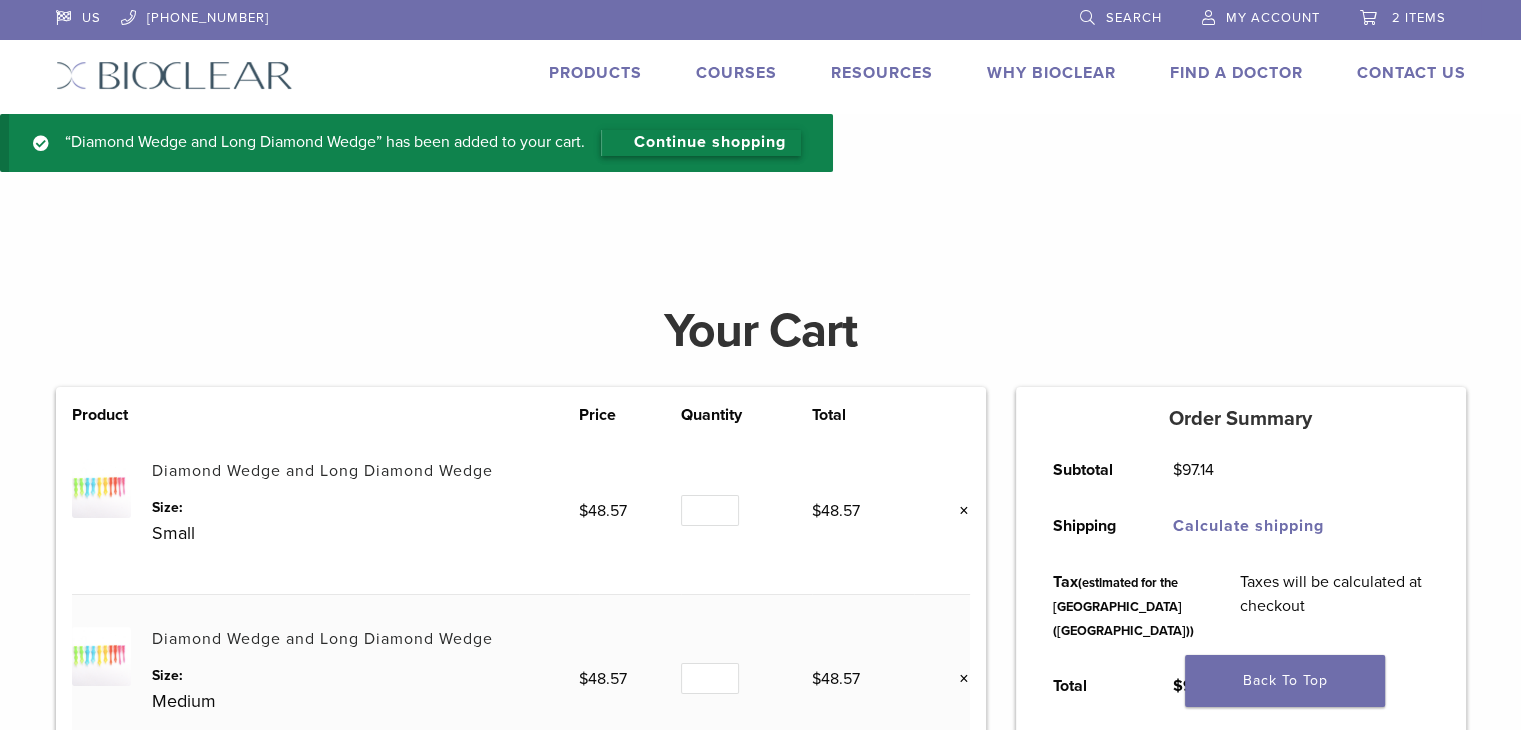 click on "Continue shopping" at bounding box center [701, 143] 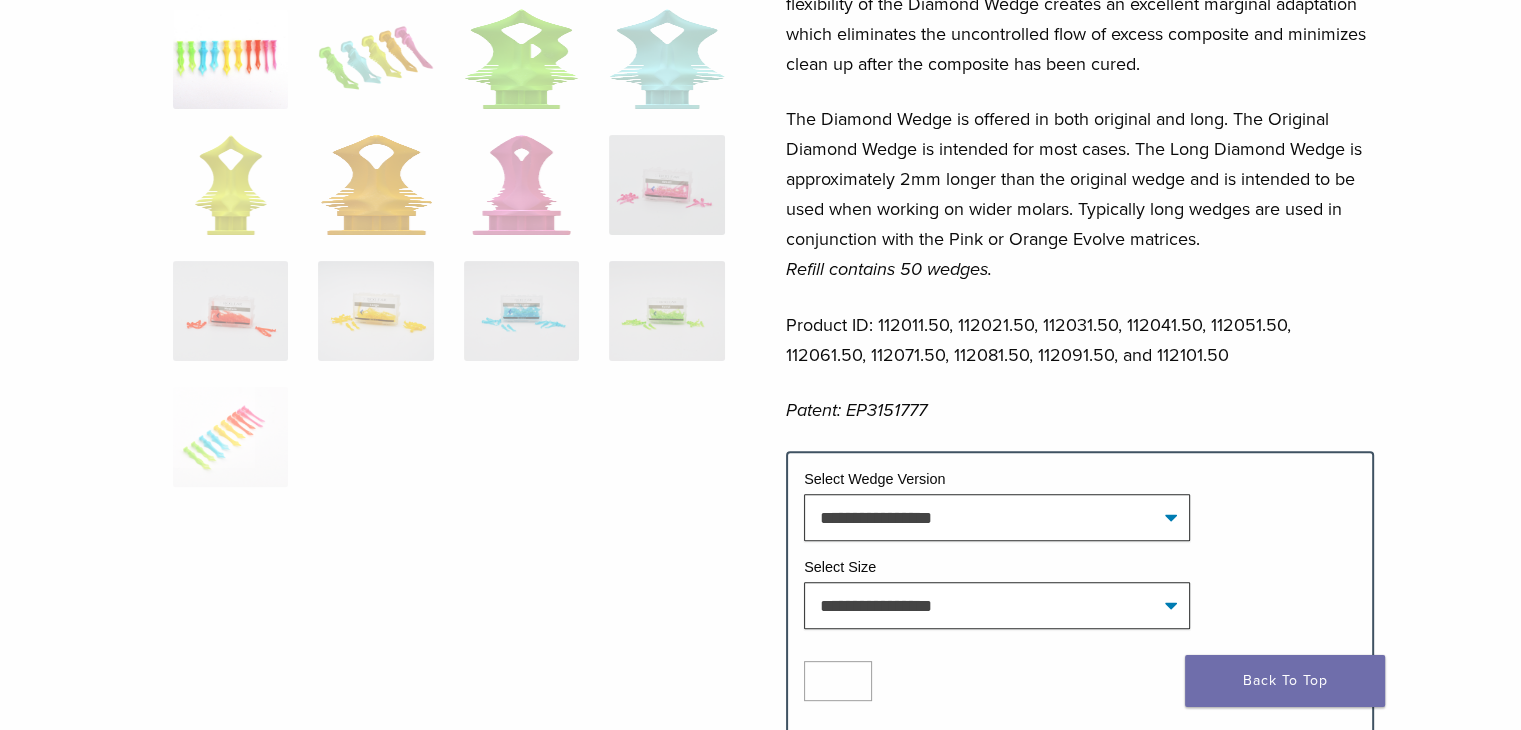 scroll, scrollTop: 800, scrollLeft: 0, axis: vertical 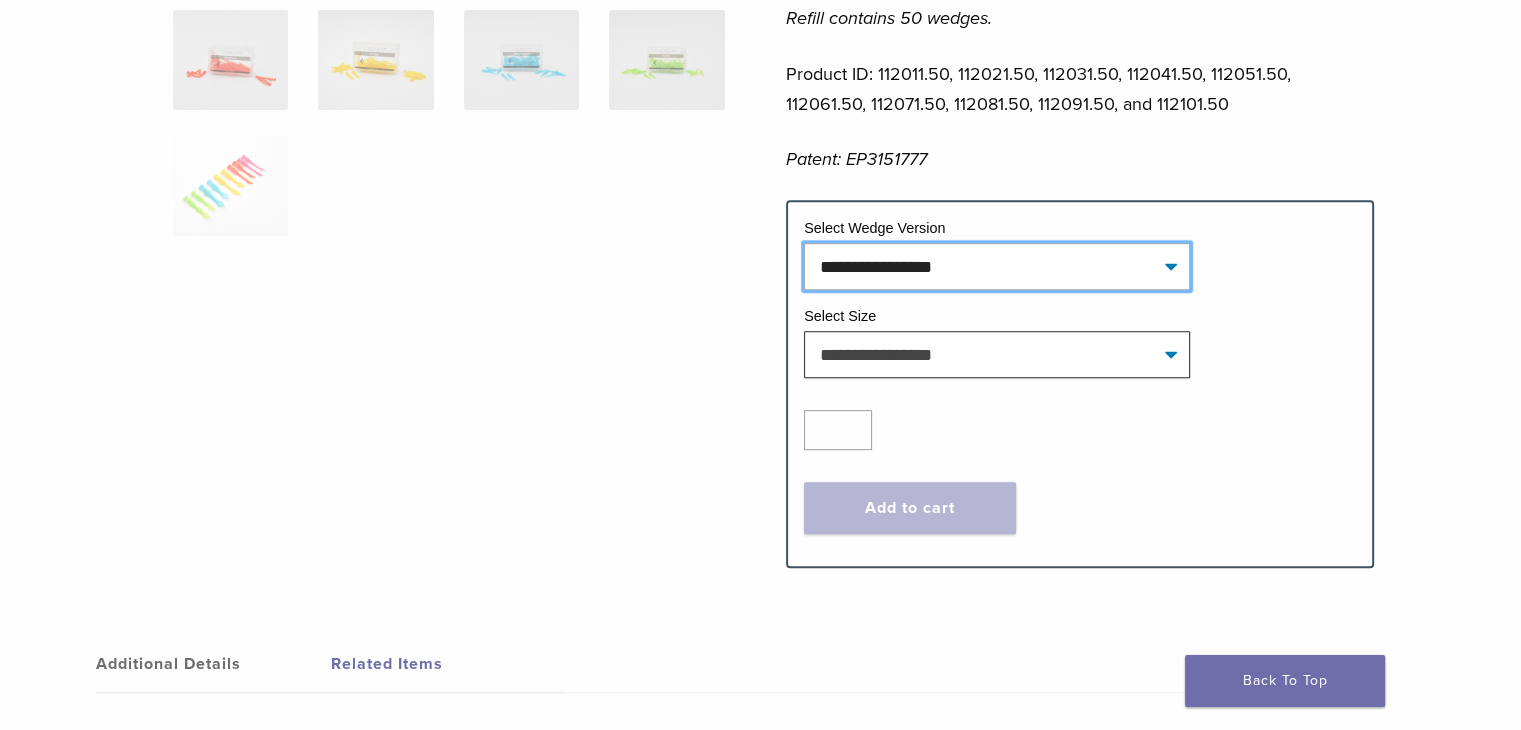 click on "**********" at bounding box center (997, 266) 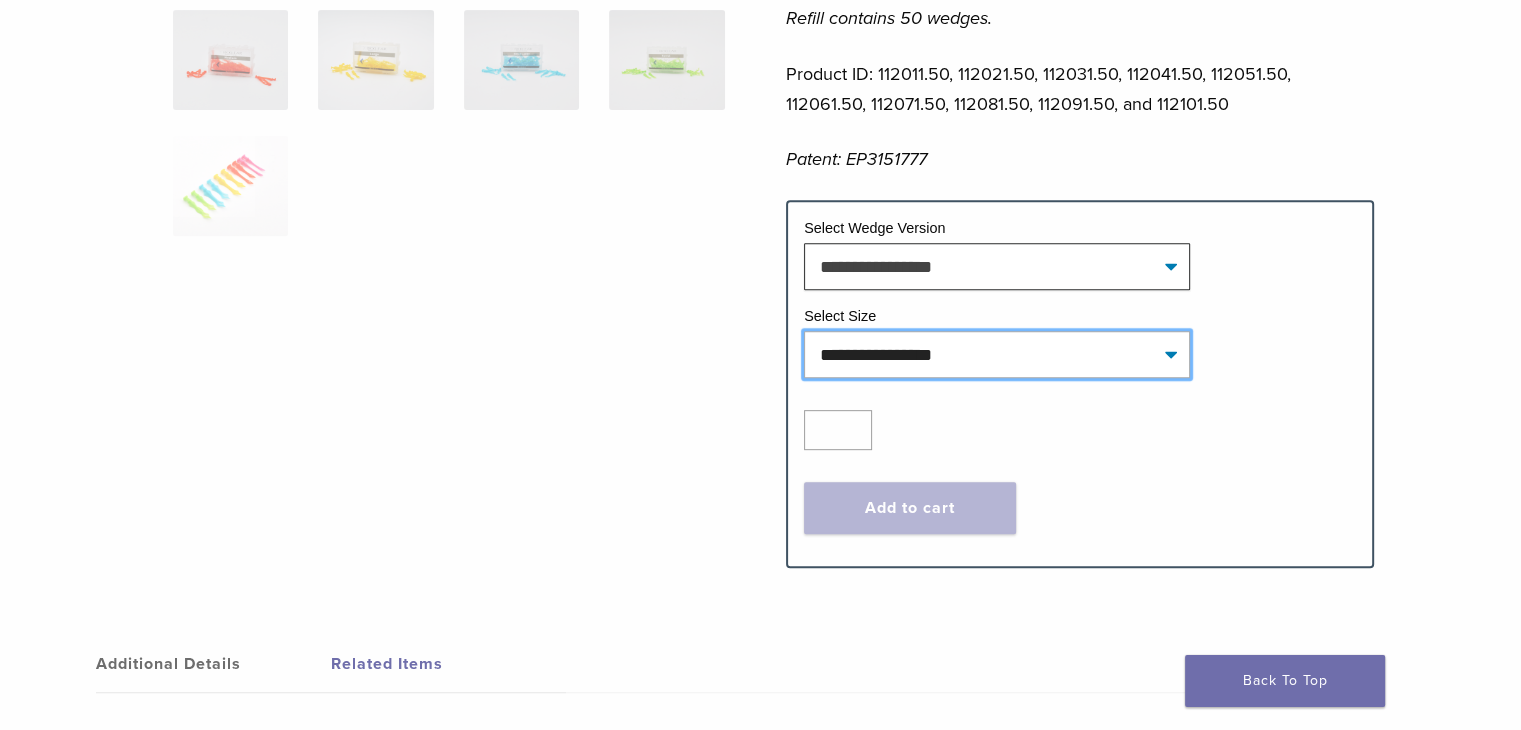 click on "**********" at bounding box center (997, 354) 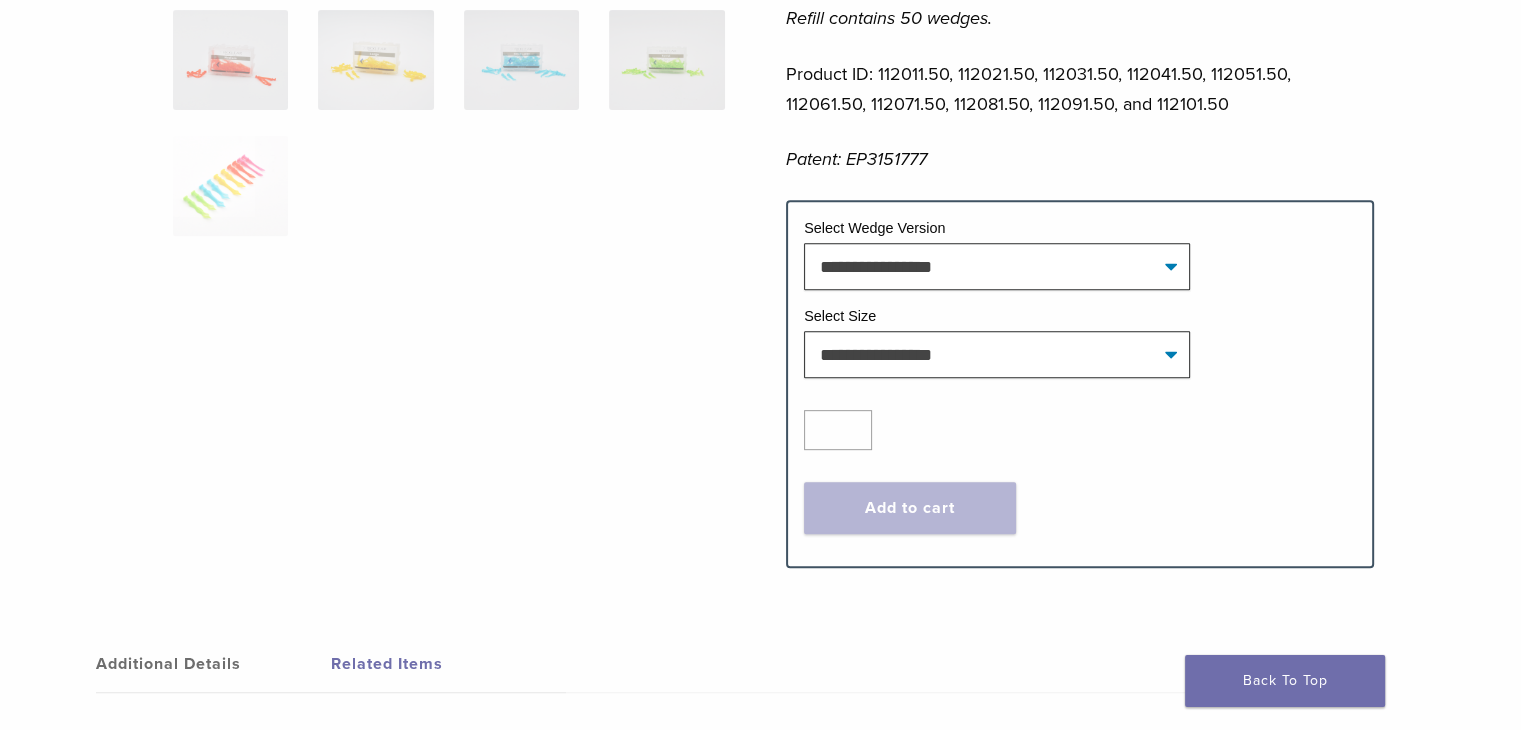 click on "Quantity
Quantity
*
Add to cart
Contact For Pricing" at bounding box center [1080, 472] 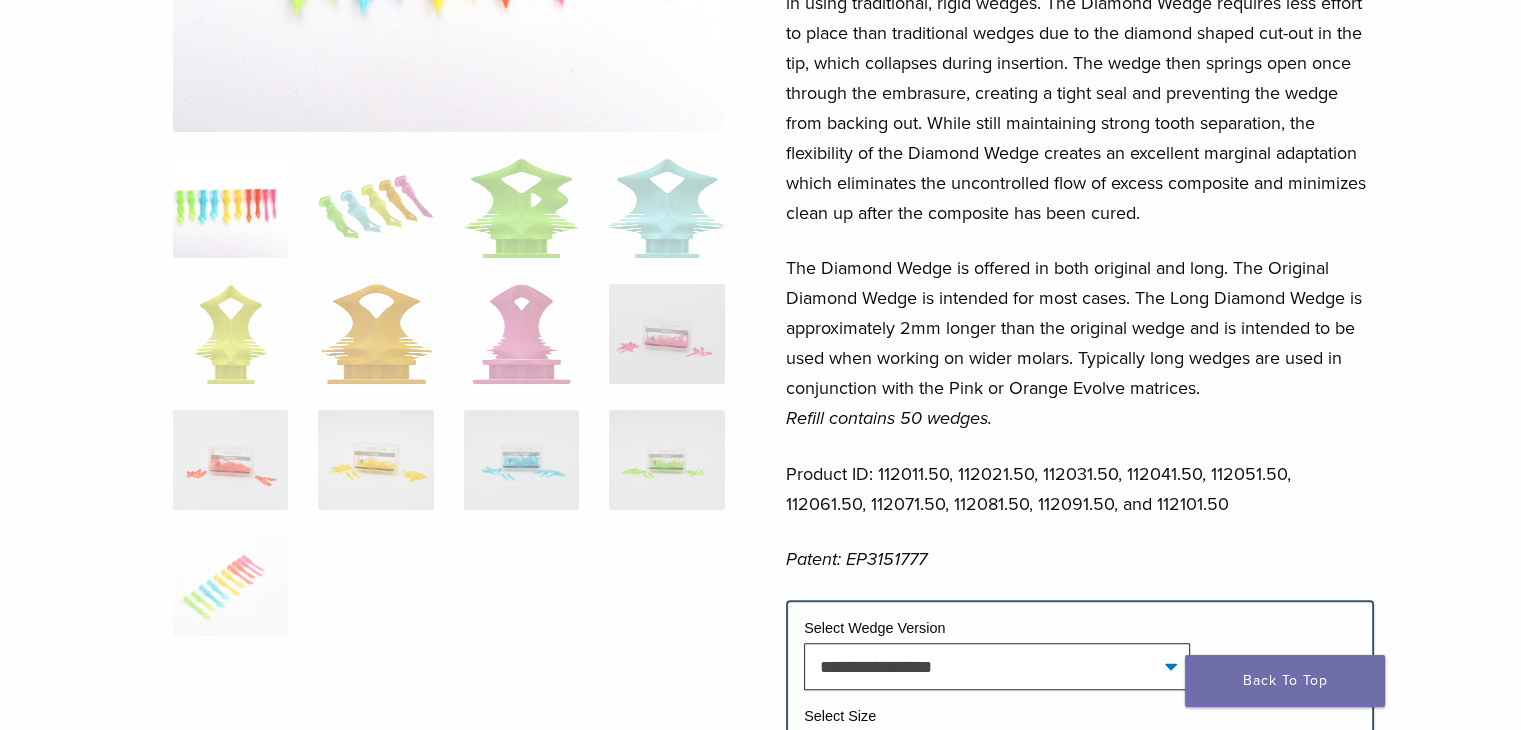 scroll, scrollTop: 700, scrollLeft: 0, axis: vertical 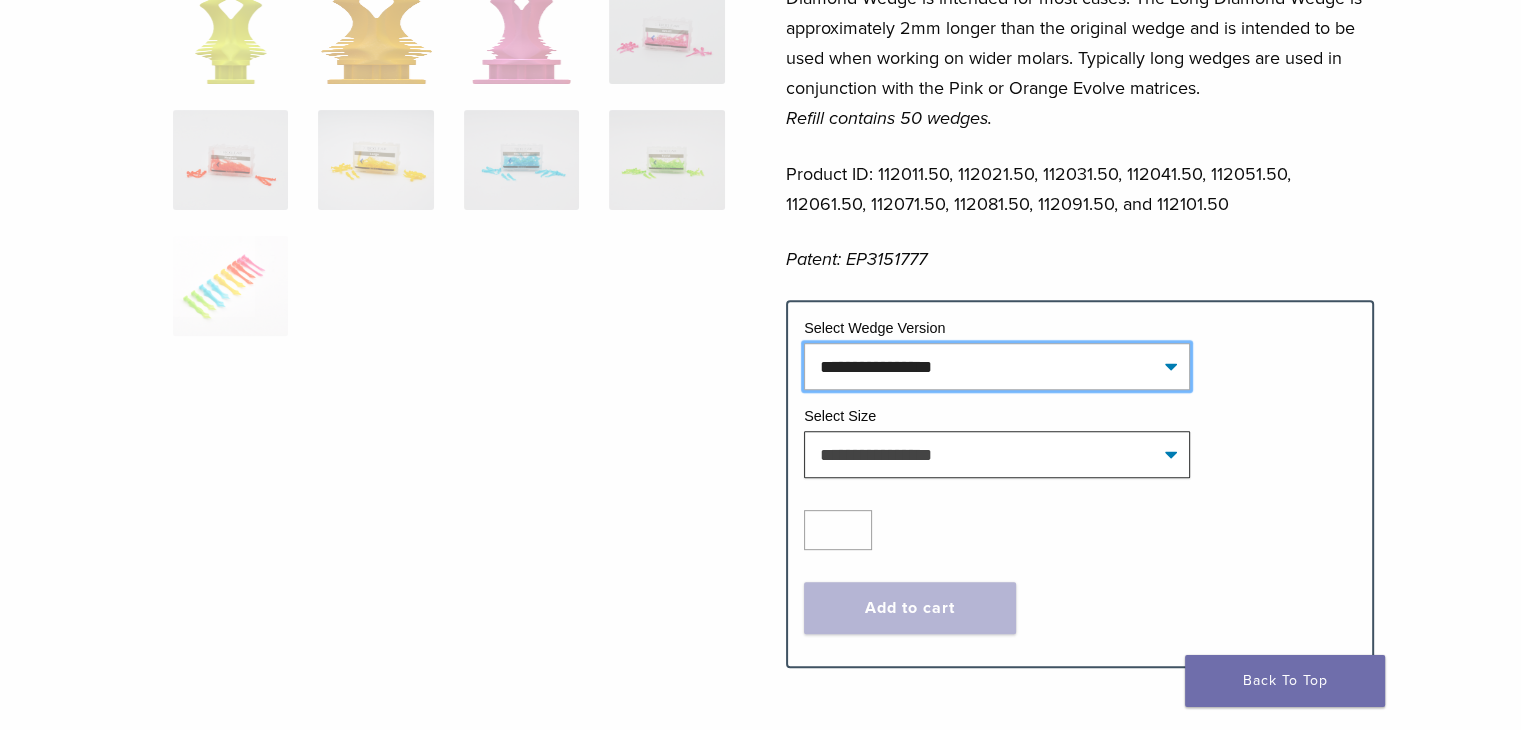 click on "**********" at bounding box center (997, 366) 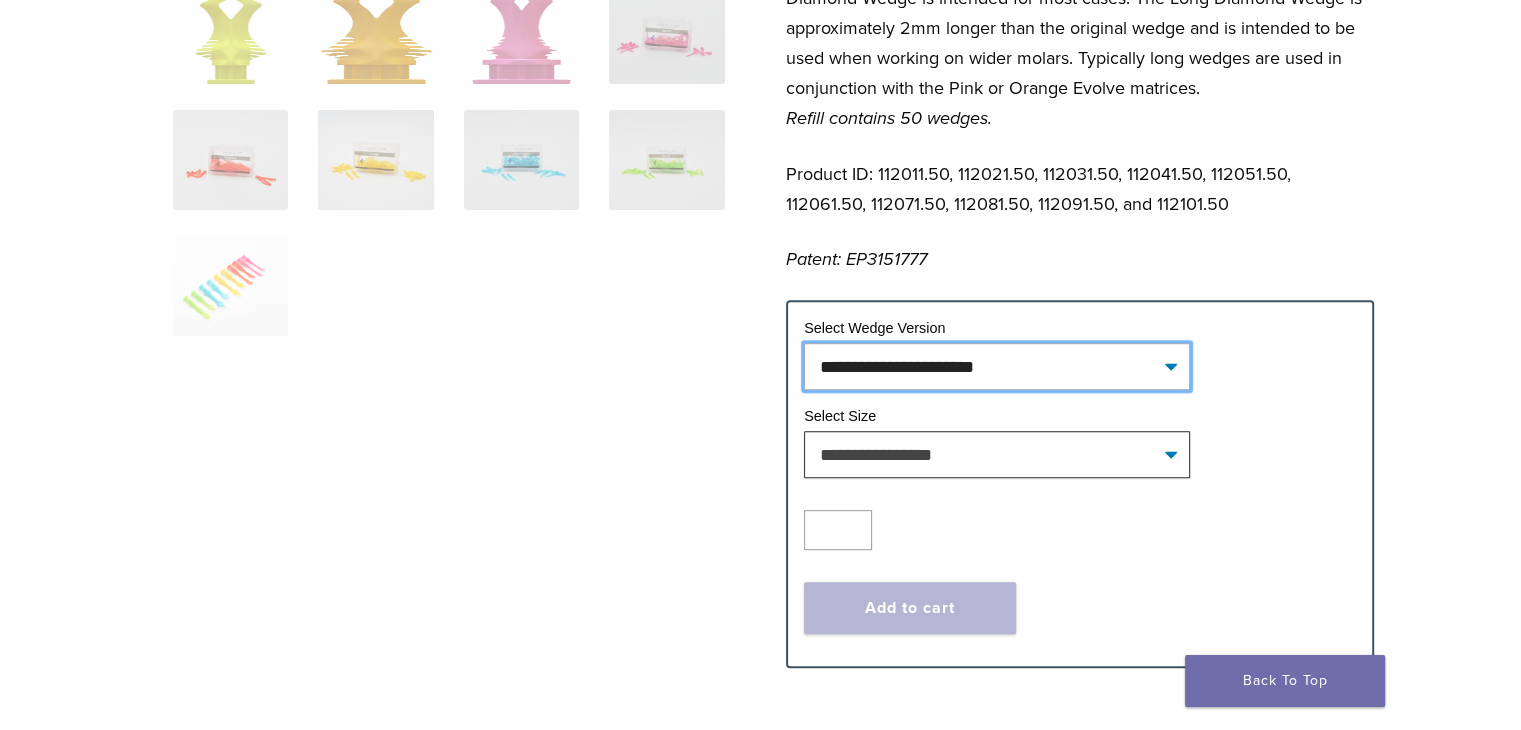 click on "**********" at bounding box center (997, 366) 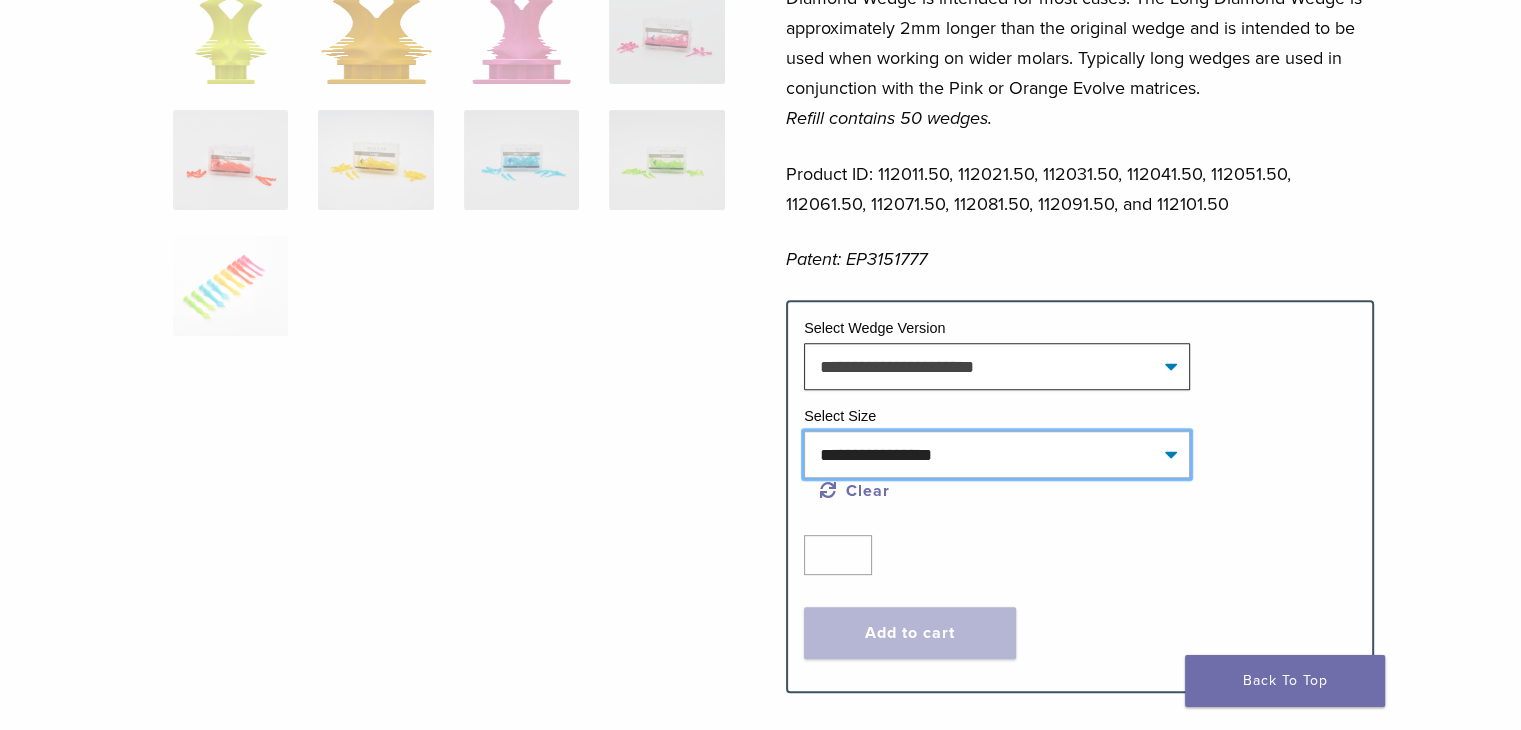 click on "**********" at bounding box center (997, 454) 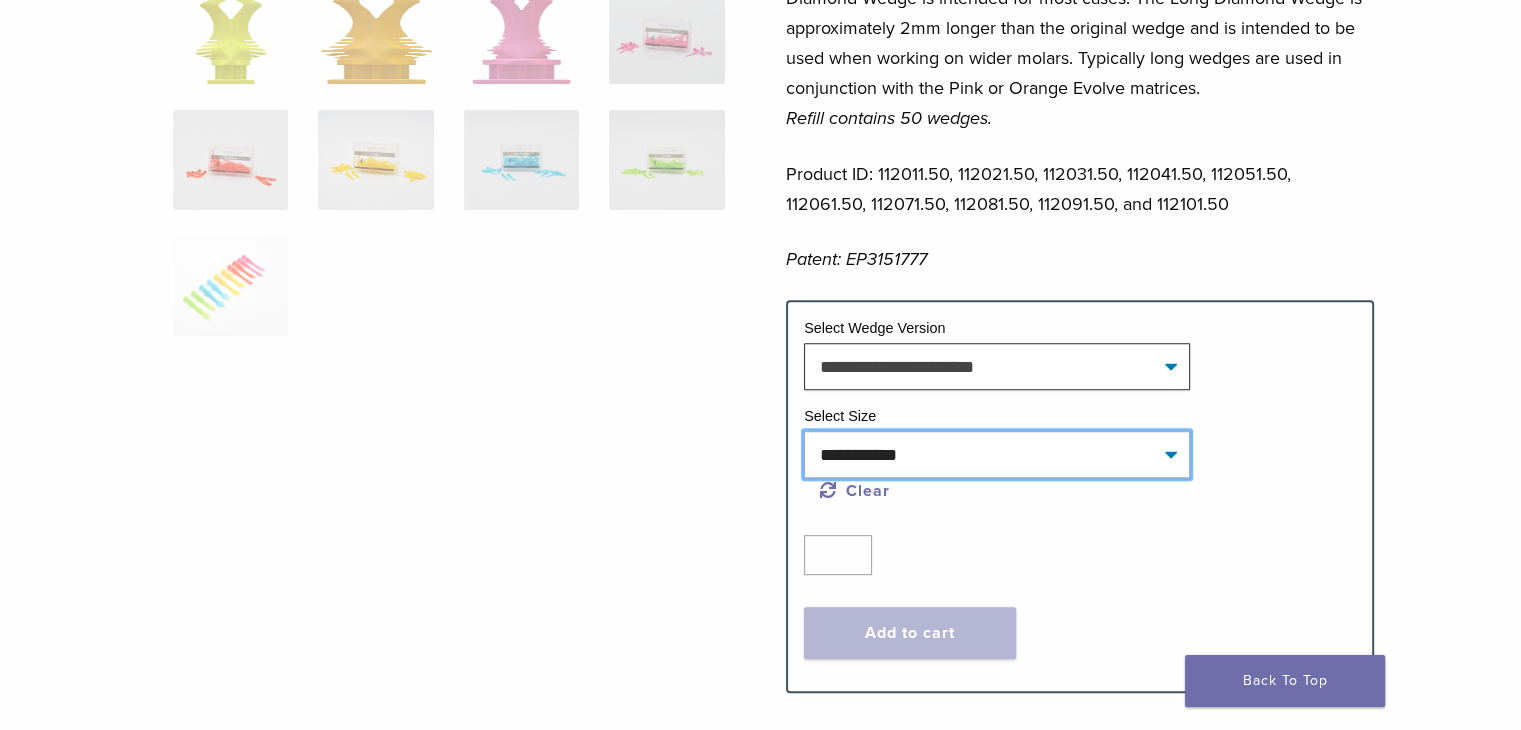 click on "**********" at bounding box center [997, 454] 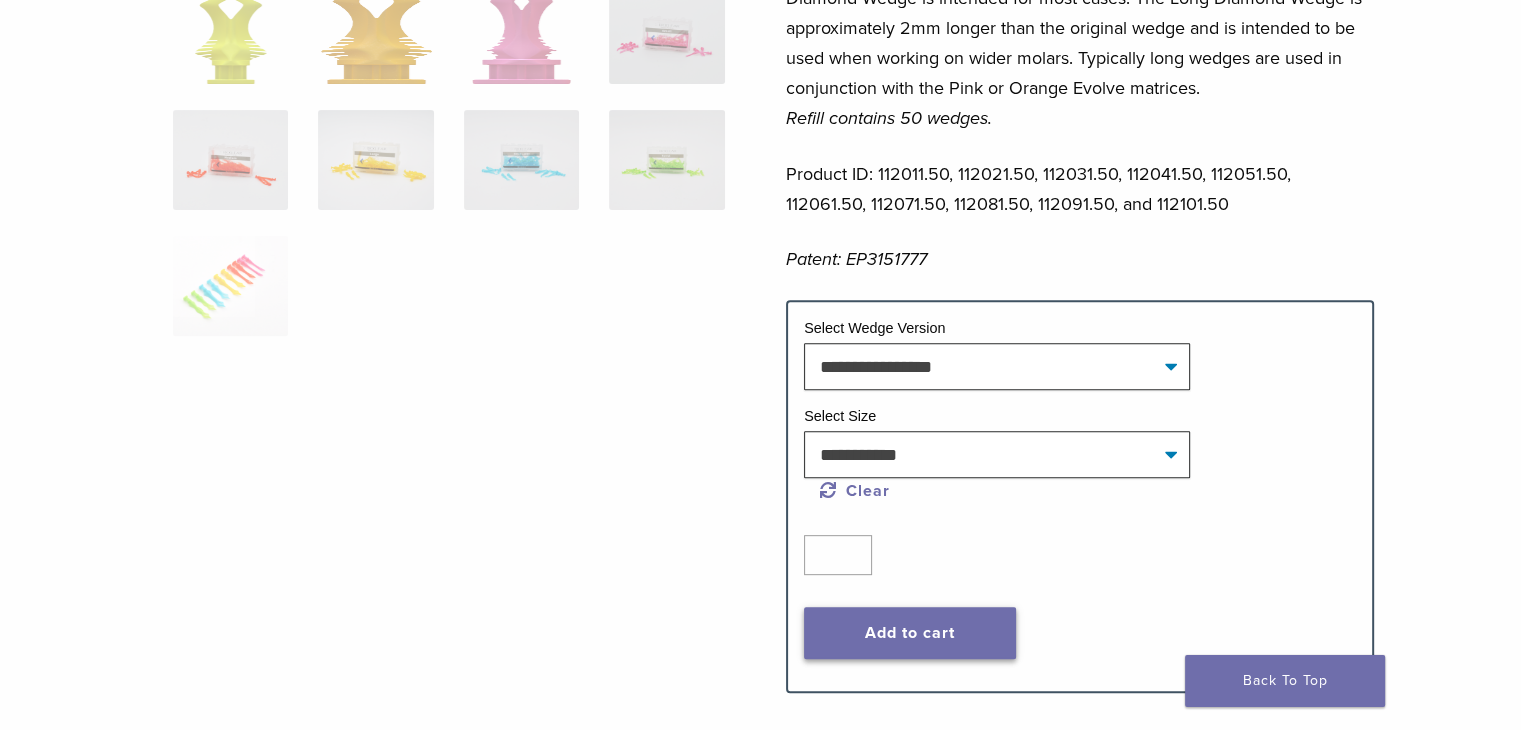 click on "Add to cart" at bounding box center (910, 633) 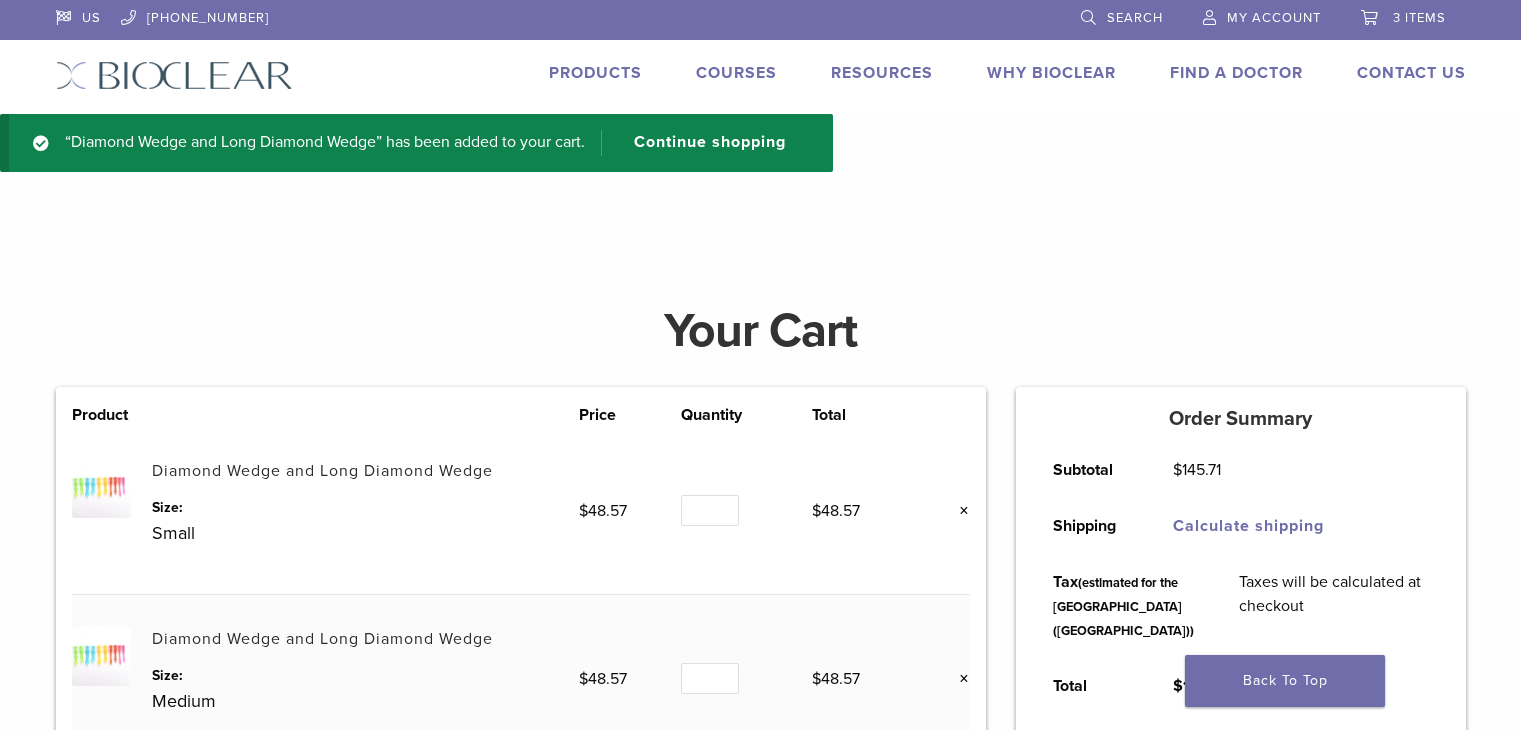 scroll, scrollTop: 0, scrollLeft: 0, axis: both 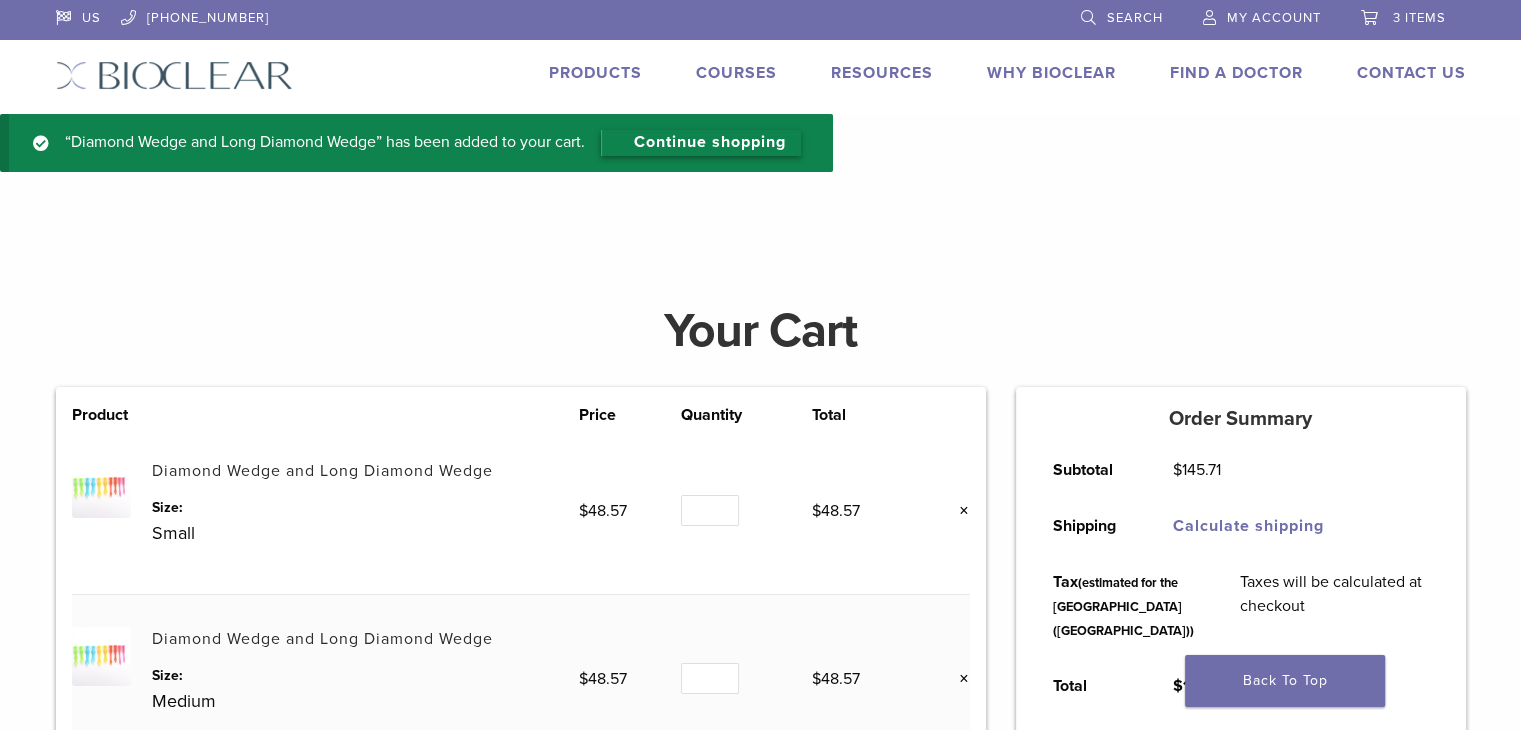 click on "Continue shopping" at bounding box center [701, 143] 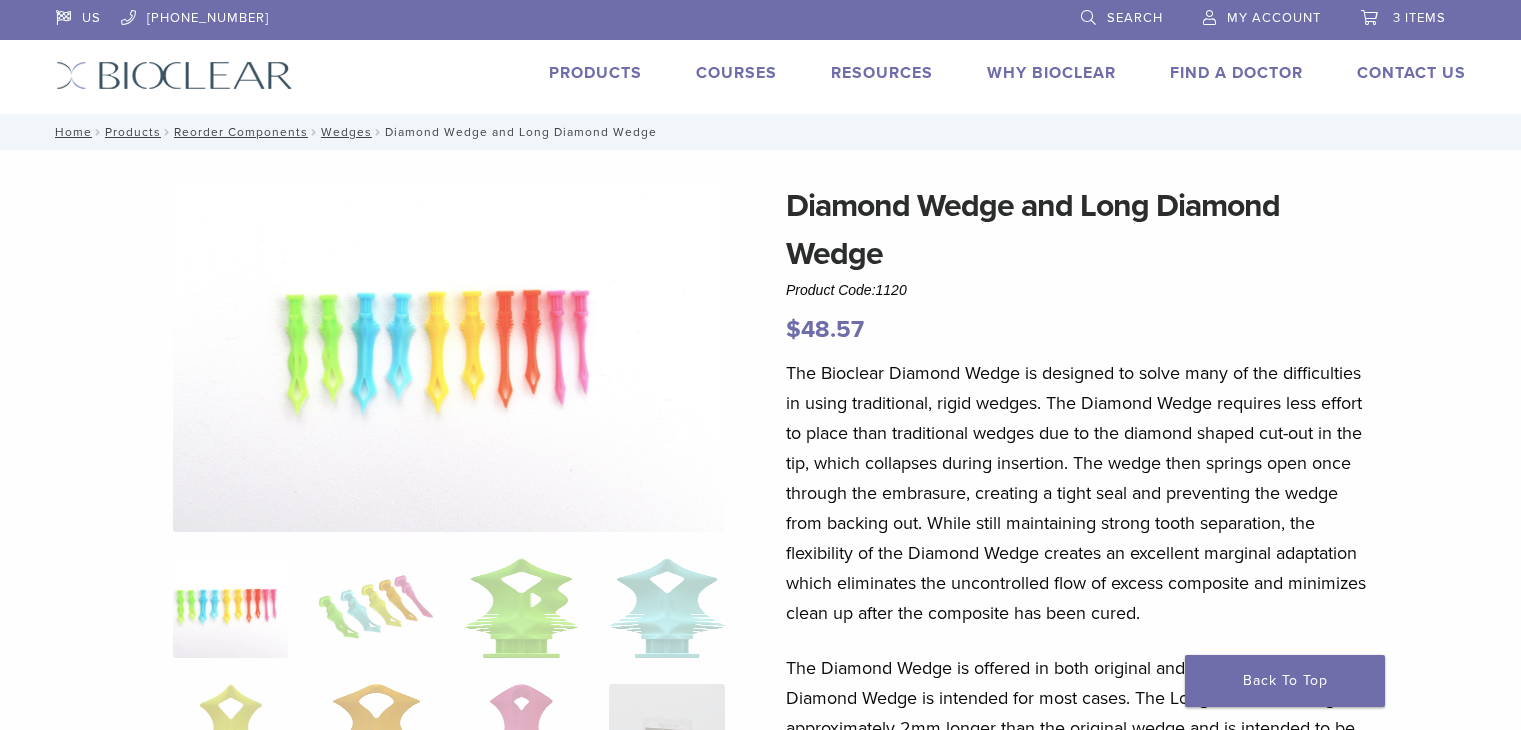 scroll, scrollTop: 0, scrollLeft: 0, axis: both 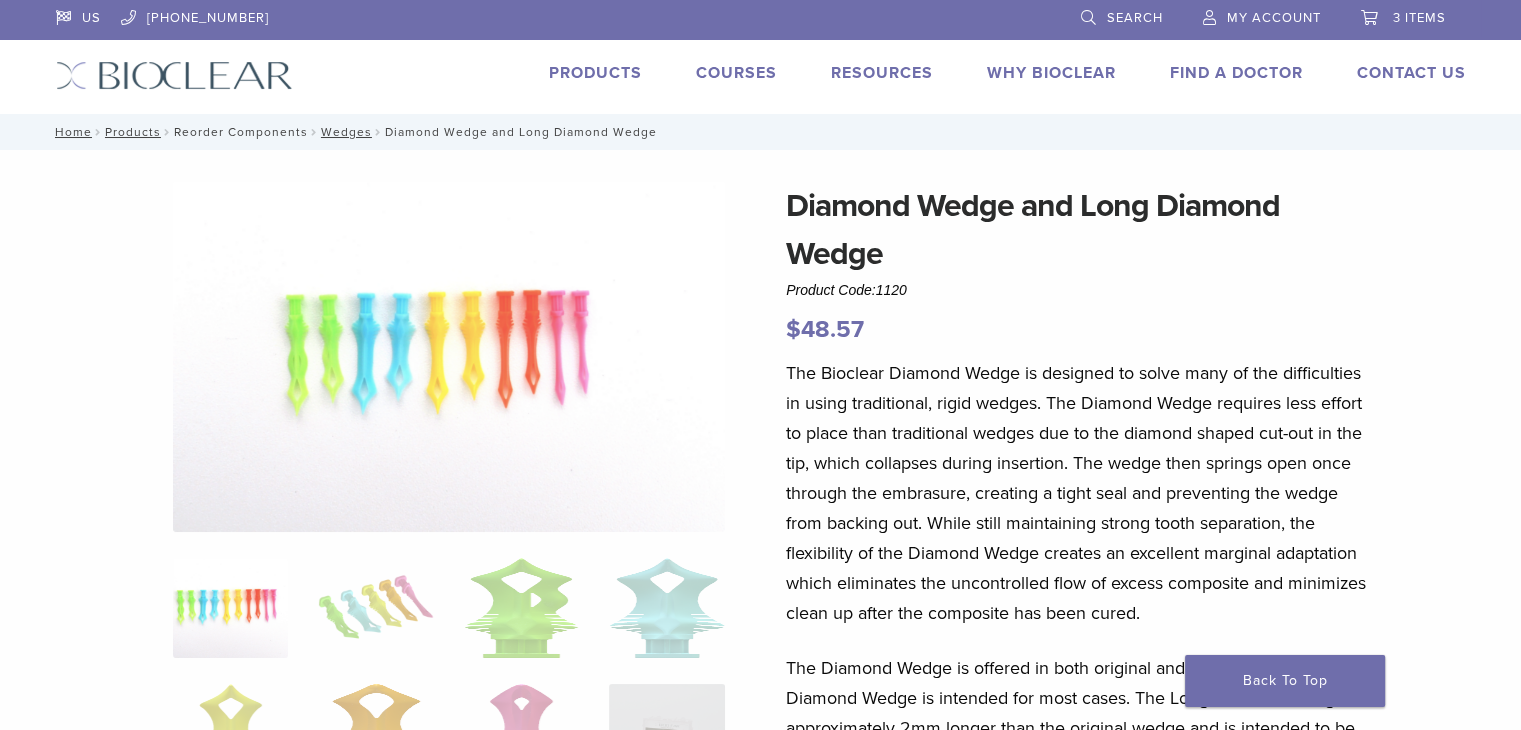 click on "Reorder Components" at bounding box center (241, 132) 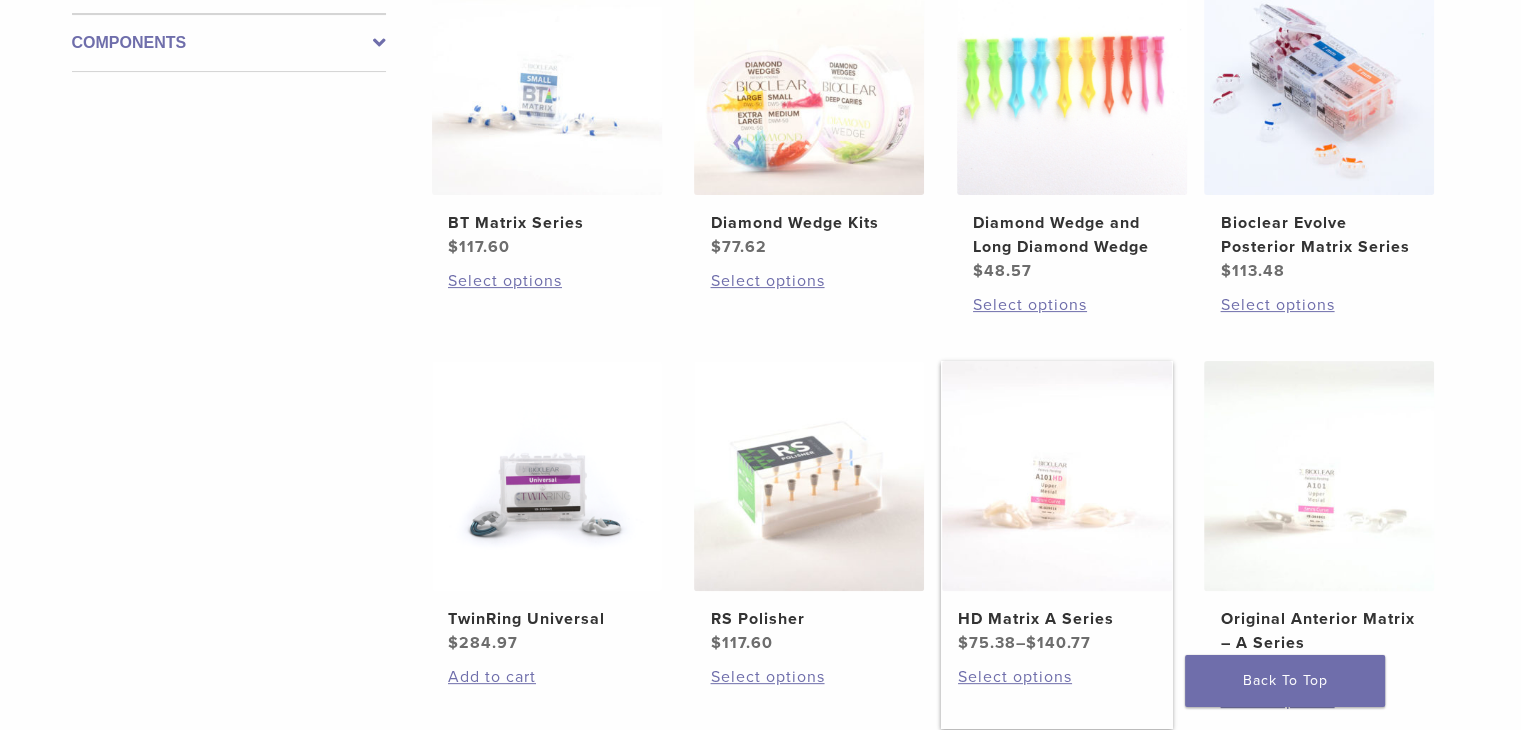 scroll, scrollTop: 500, scrollLeft: 0, axis: vertical 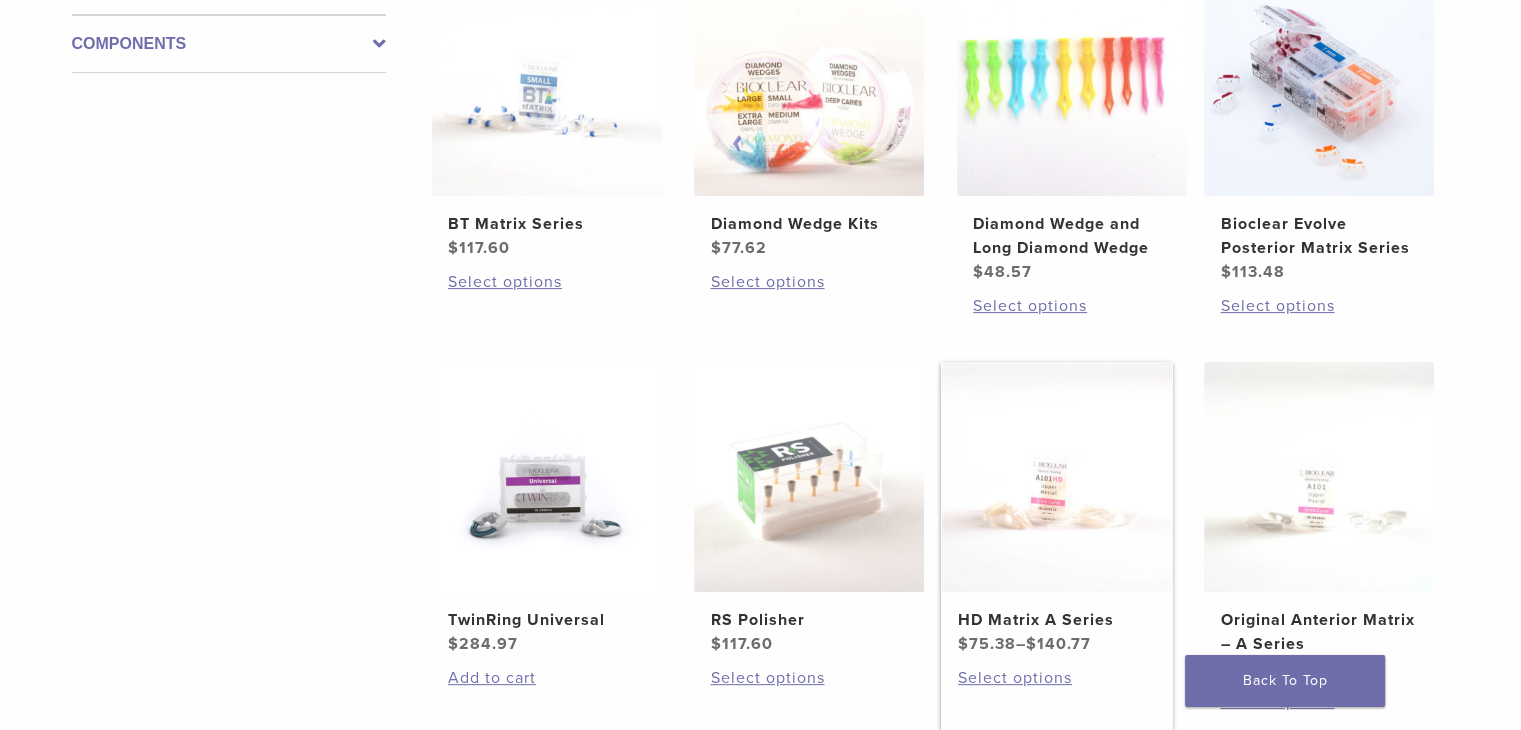 click at bounding box center (1057, 477) 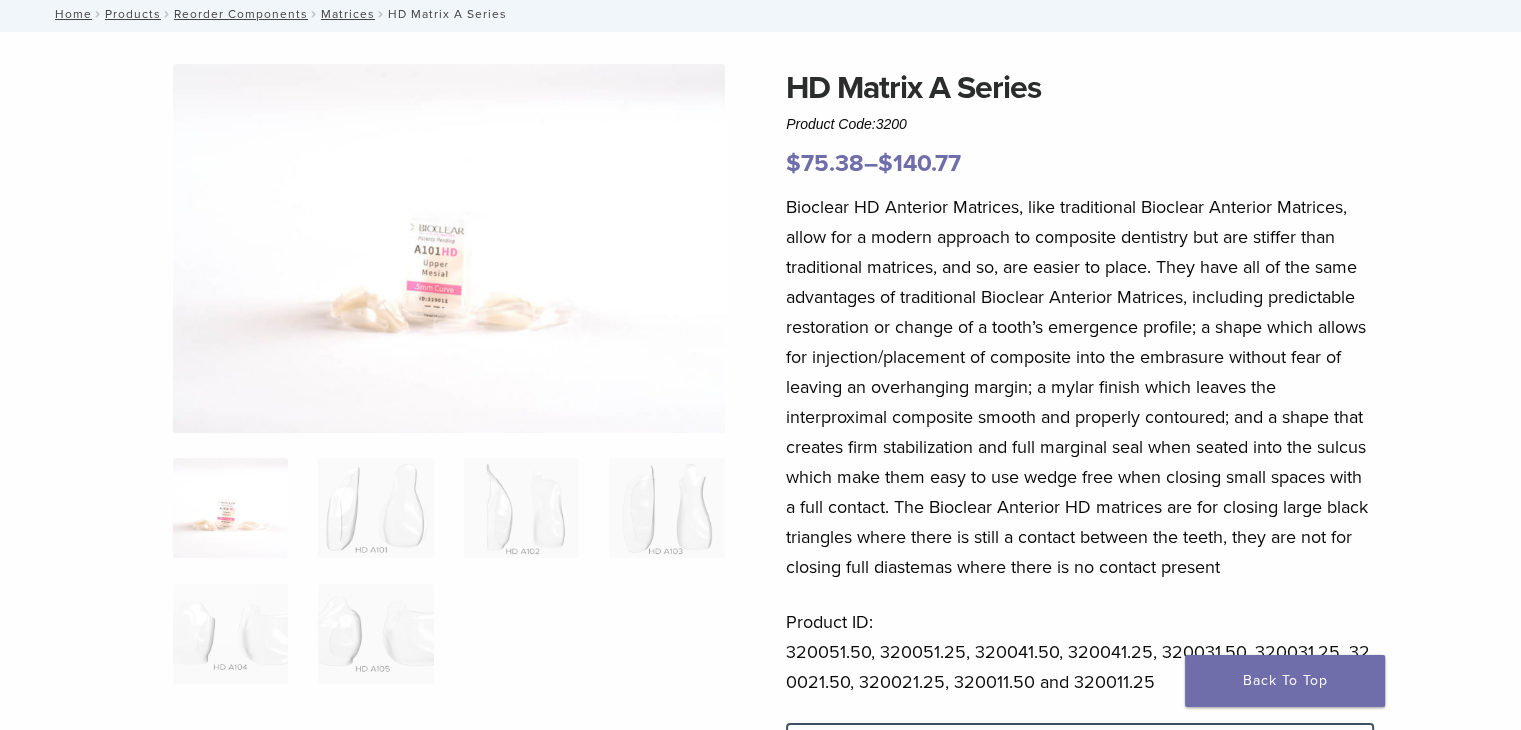 scroll, scrollTop: 100, scrollLeft: 0, axis: vertical 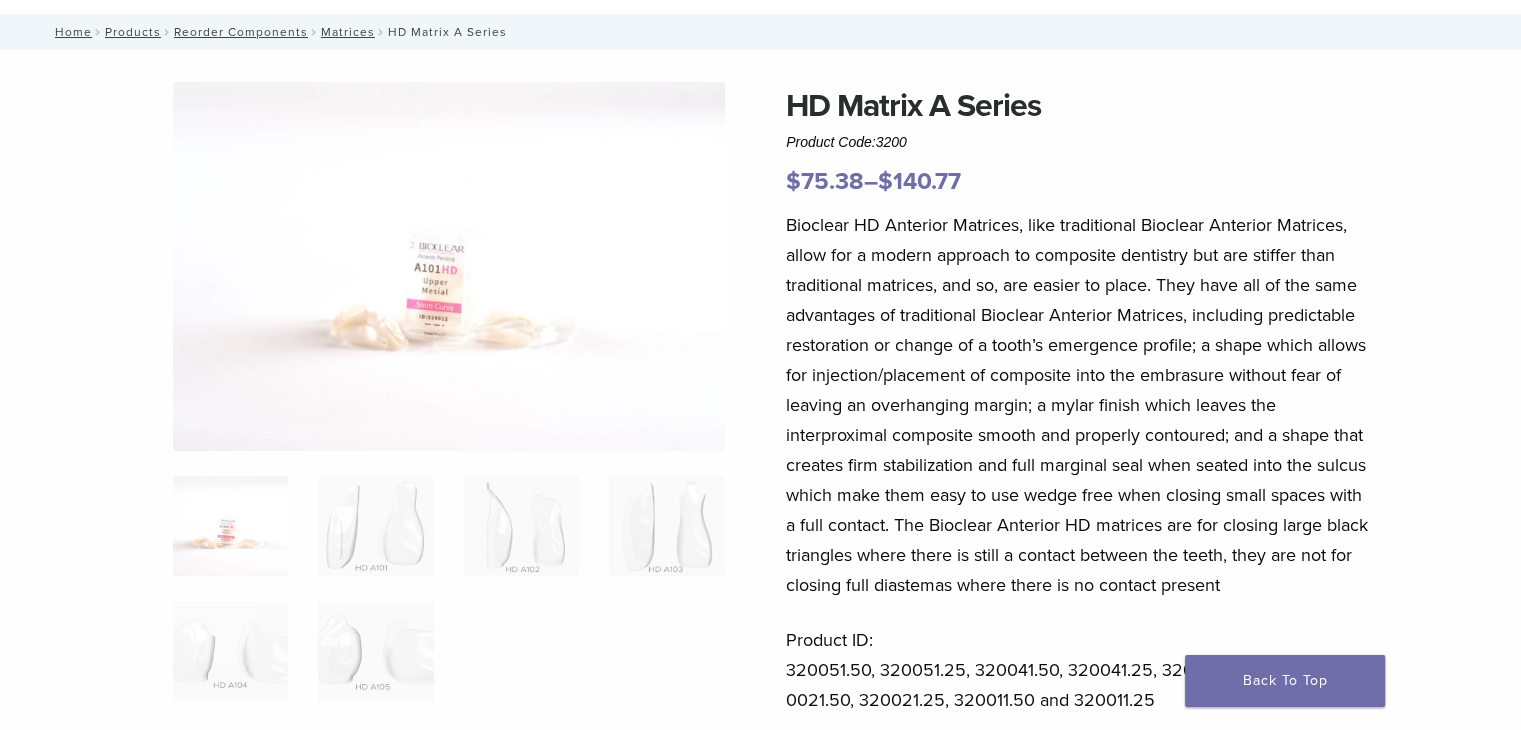 click on "Home  /  Products  /  Reorder Components  /  Matrices  /  HD Matrix A Series" at bounding box center [761, 32] 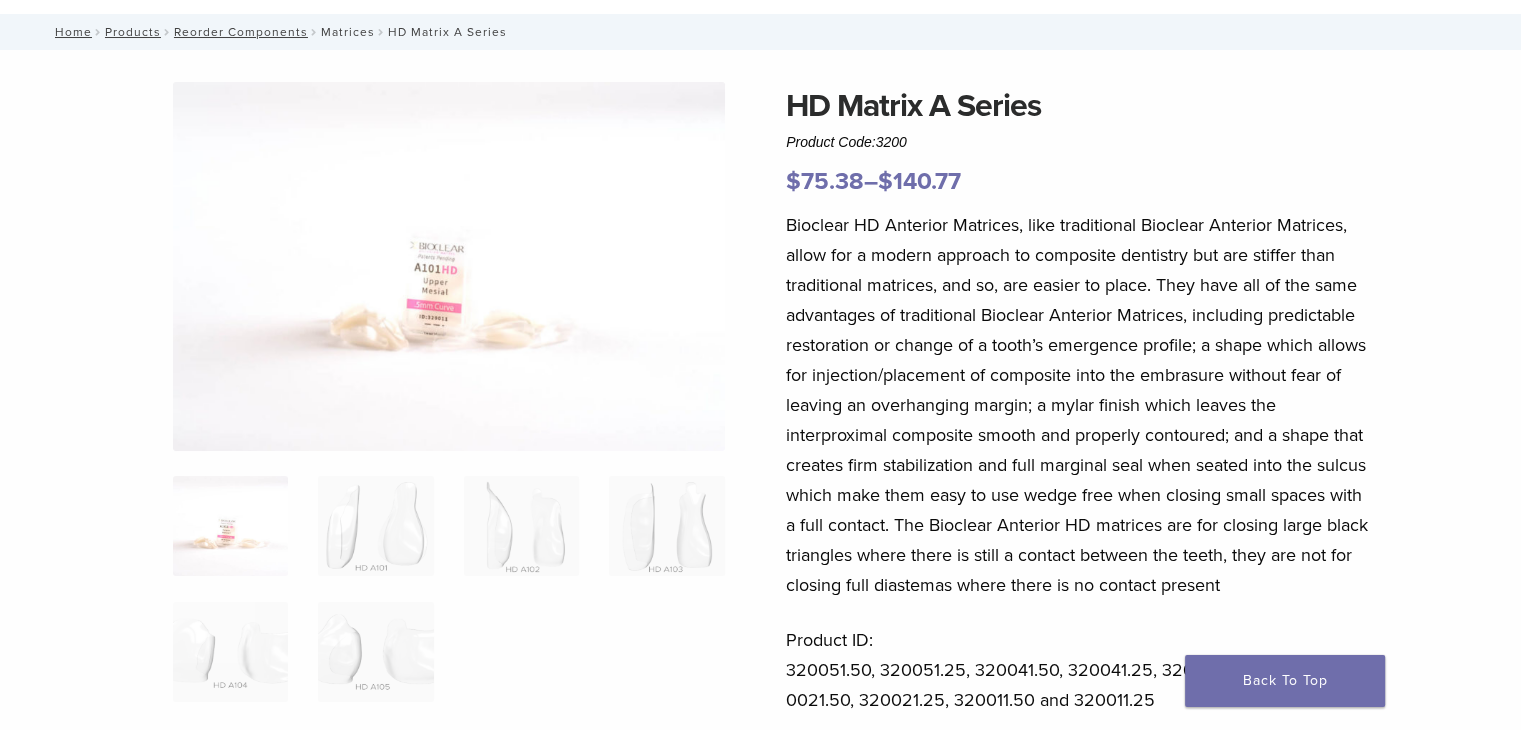 click on "Matrices" at bounding box center (348, 32) 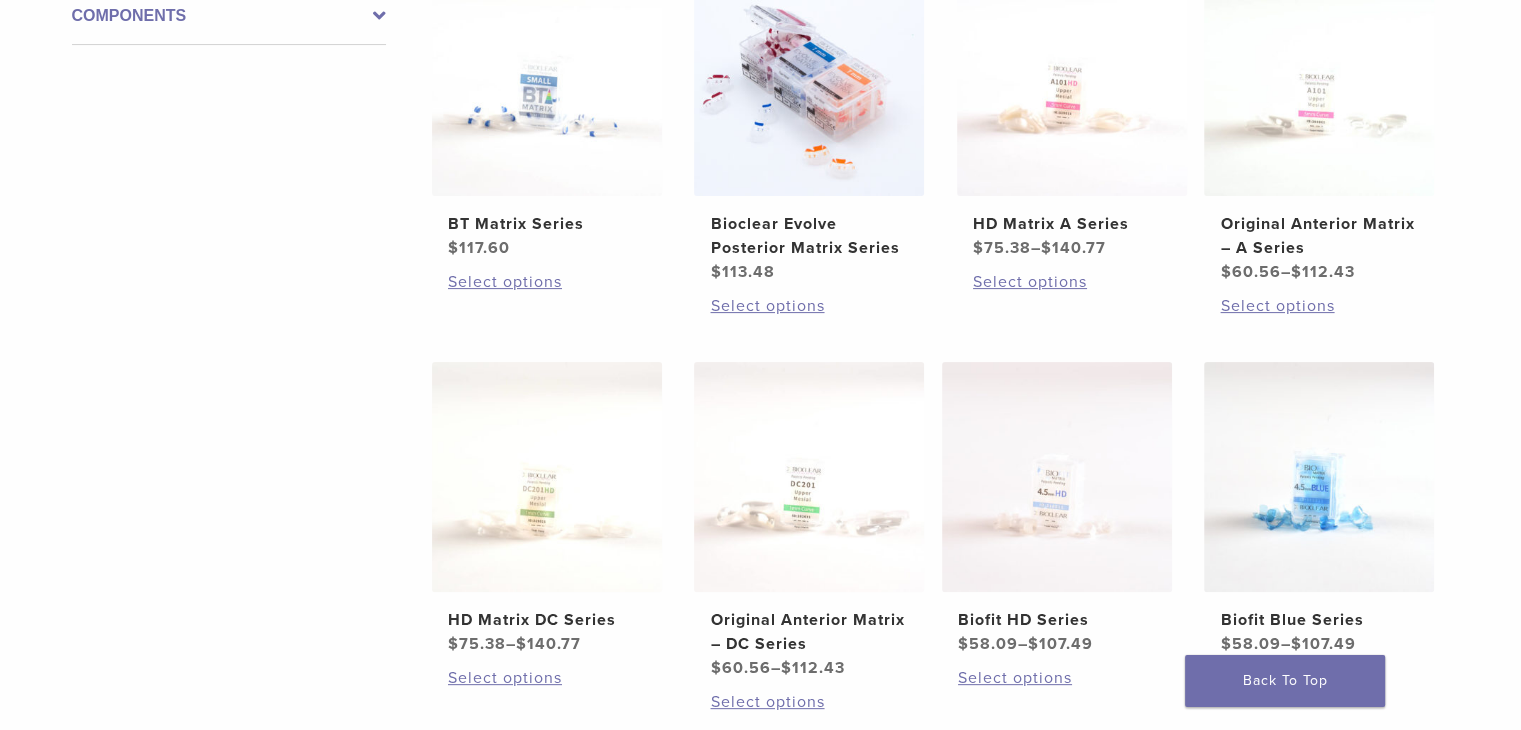 scroll, scrollTop: 500, scrollLeft: 0, axis: vertical 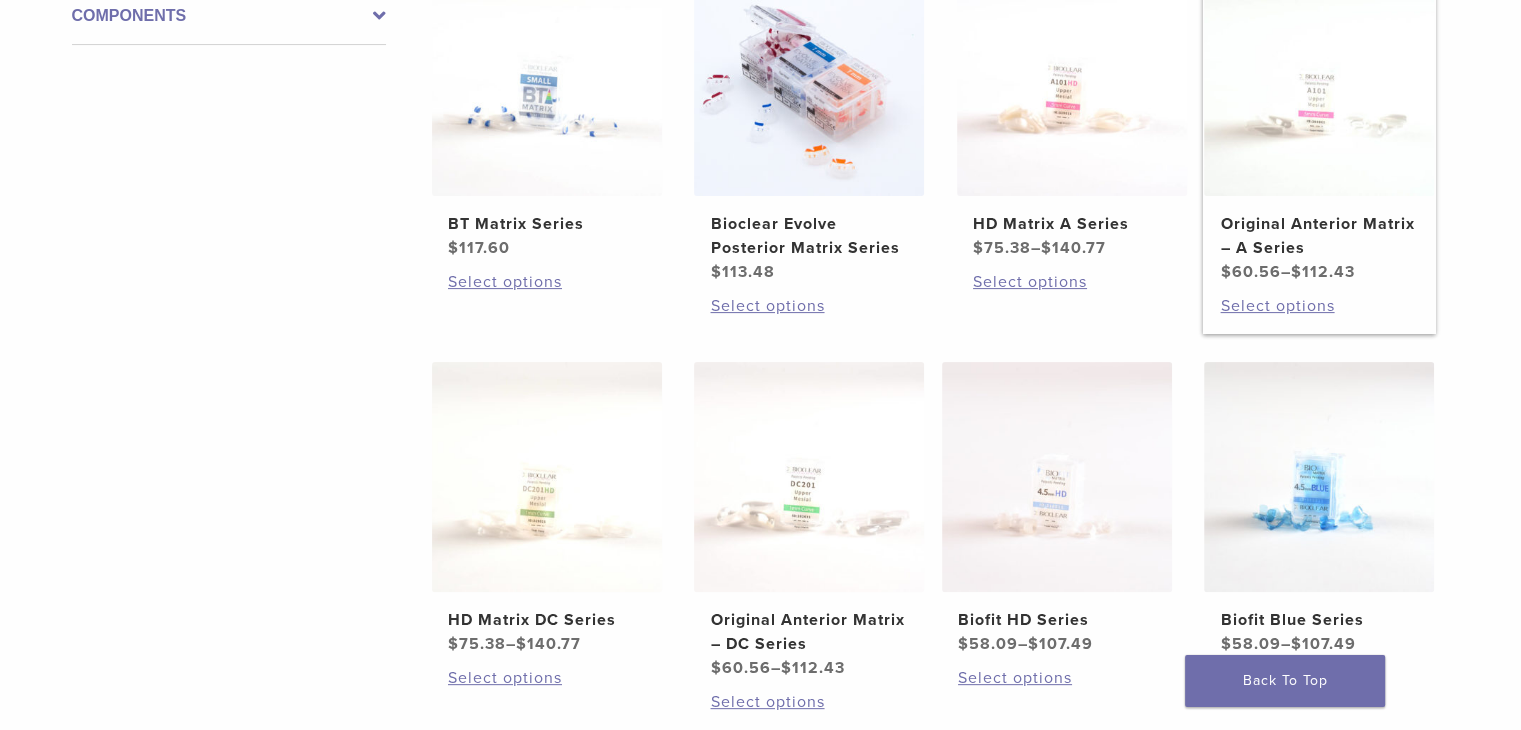 click at bounding box center [1319, 81] 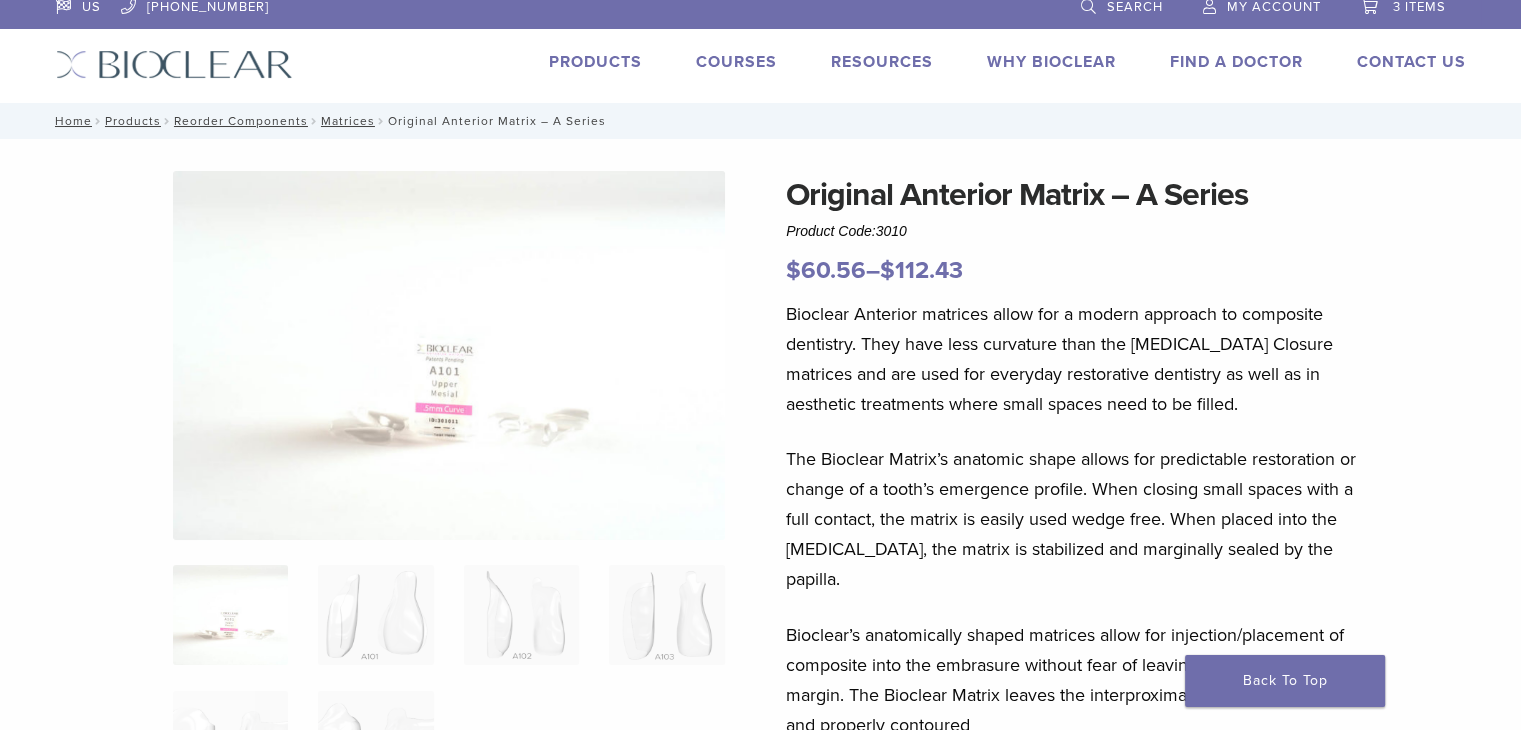 scroll, scrollTop: 0, scrollLeft: 0, axis: both 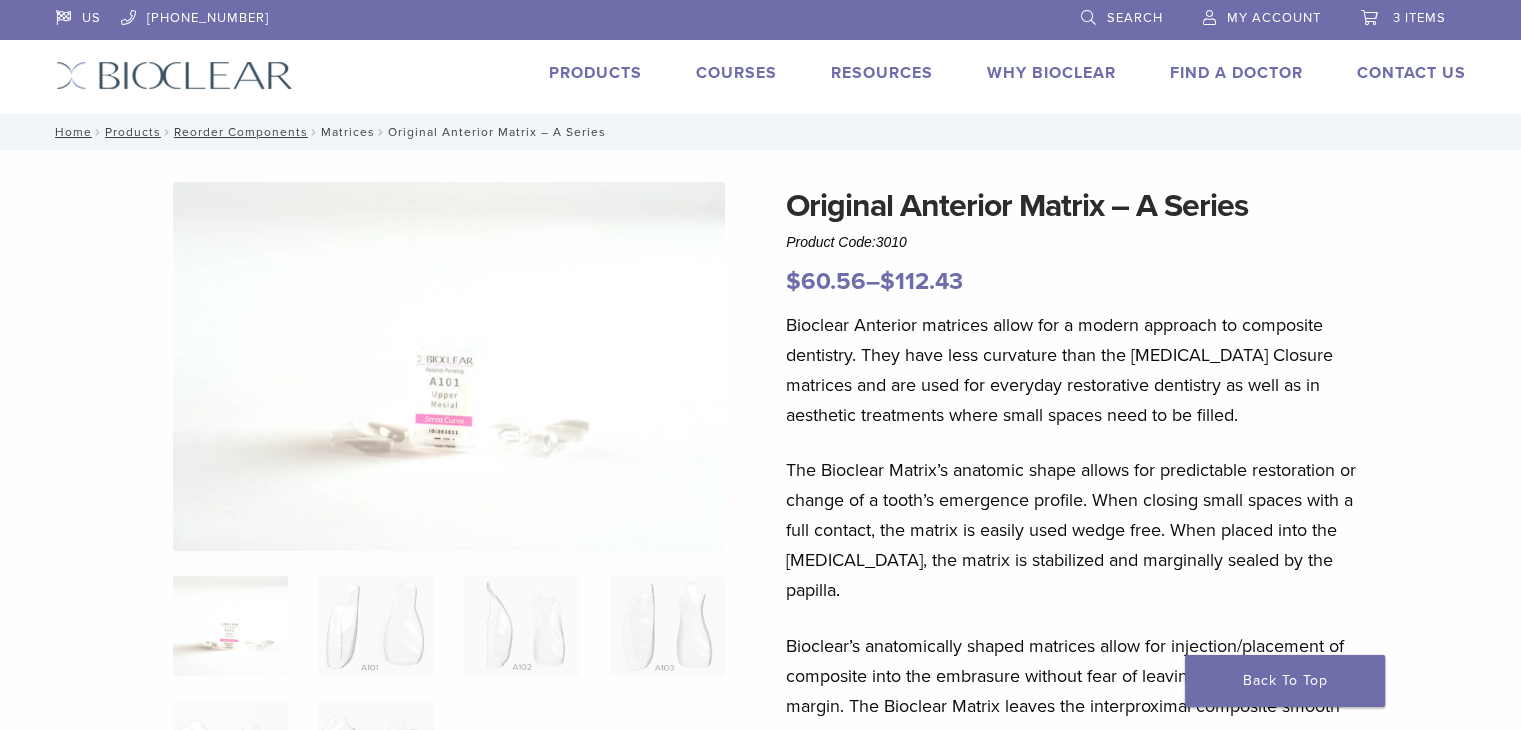 click on "Matrices" at bounding box center [348, 132] 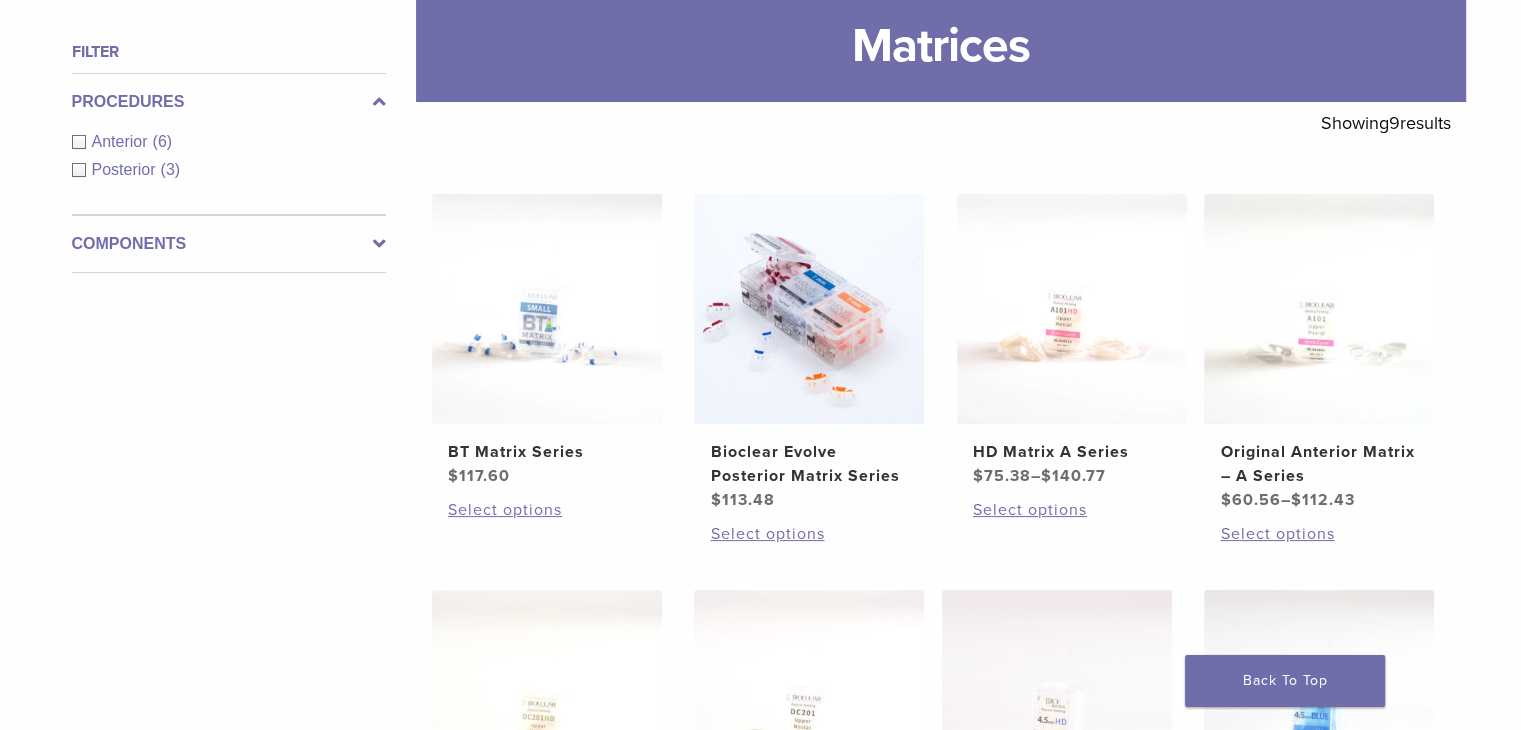scroll, scrollTop: 300, scrollLeft: 0, axis: vertical 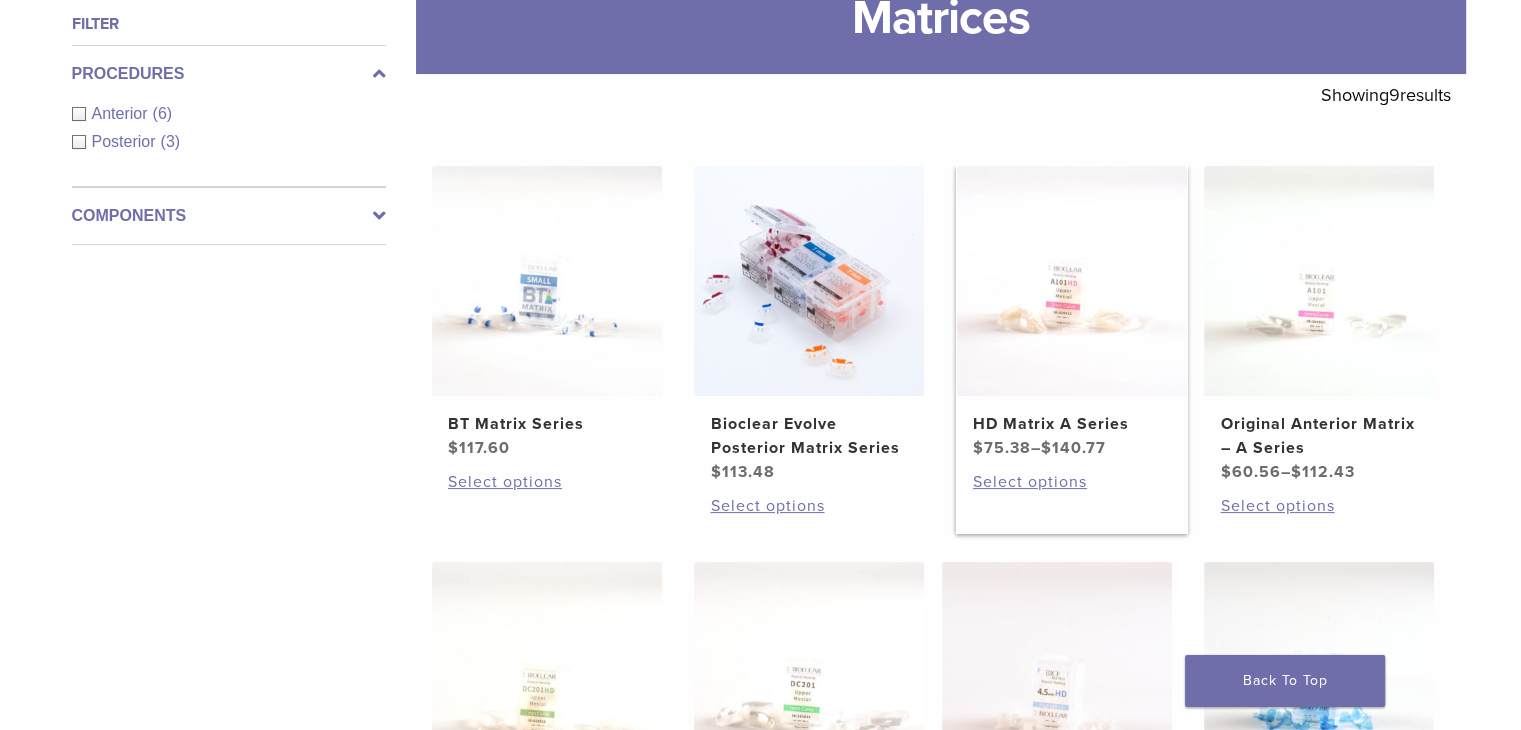 click at bounding box center [1072, 281] 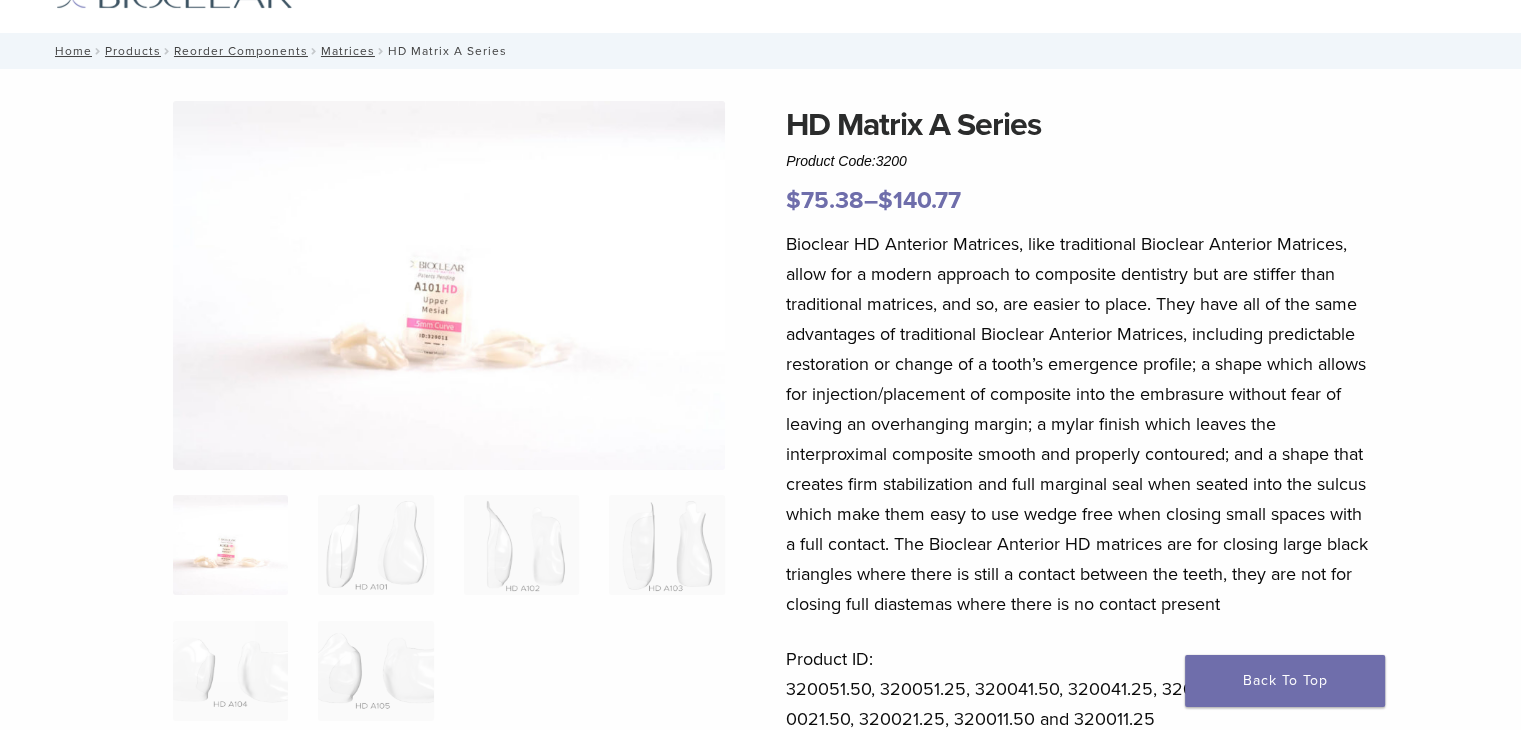 scroll, scrollTop: 400, scrollLeft: 0, axis: vertical 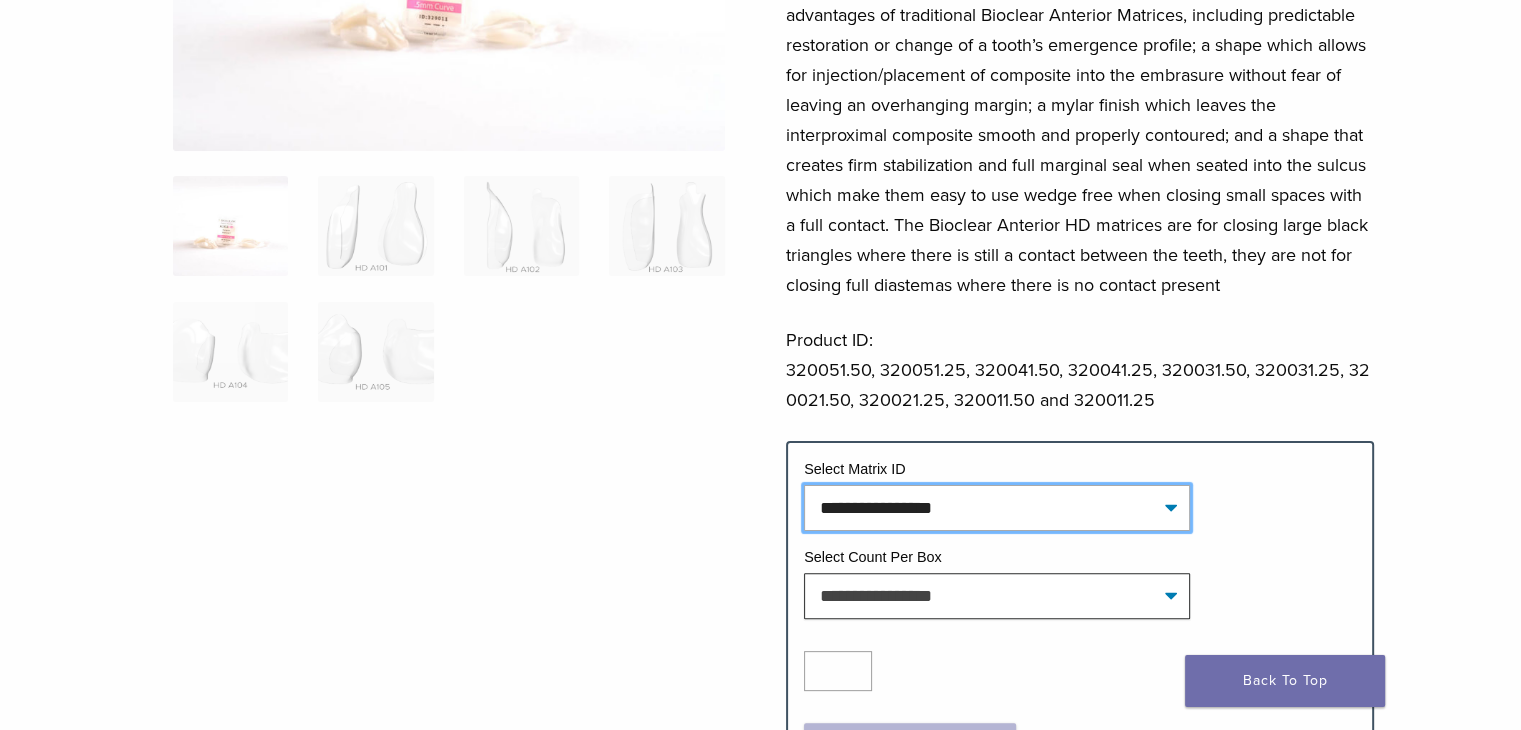 click on "**********" 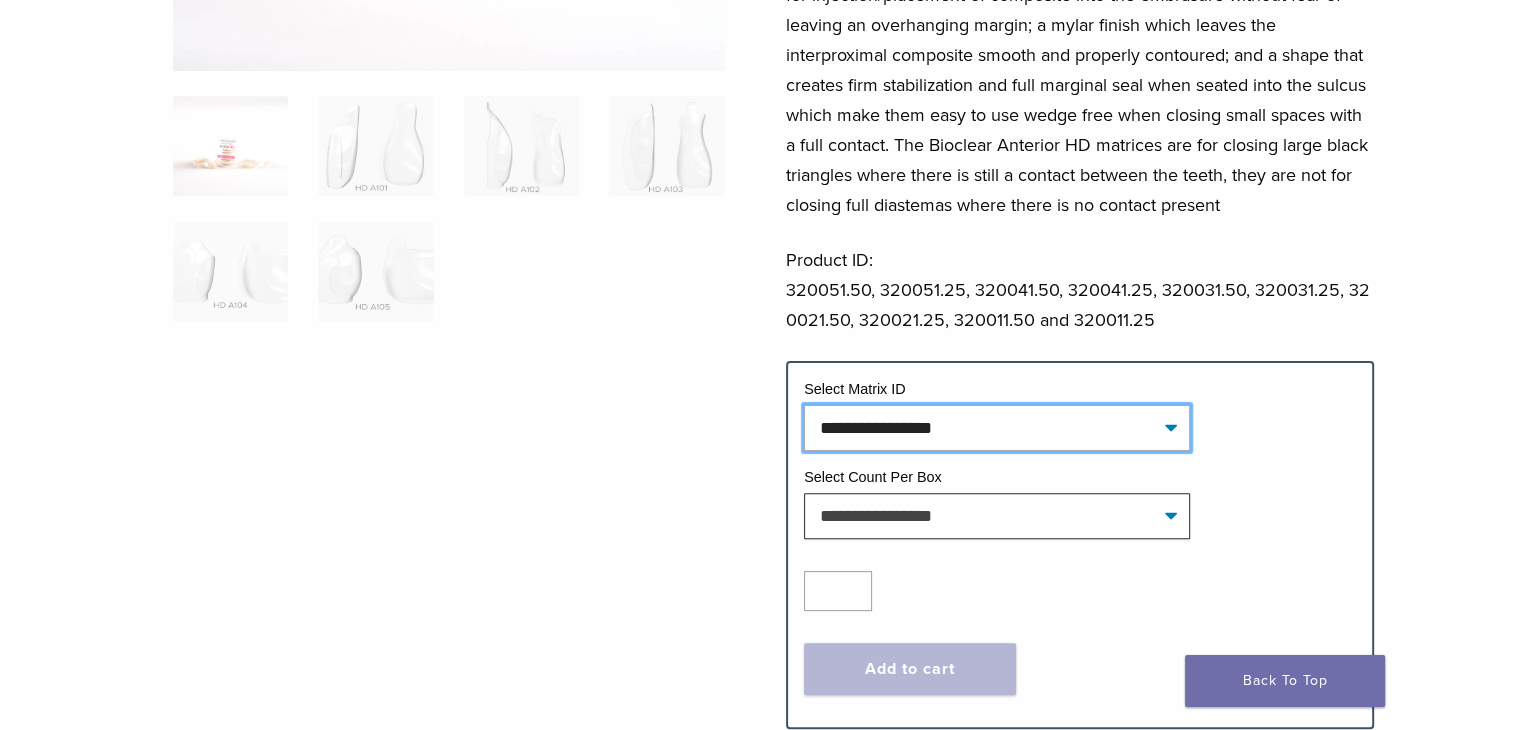 scroll, scrollTop: 500, scrollLeft: 0, axis: vertical 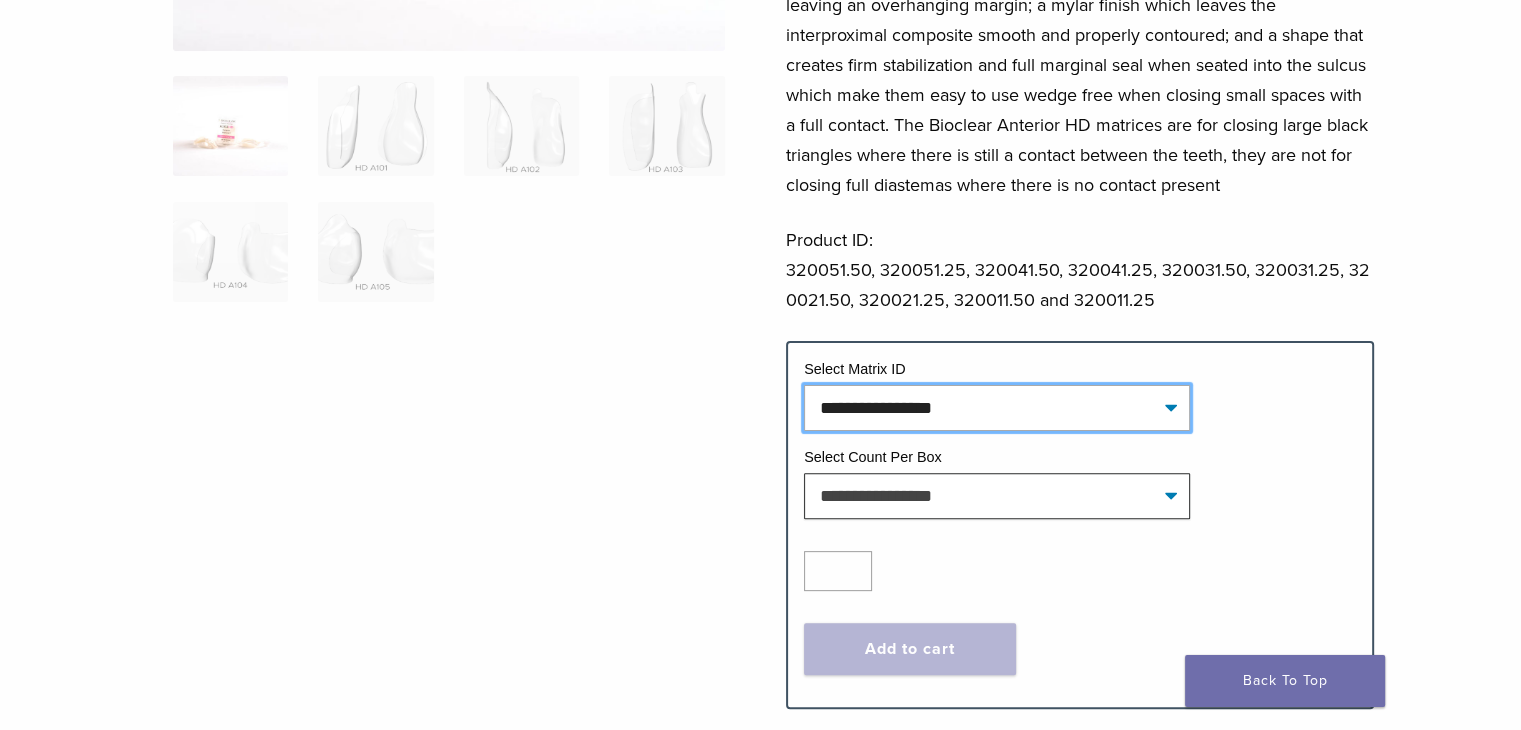 click on "**********" 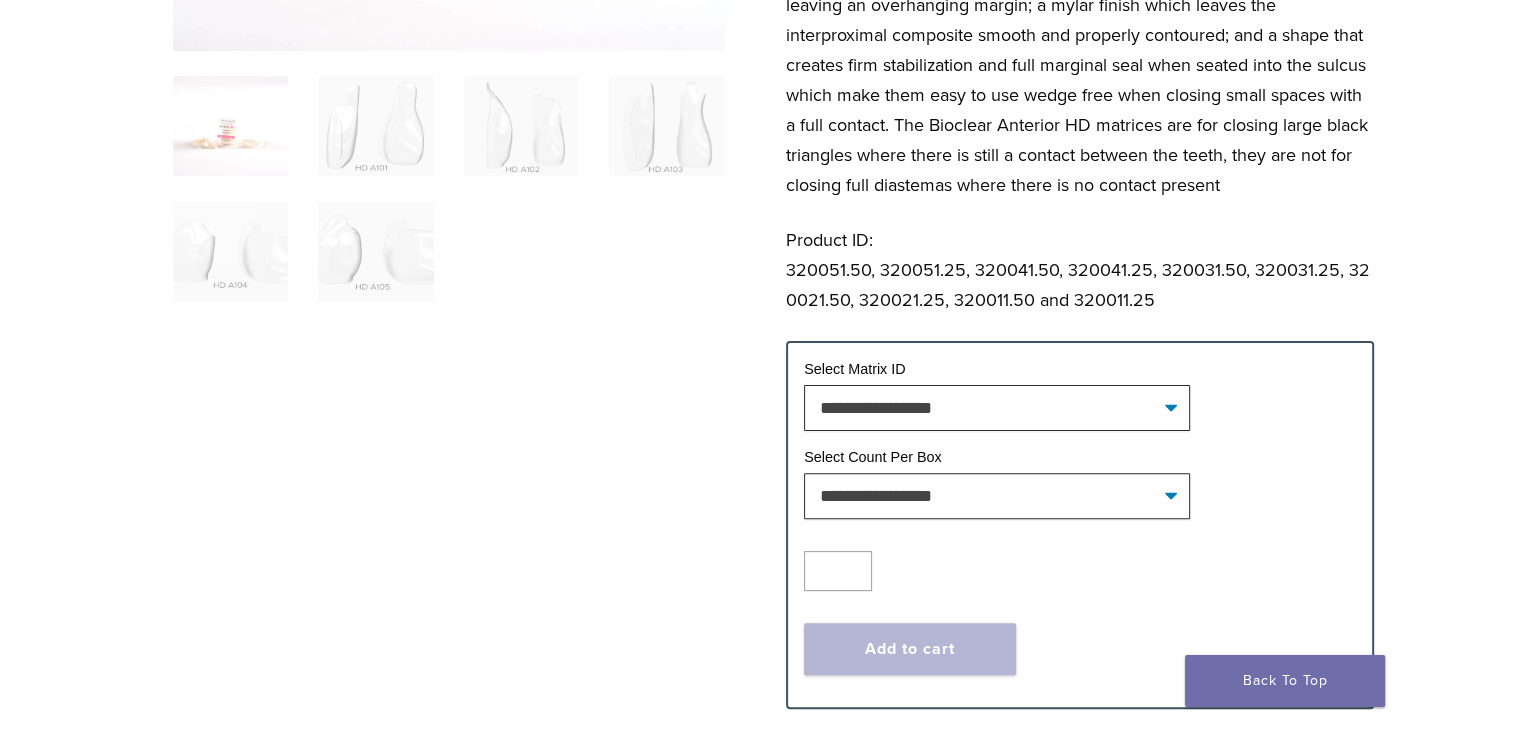 click on "**********" 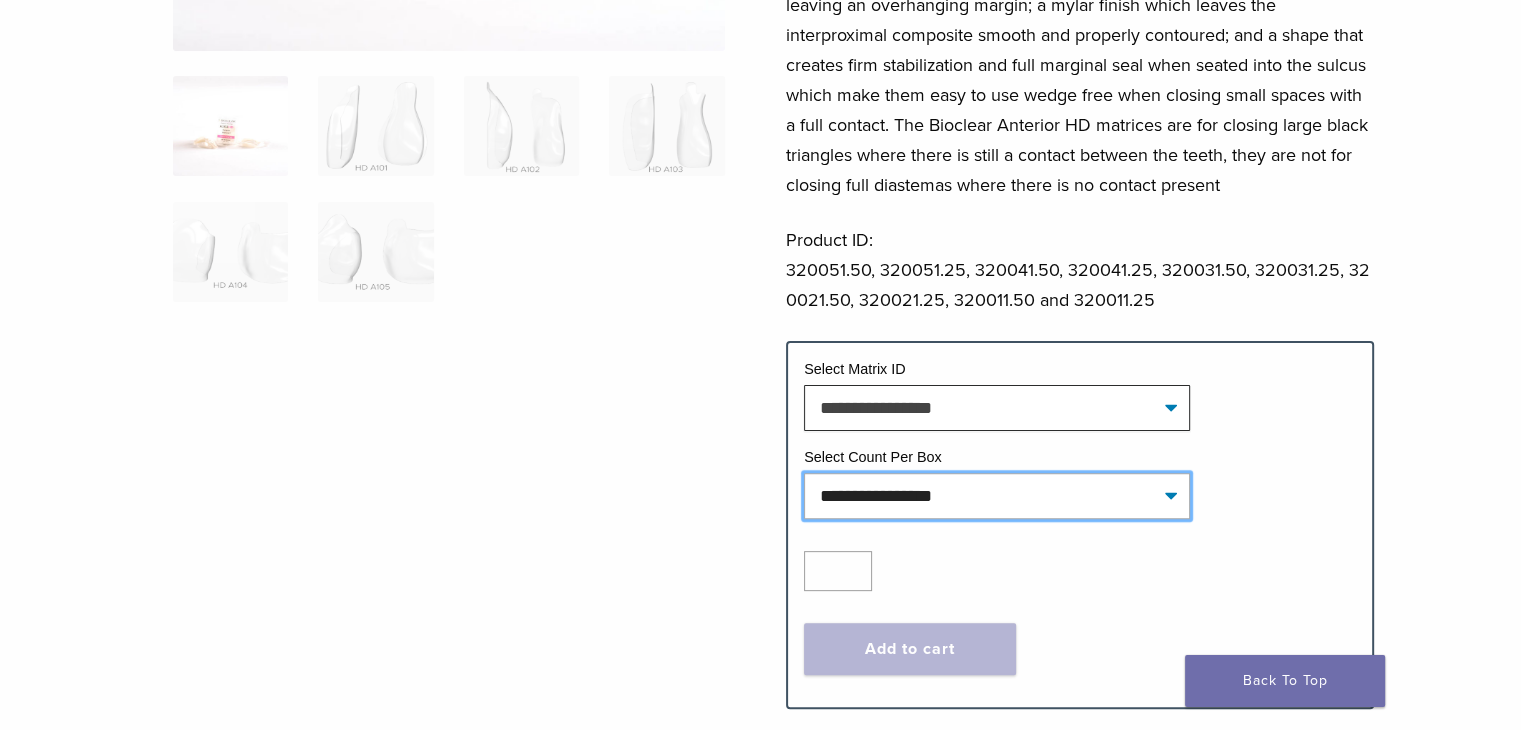 click on "**********" 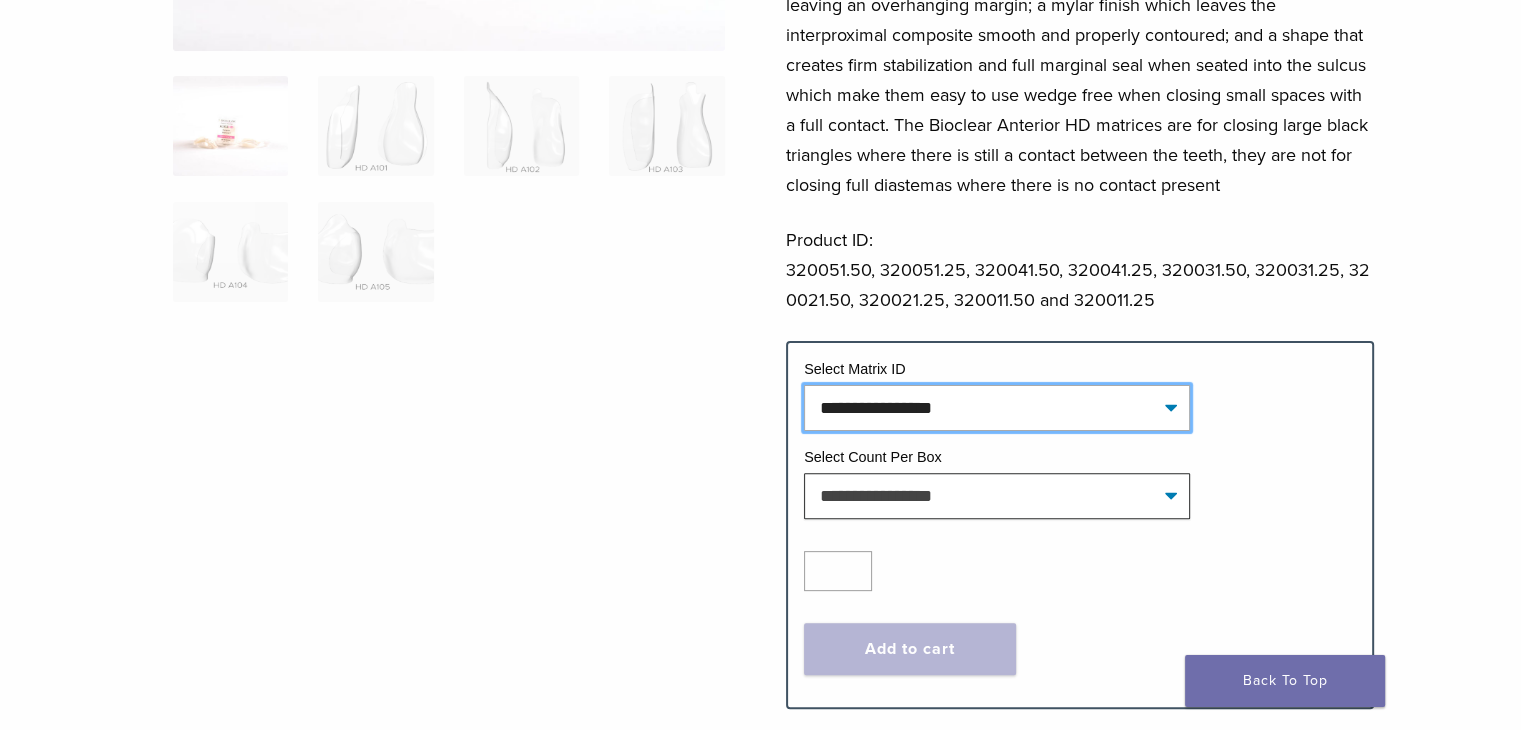 click on "**********" 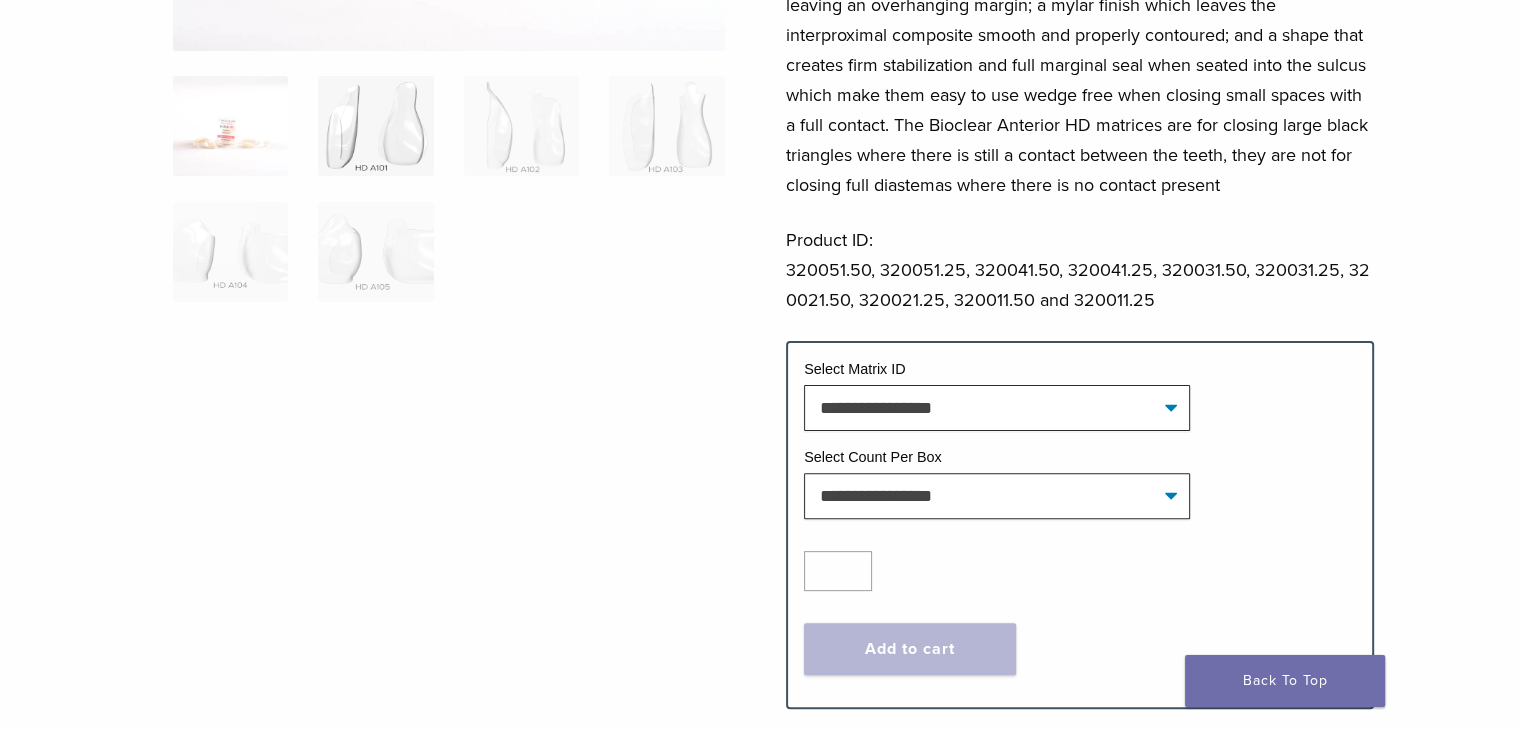 click at bounding box center [375, 126] 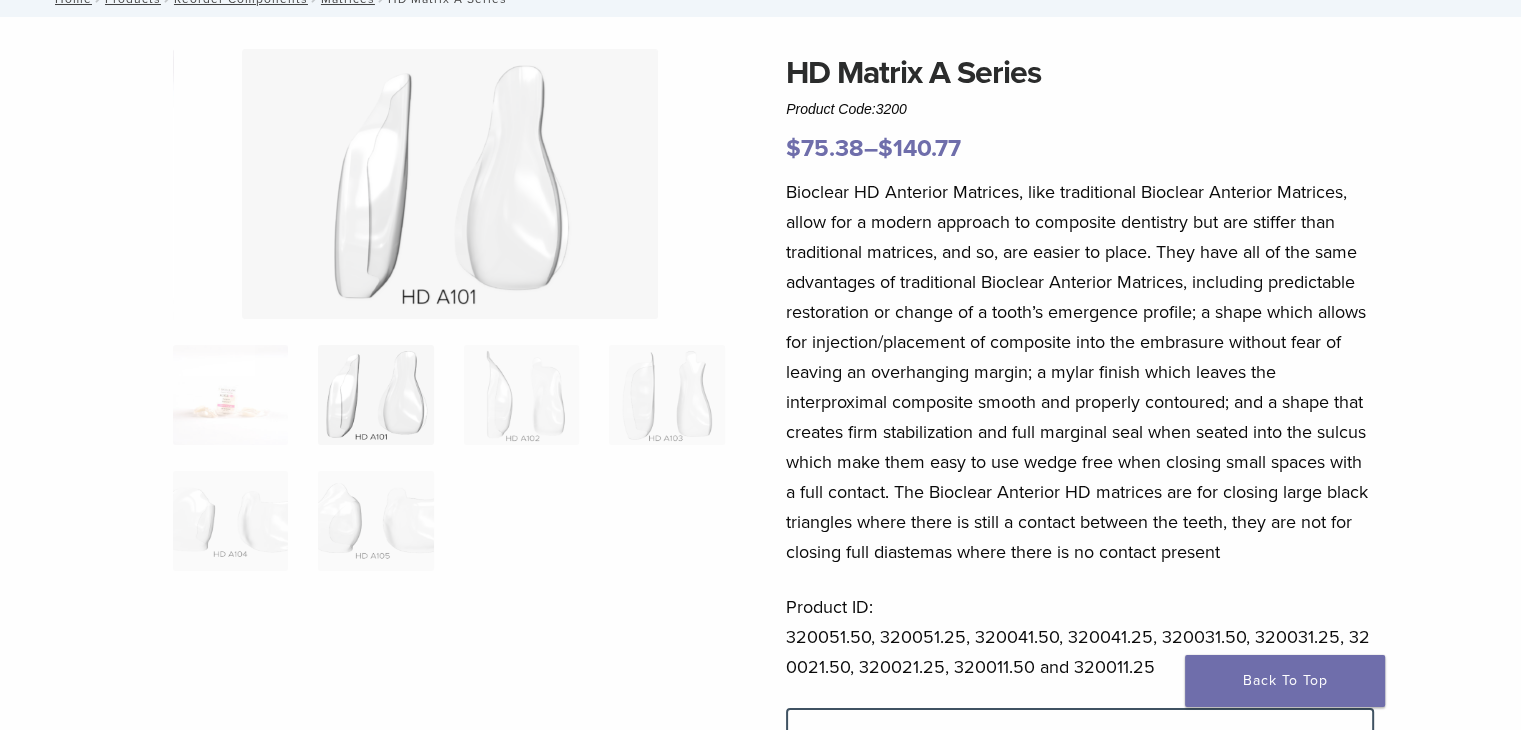scroll, scrollTop: 100, scrollLeft: 0, axis: vertical 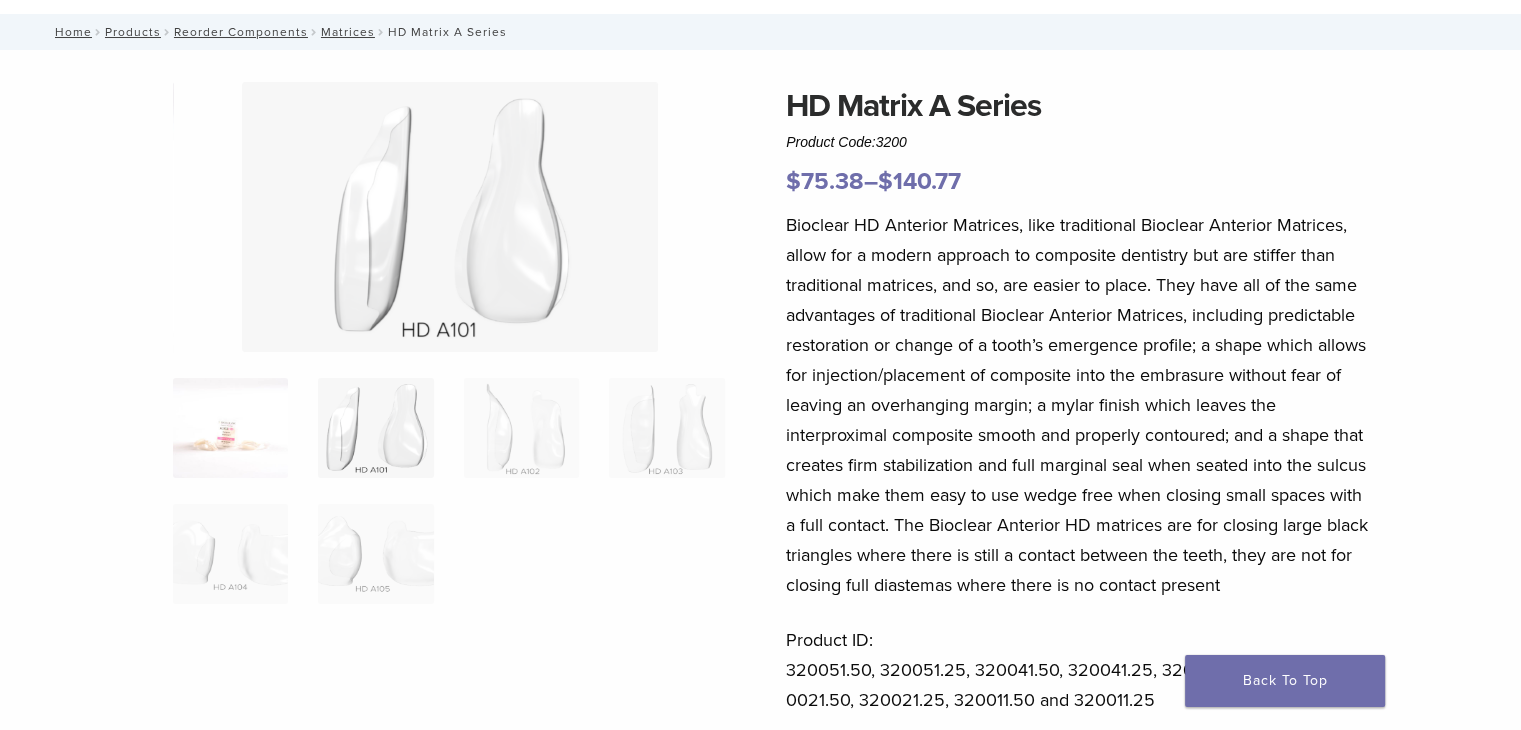 click at bounding box center [230, 428] 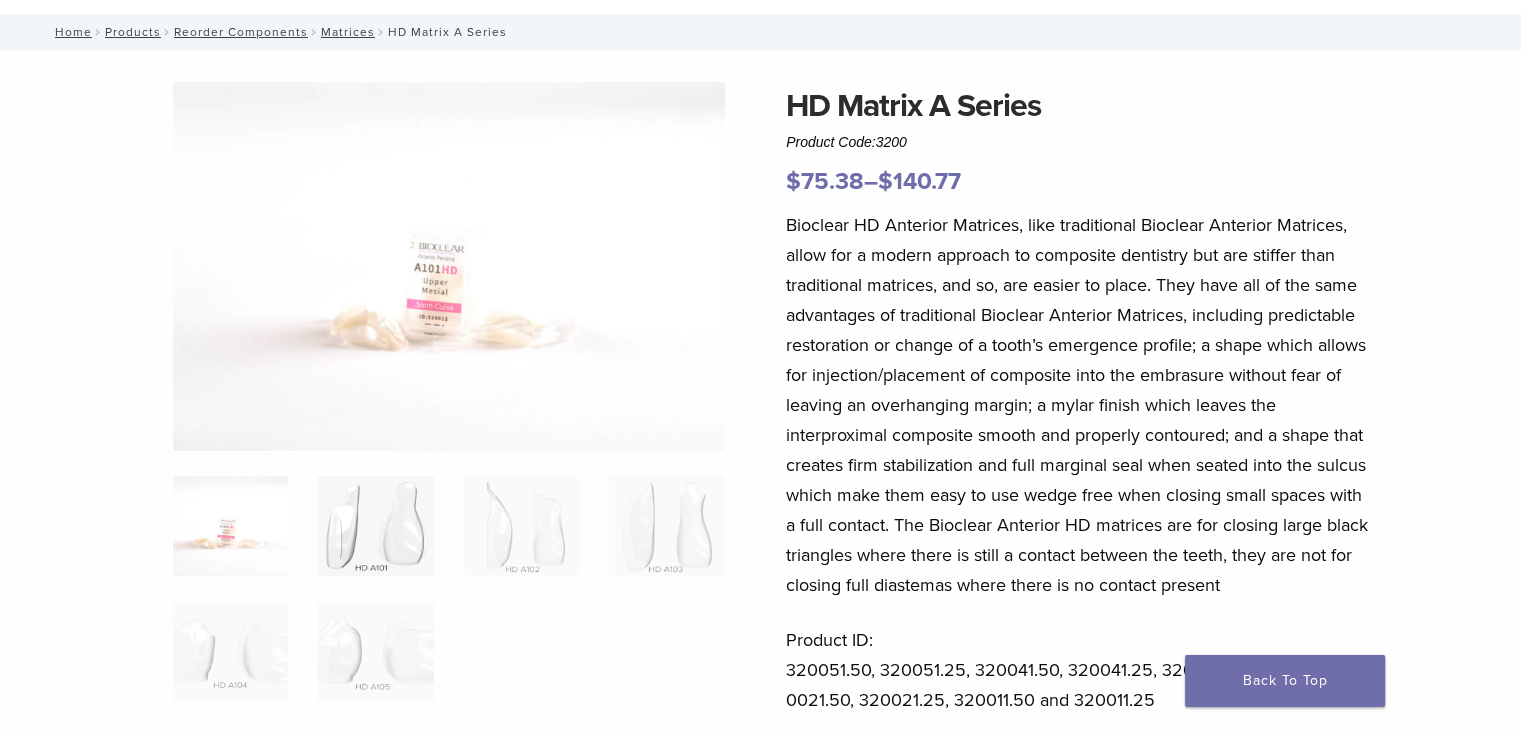 click at bounding box center (375, 526) 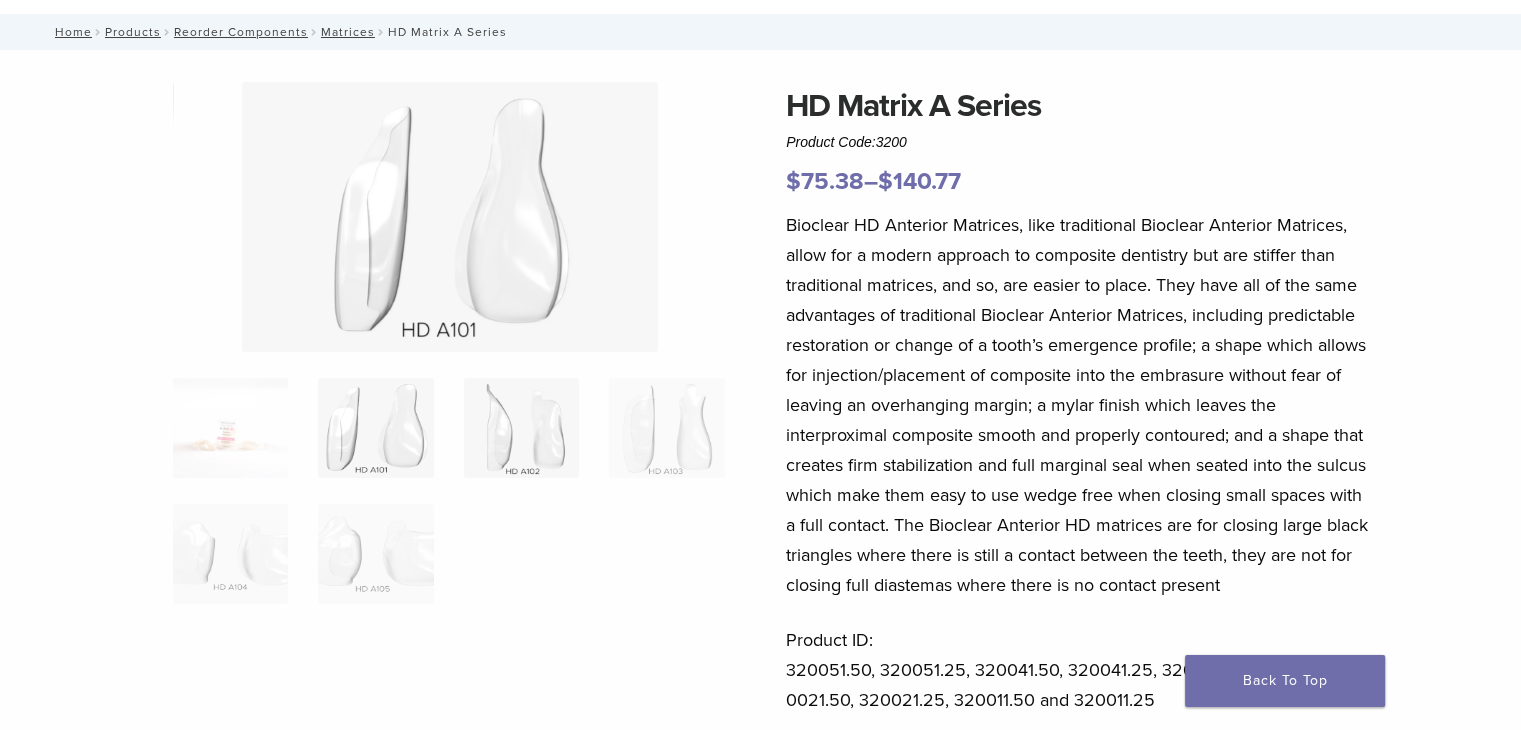 click at bounding box center [521, 428] 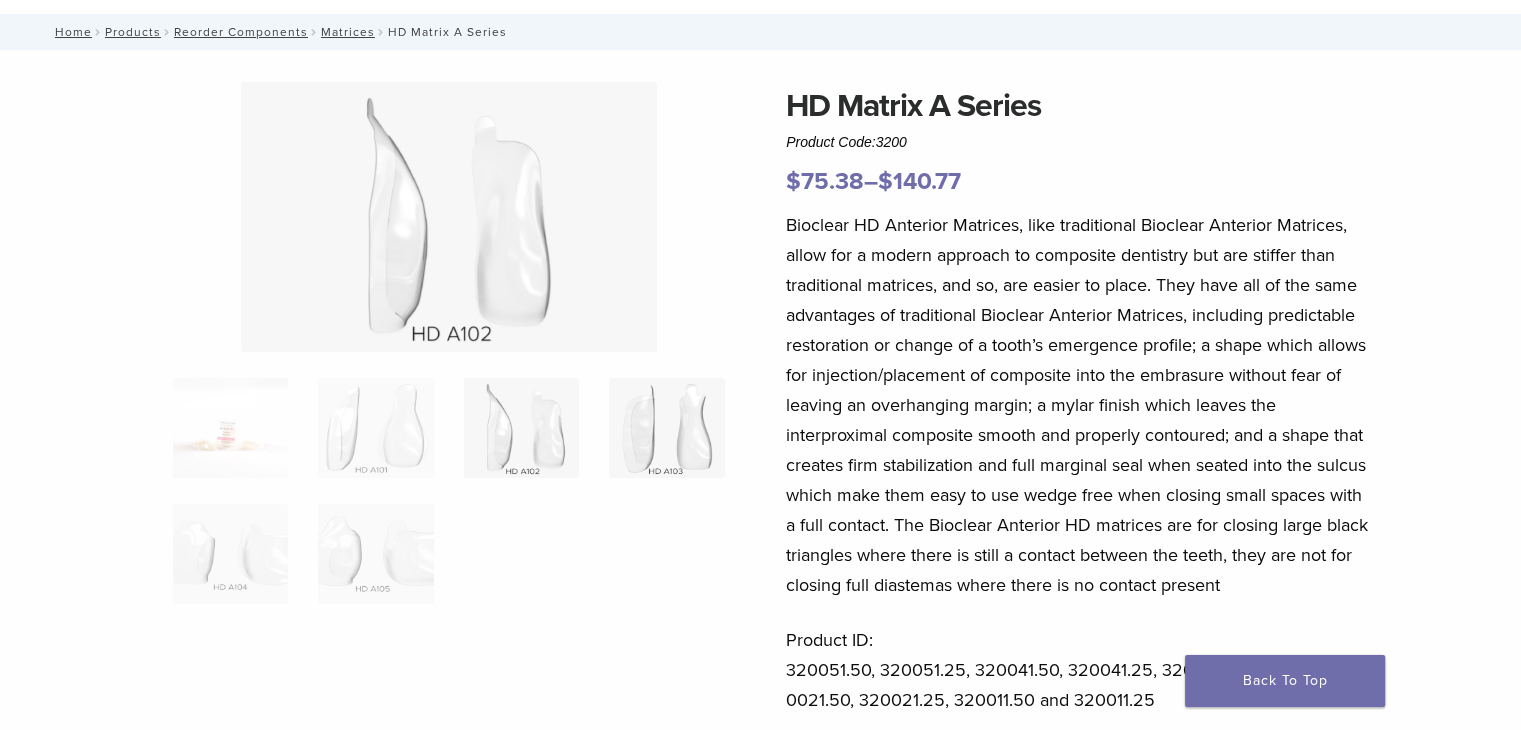 click at bounding box center (666, 428) 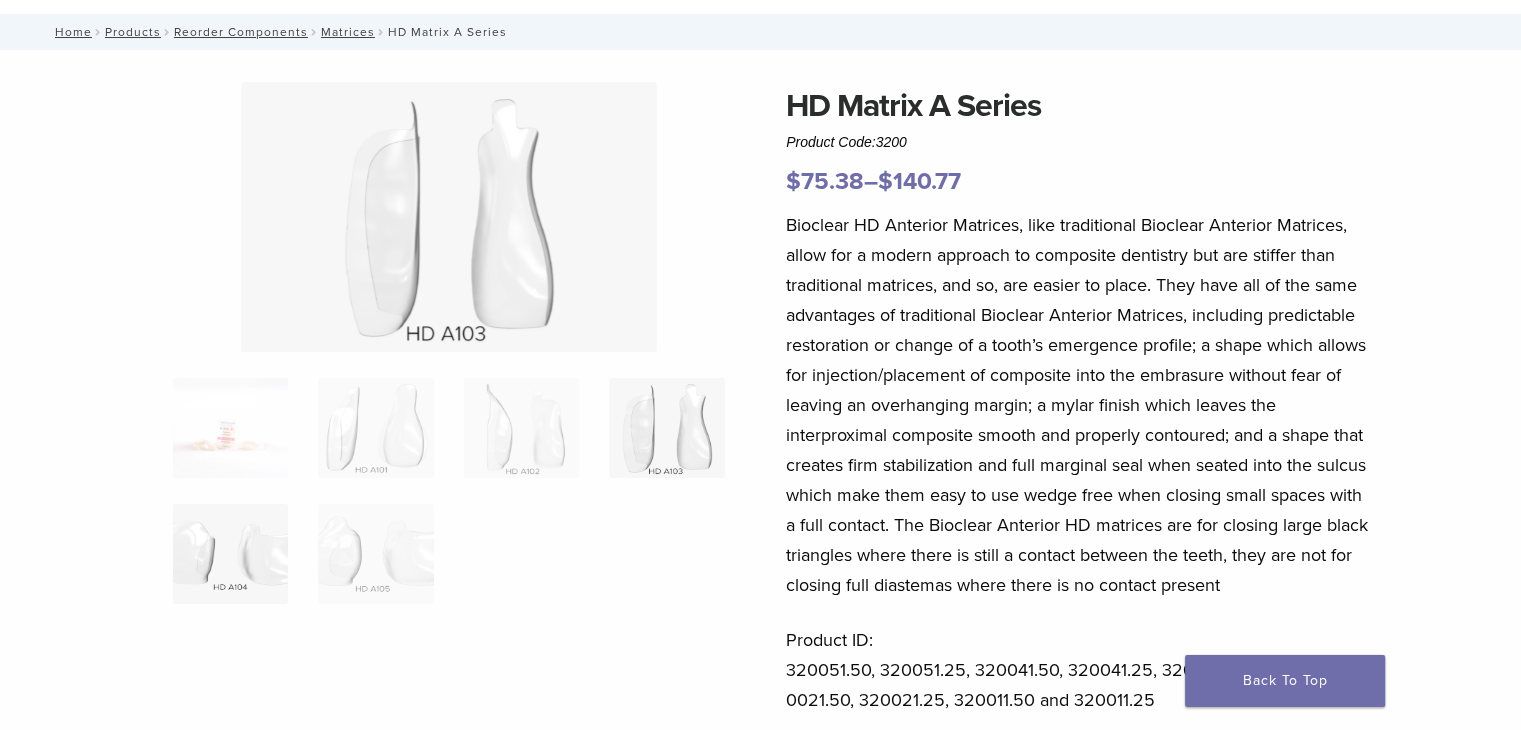 click at bounding box center (230, 554) 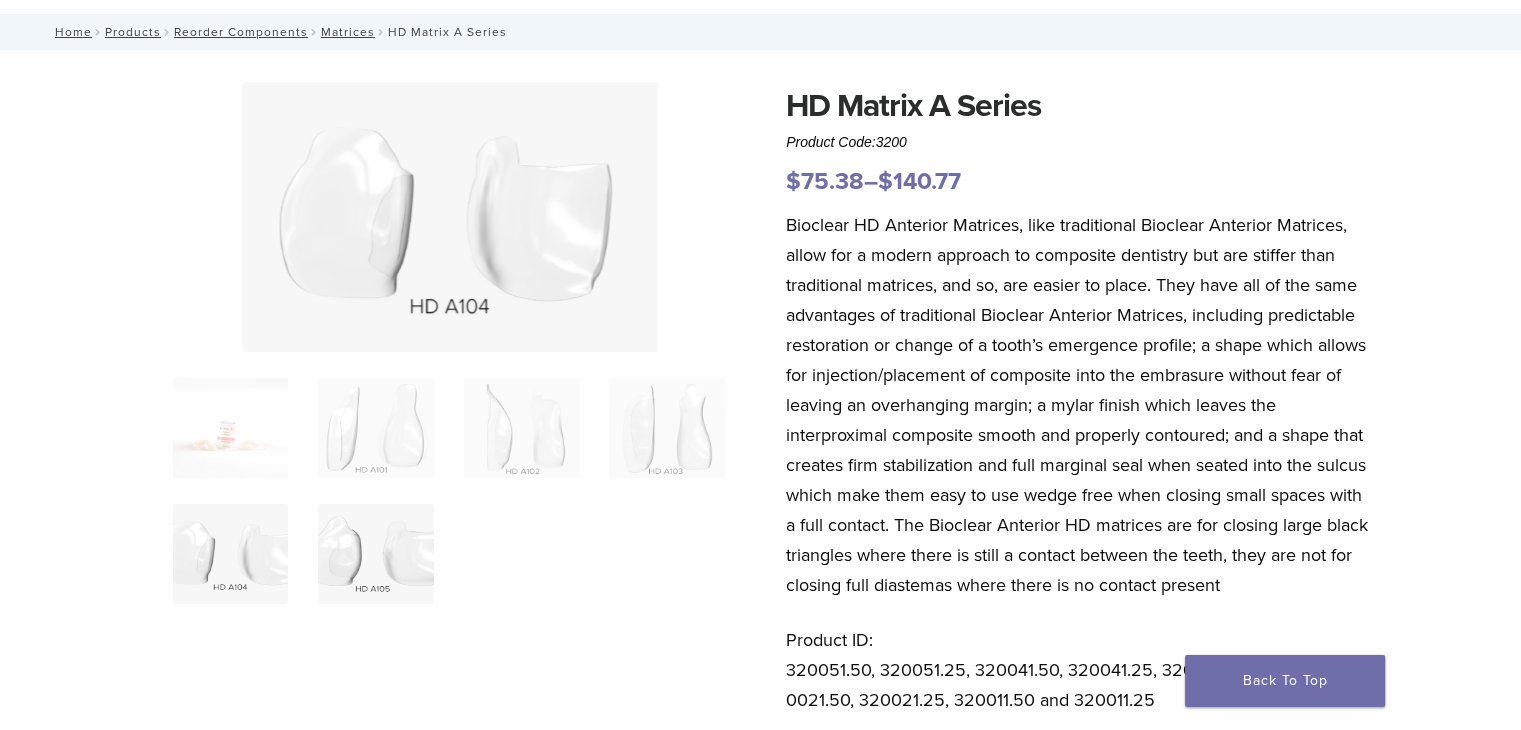 click at bounding box center [375, 554] 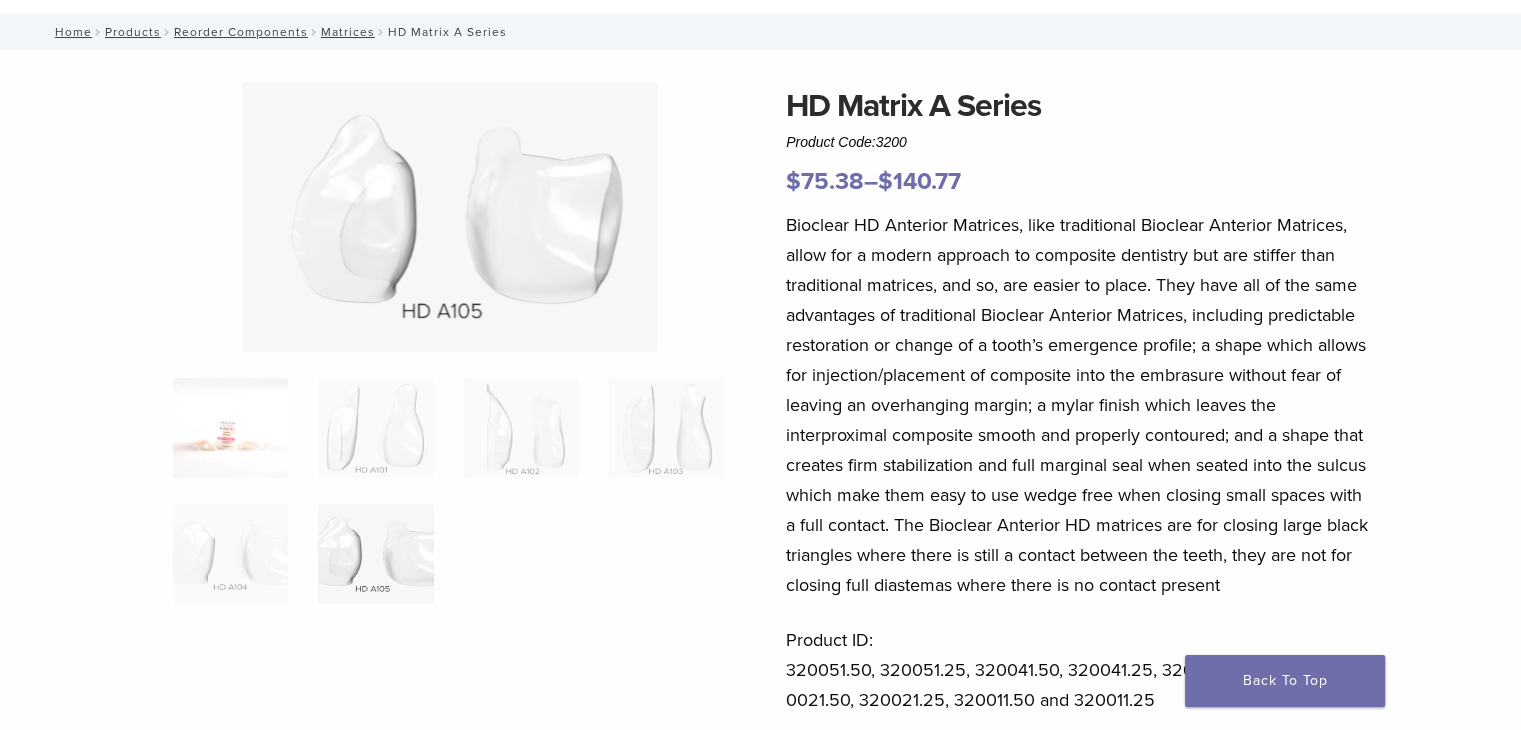 click at bounding box center (230, 428) 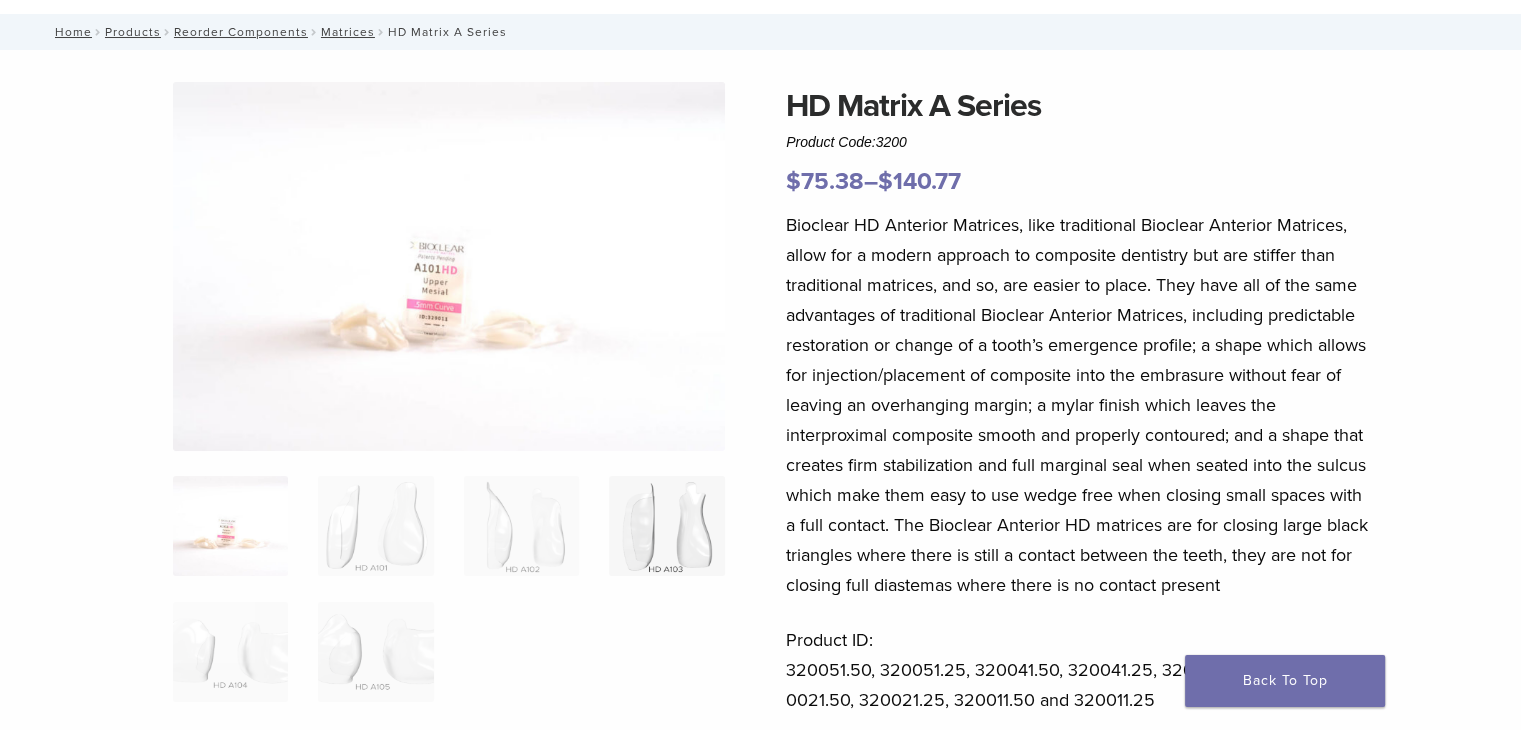 click at bounding box center (666, 526) 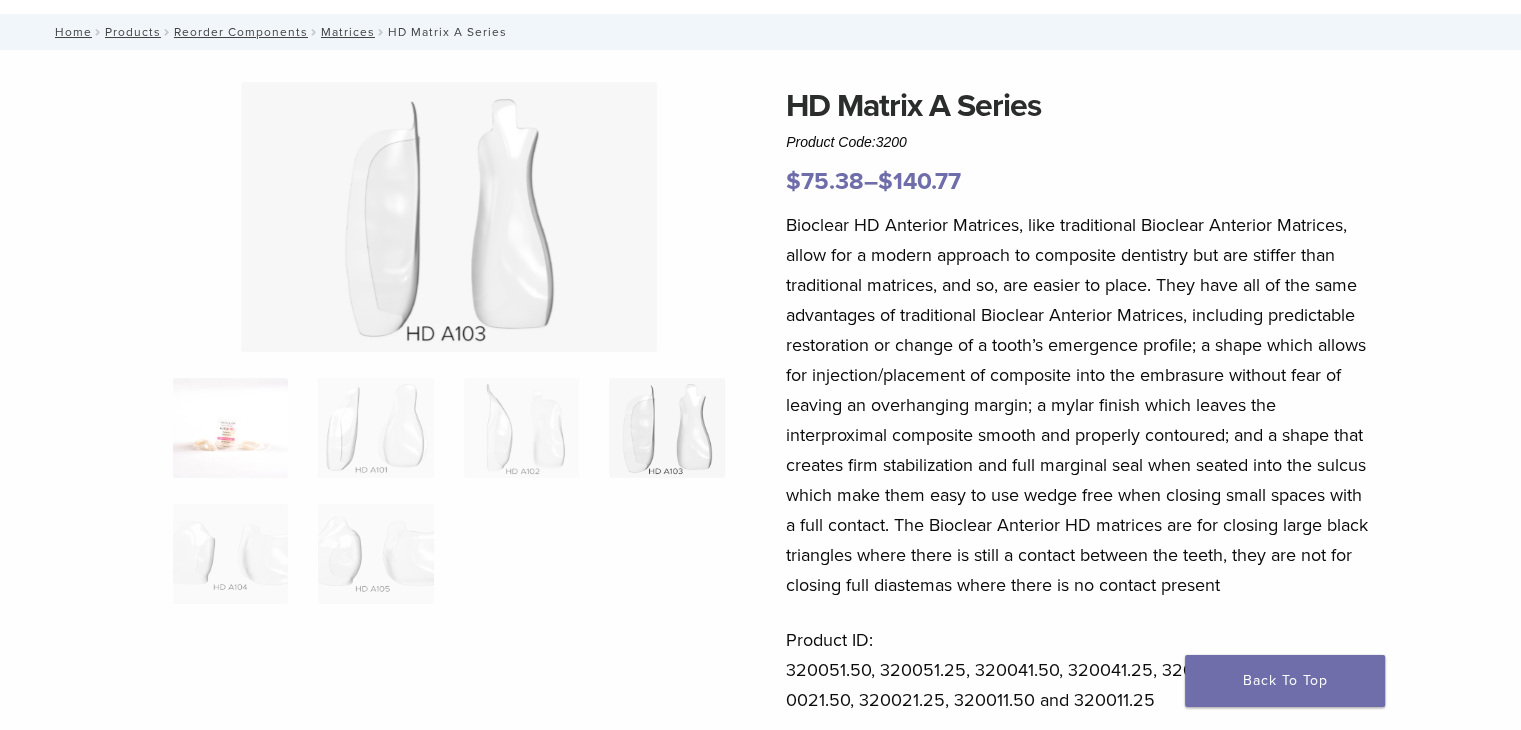 click at bounding box center (230, 428) 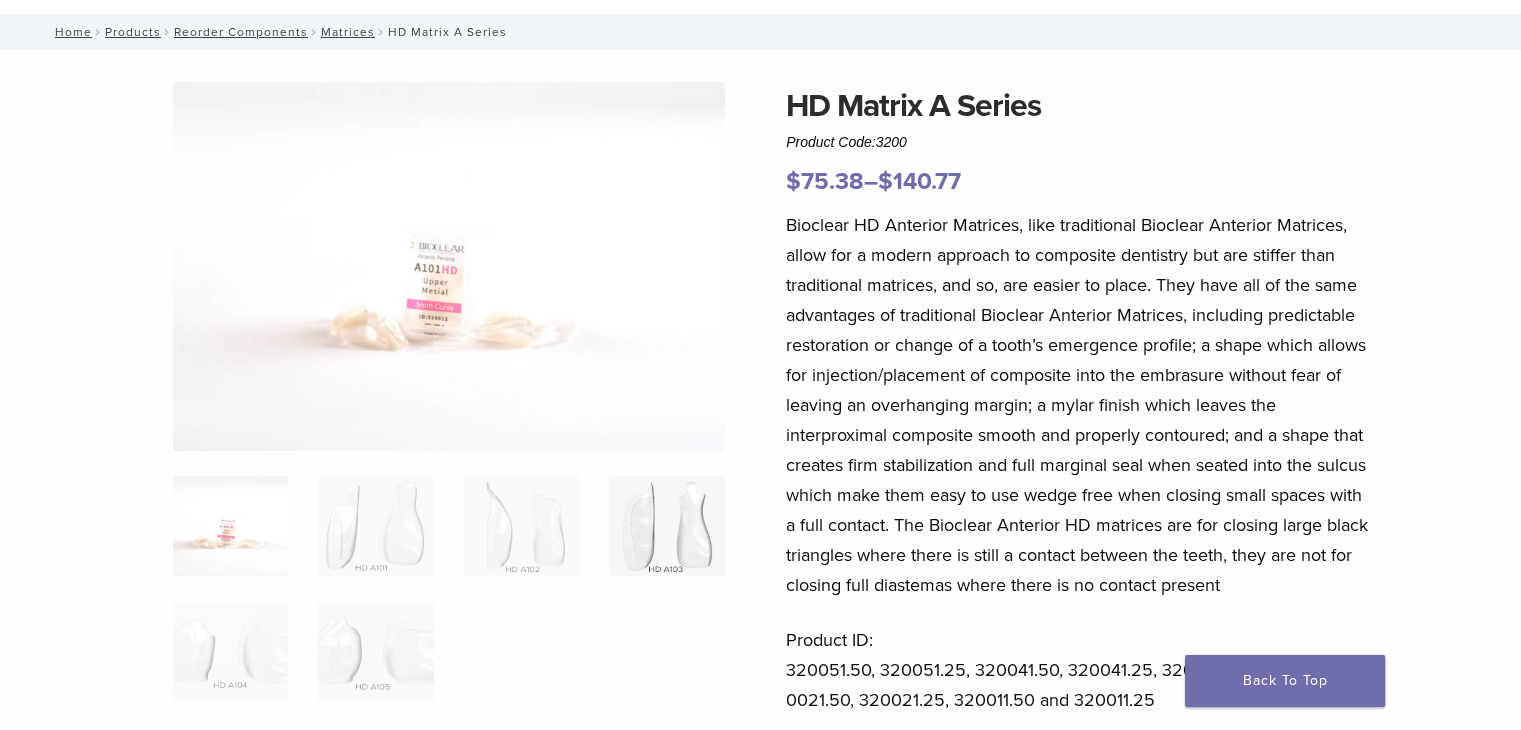 click at bounding box center (666, 526) 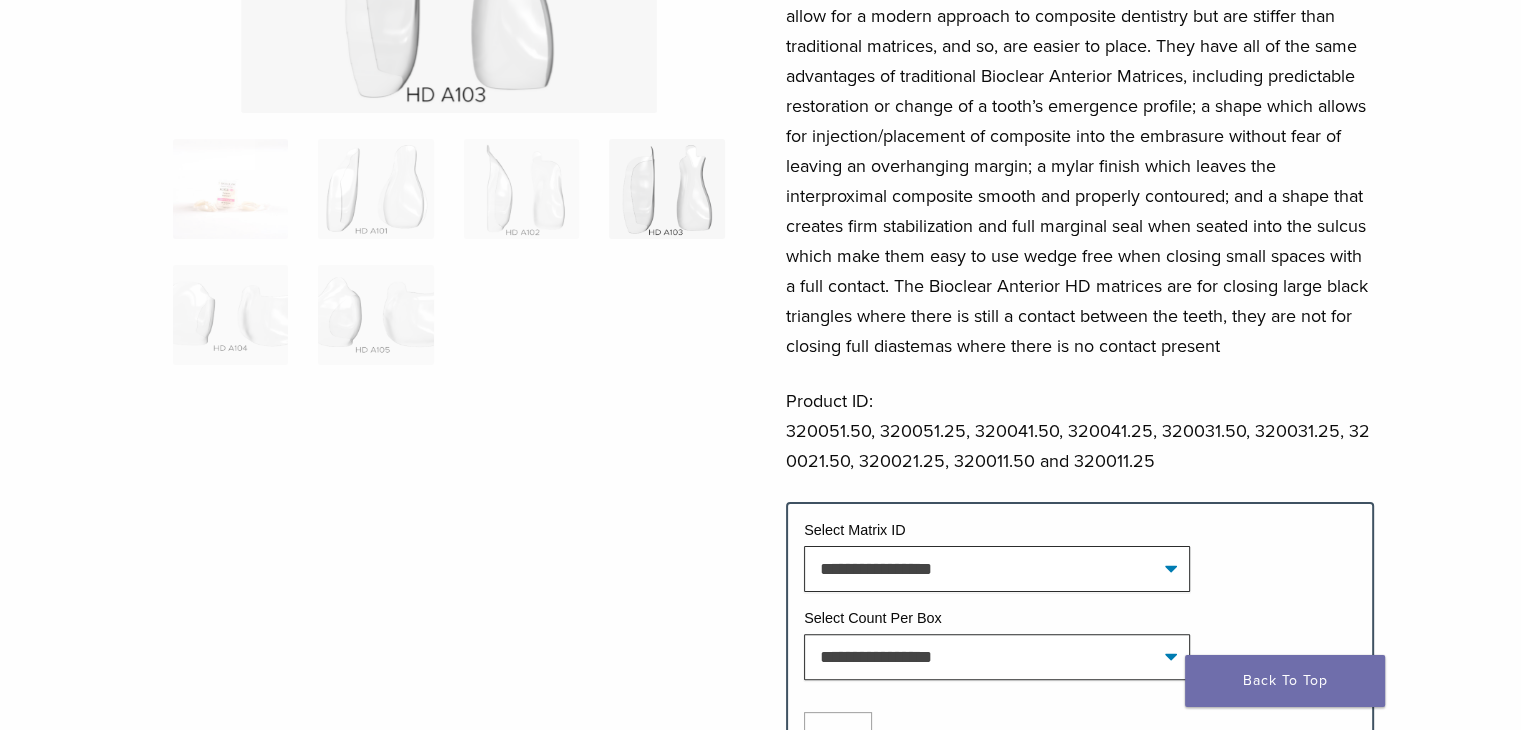 scroll, scrollTop: 400, scrollLeft: 0, axis: vertical 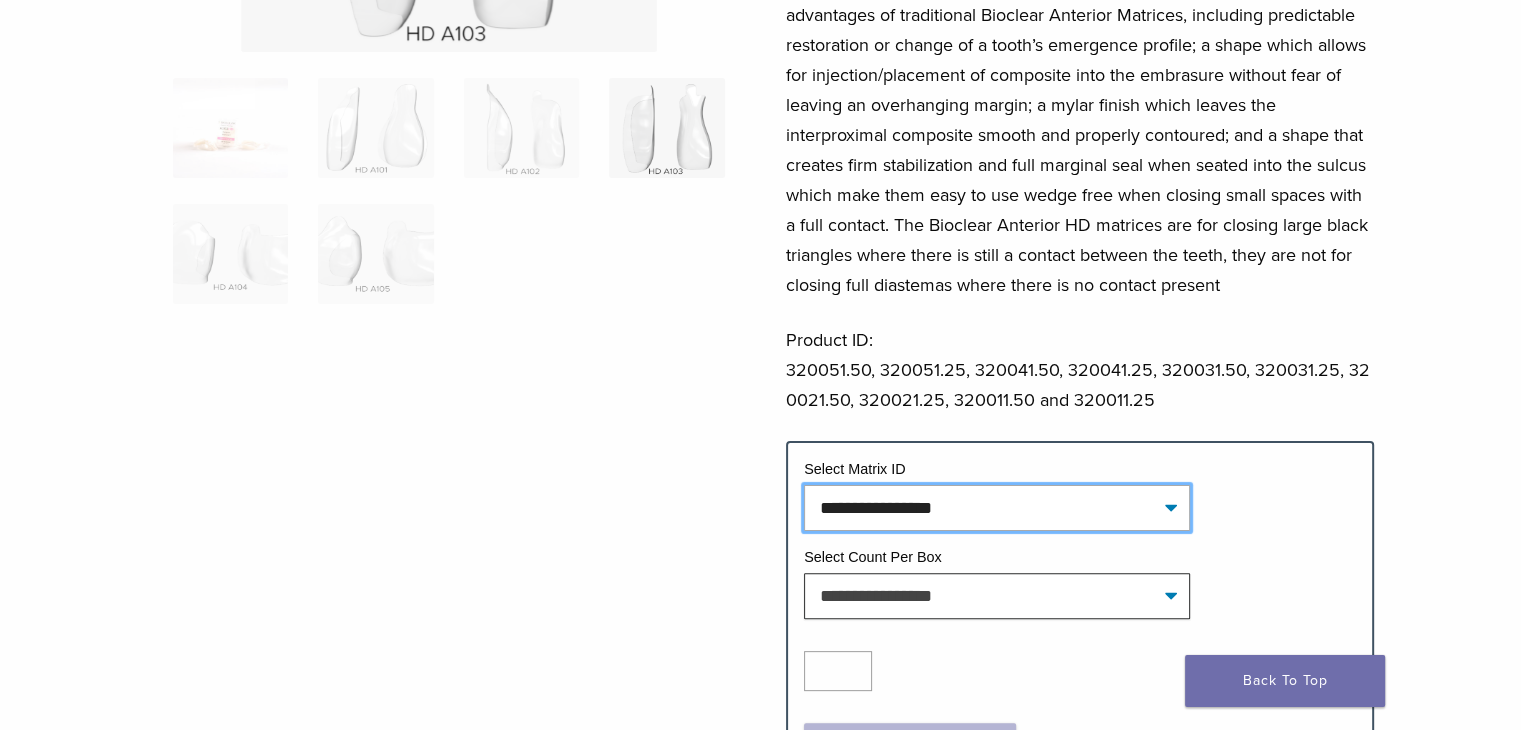 click on "**********" 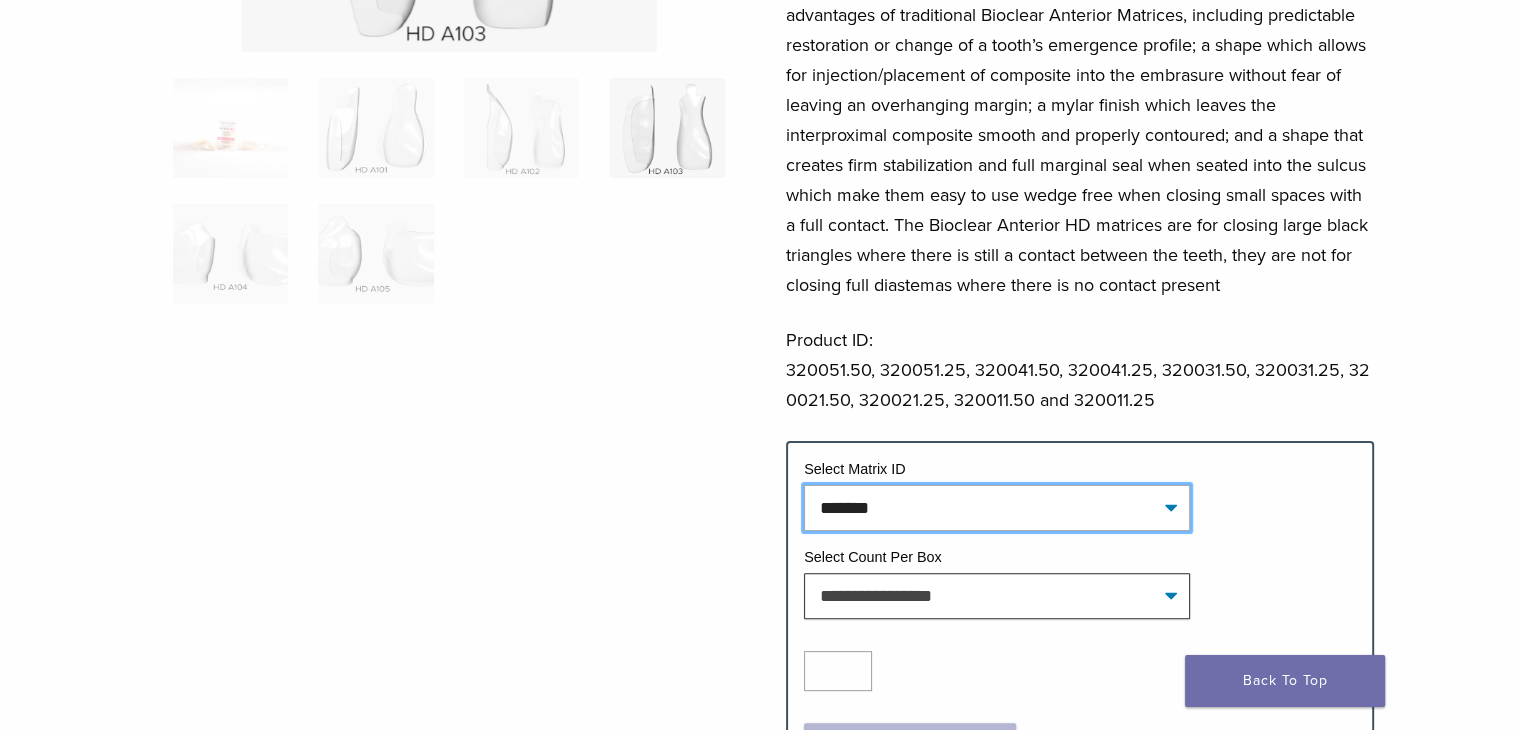 click on "**********" 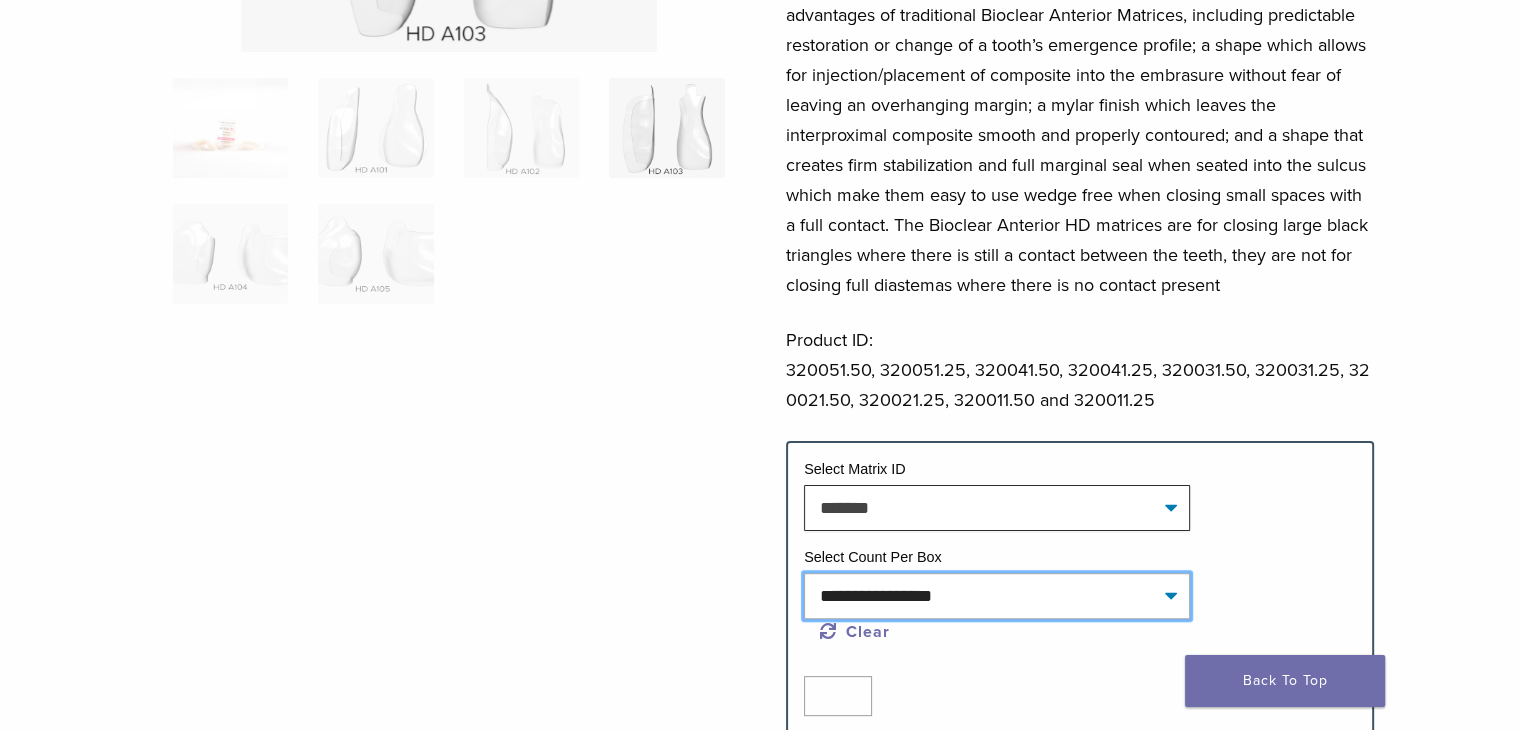 click on "**********" 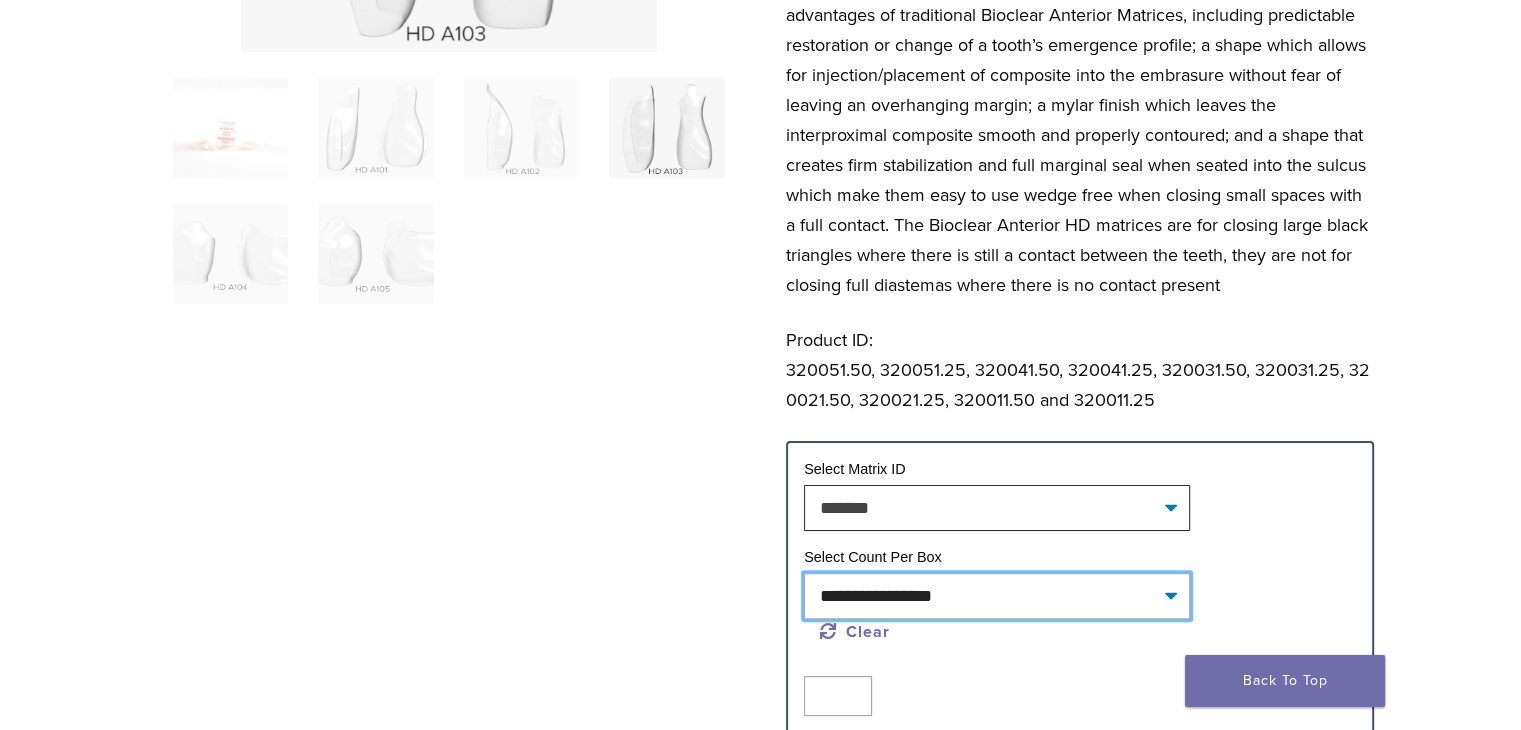 select on "*****" 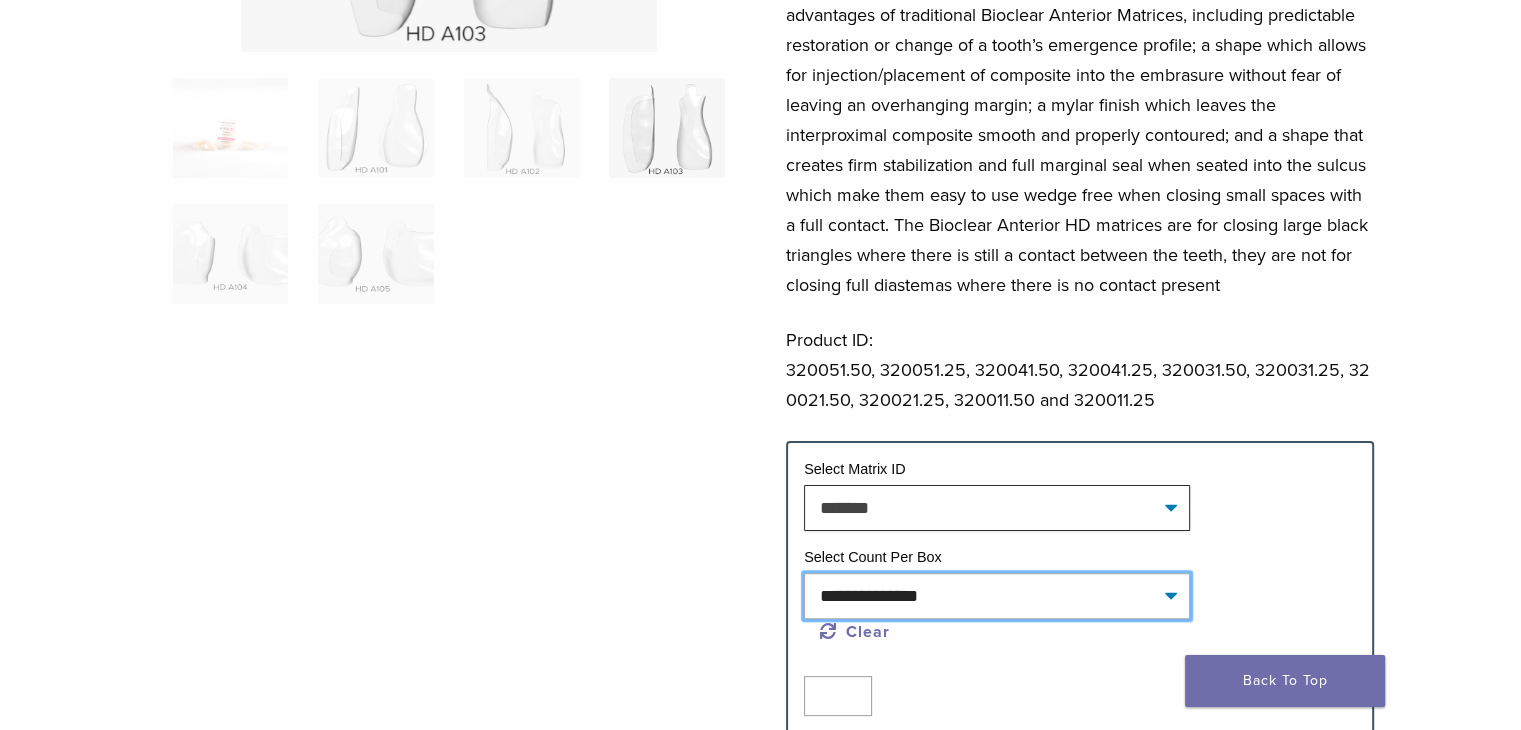click on "**********" 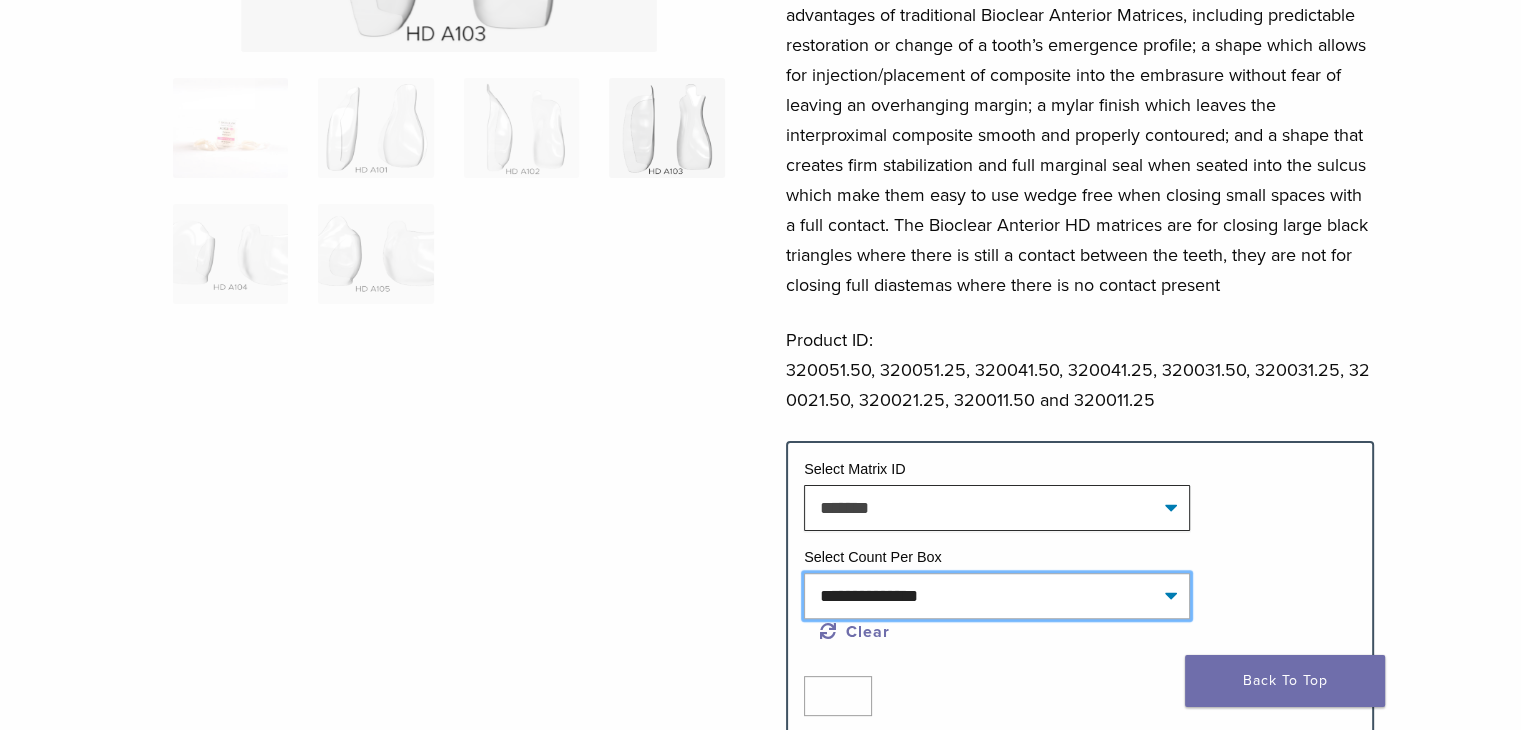select on "*******" 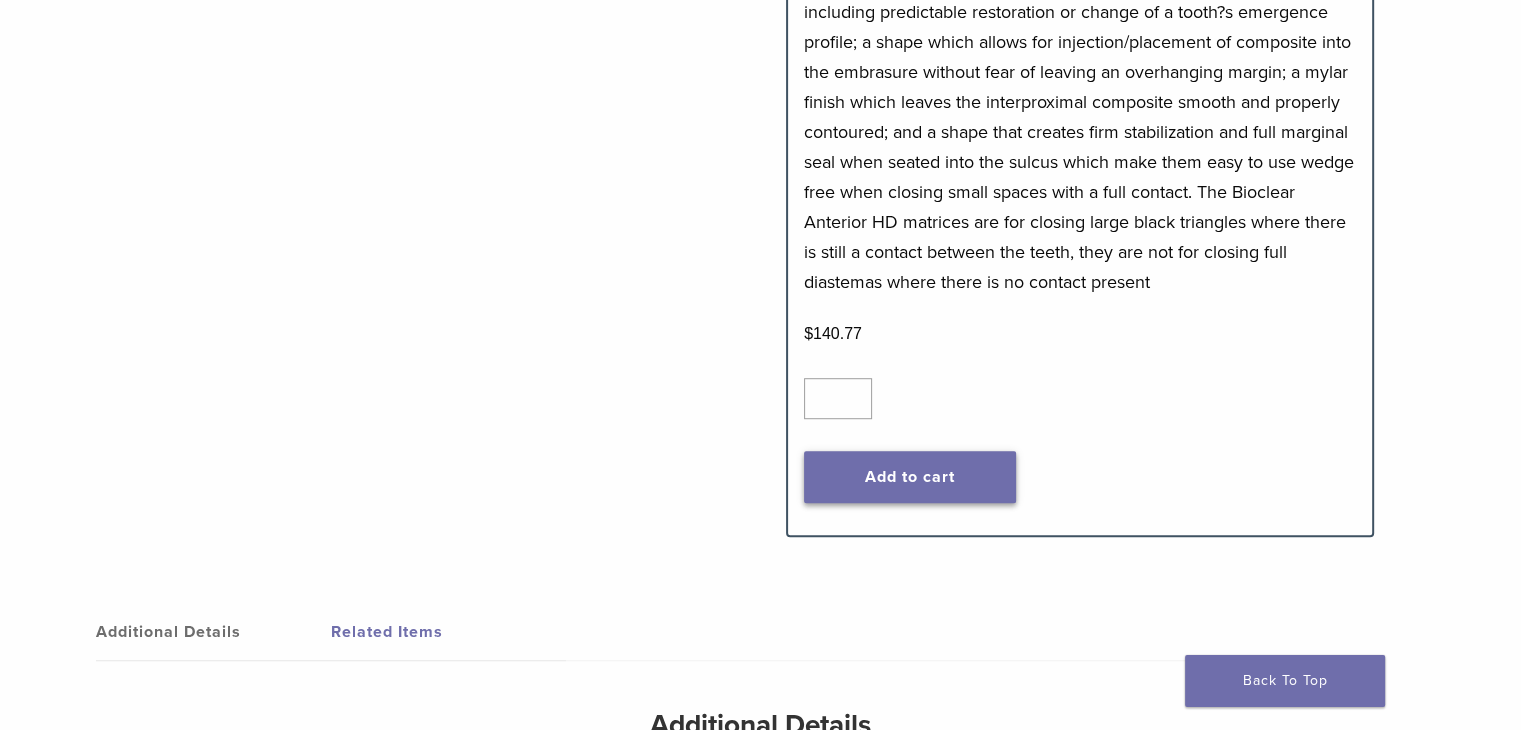 scroll, scrollTop: 1200, scrollLeft: 0, axis: vertical 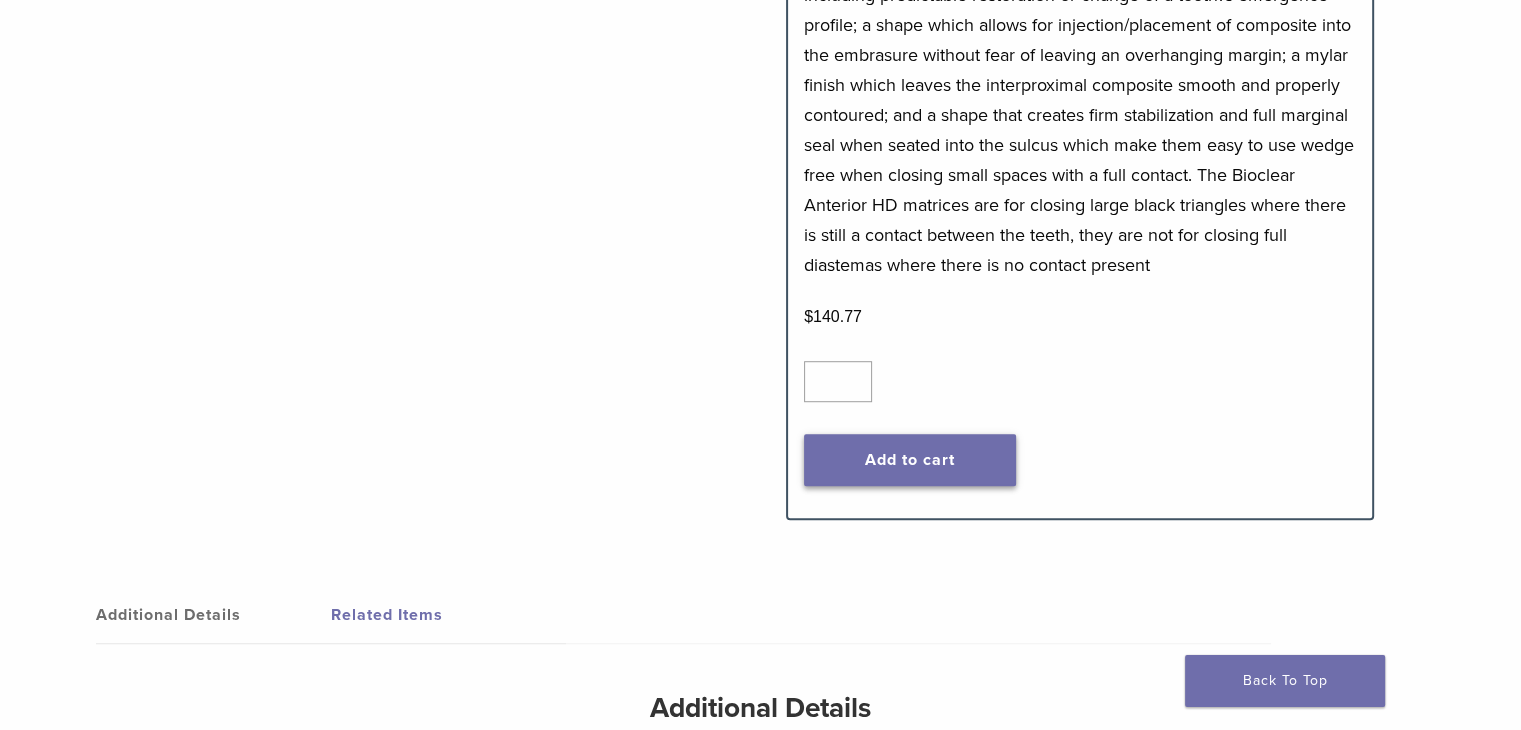 click on "Add to cart" 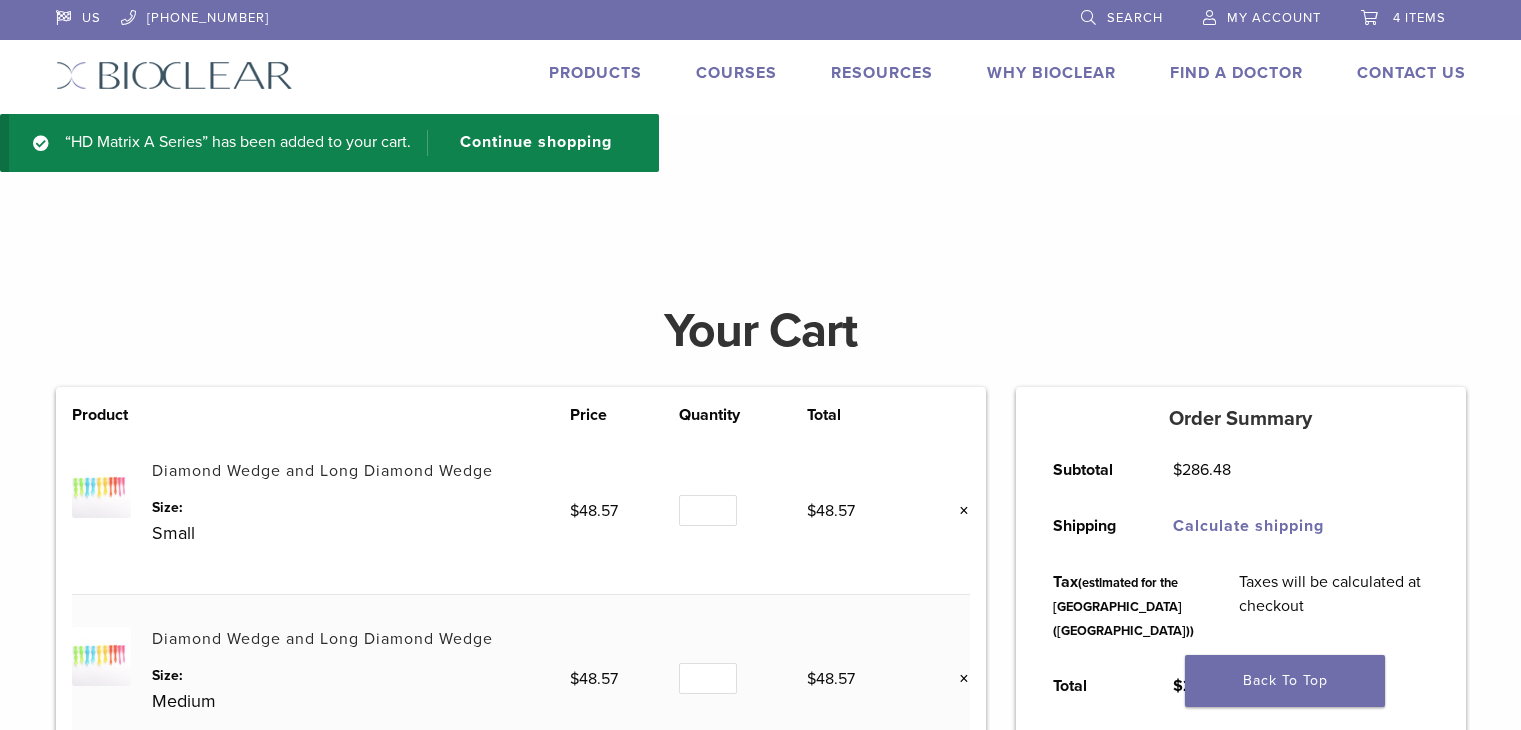 scroll, scrollTop: 0, scrollLeft: 0, axis: both 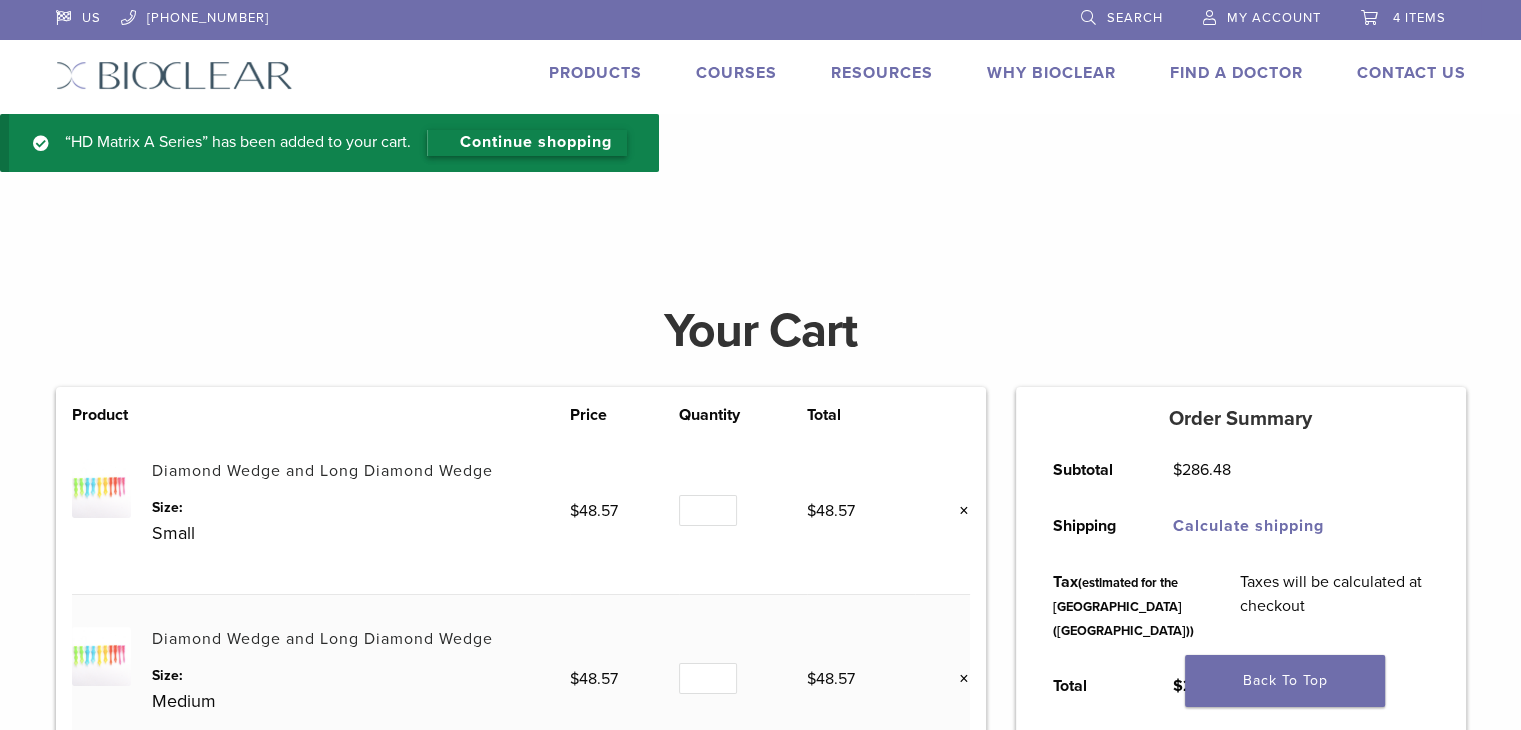click on "Continue shopping" at bounding box center (527, 143) 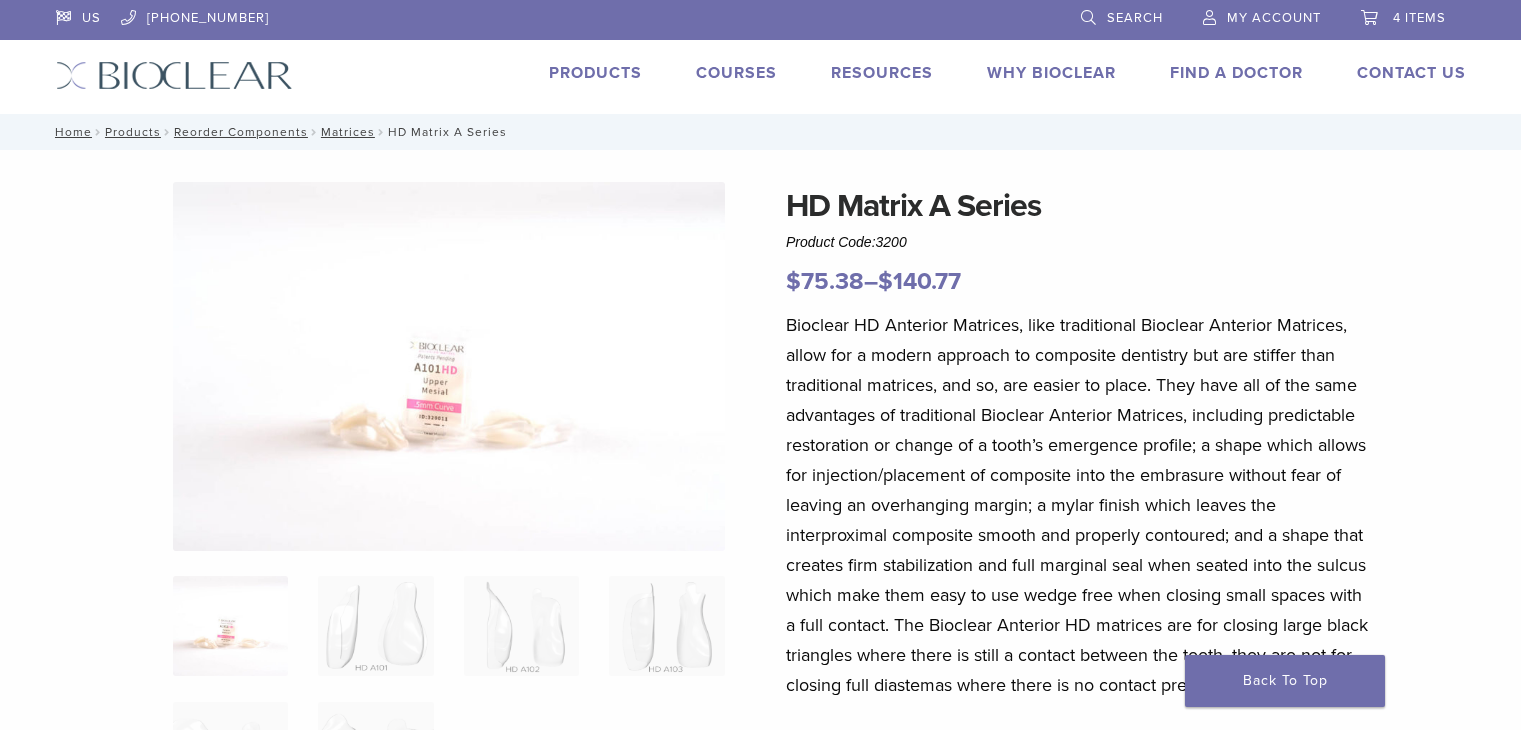 scroll, scrollTop: 0, scrollLeft: 0, axis: both 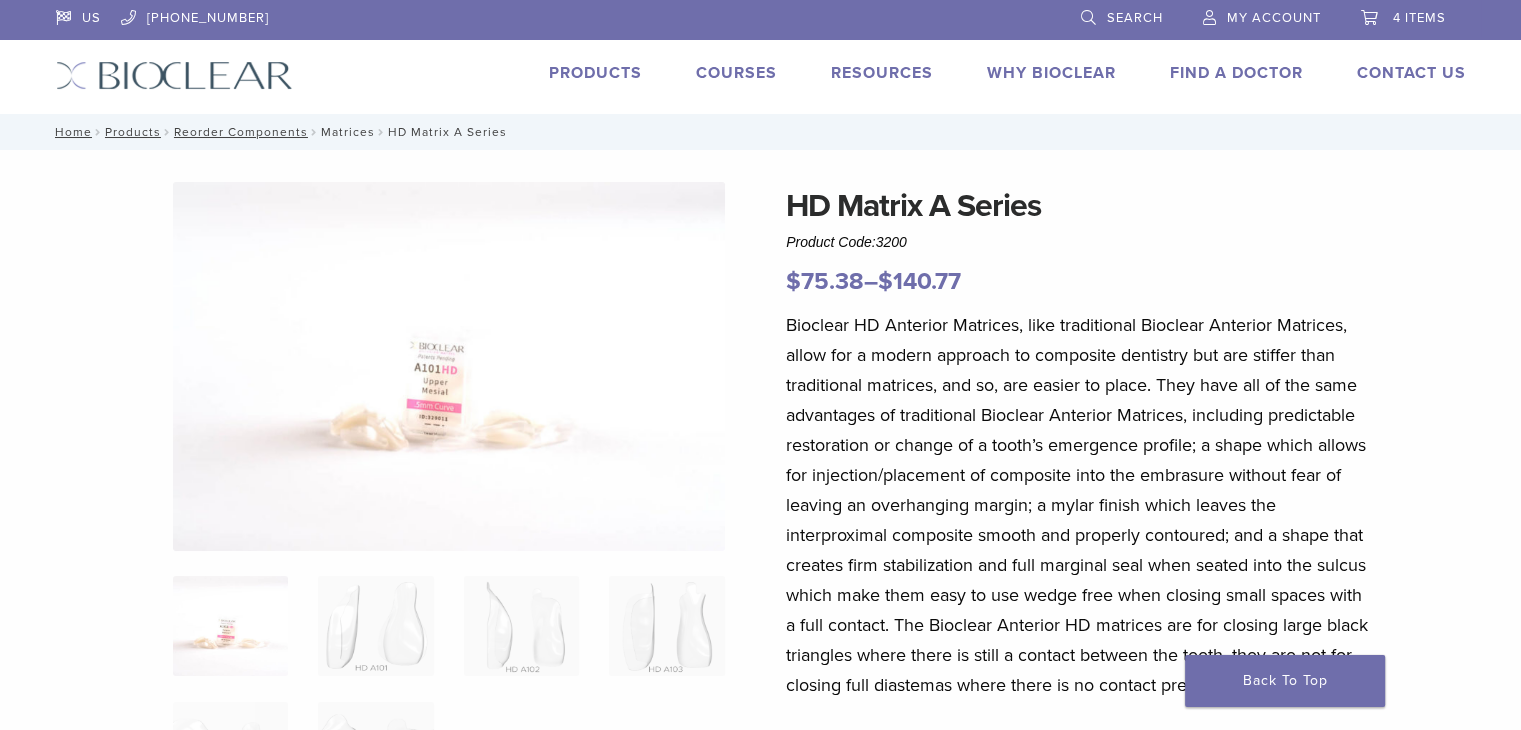 click on "Matrices" at bounding box center [348, 132] 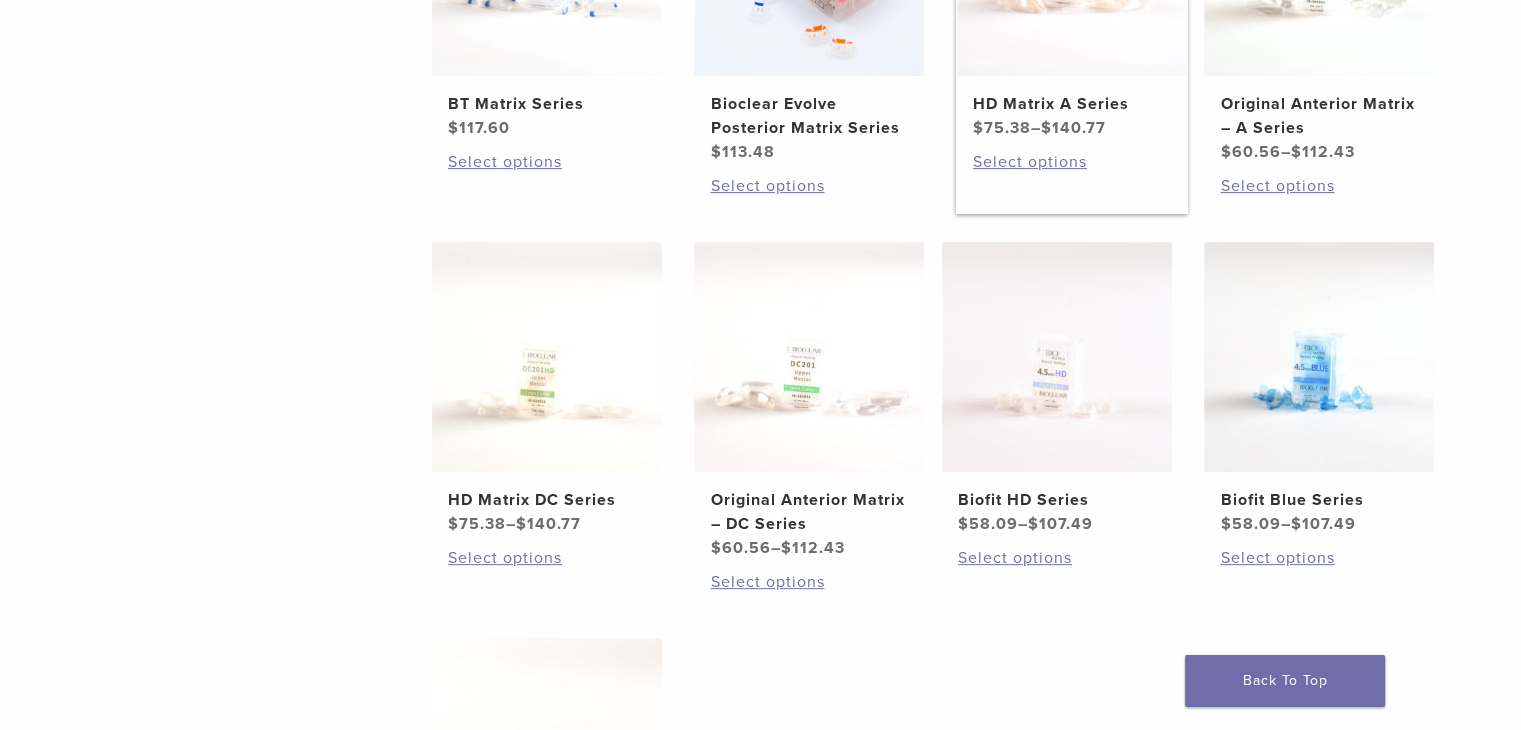 scroll, scrollTop: 700, scrollLeft: 0, axis: vertical 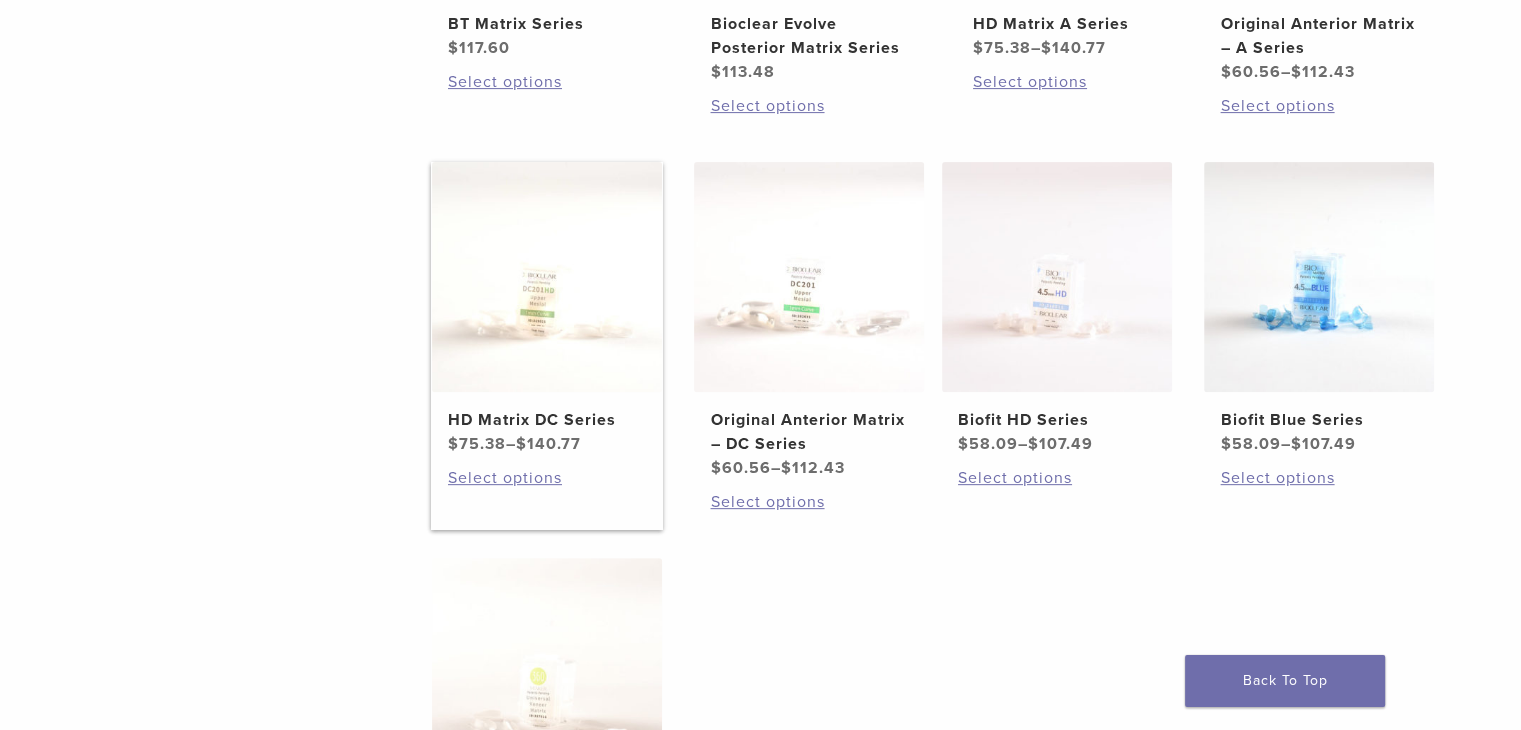 click at bounding box center [547, 277] 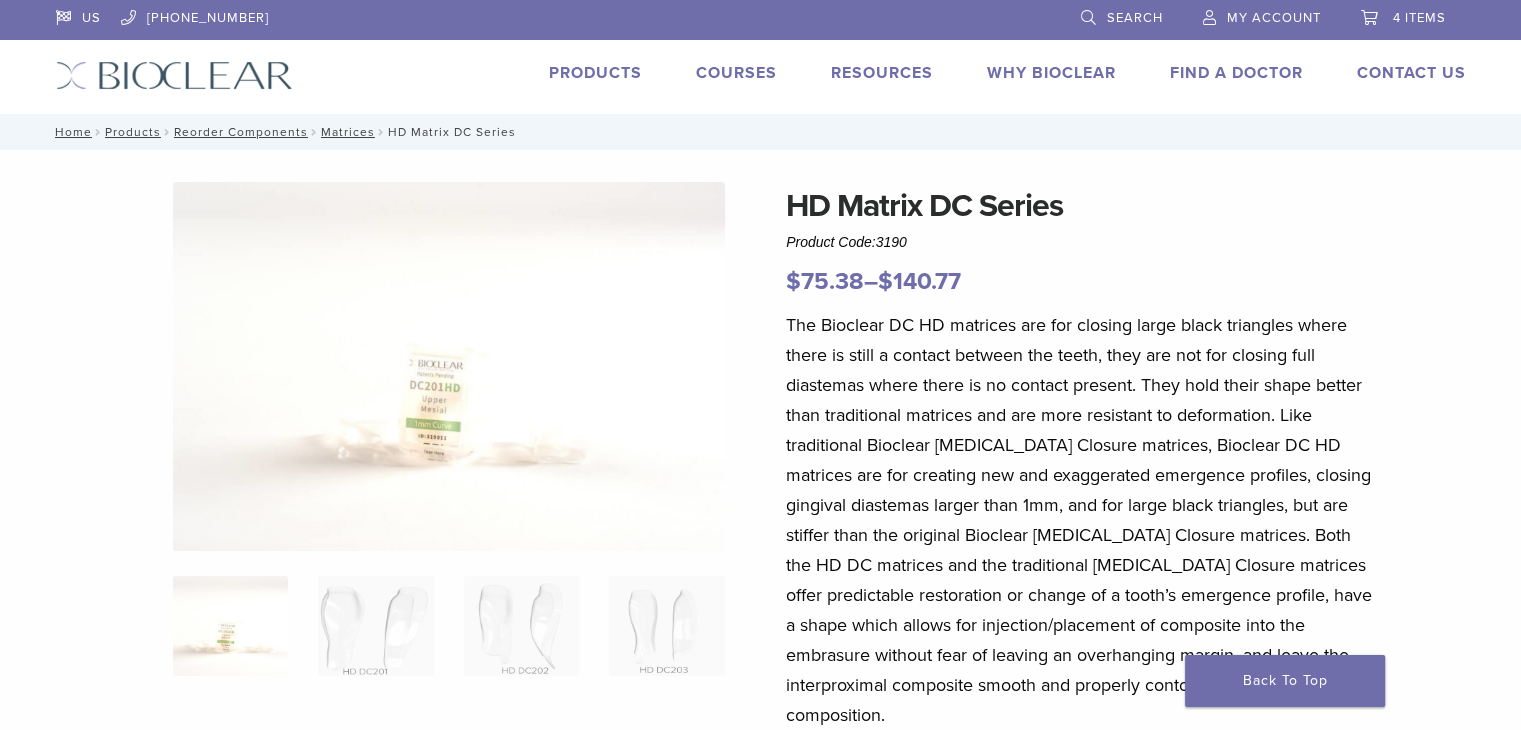 scroll, scrollTop: 400, scrollLeft: 0, axis: vertical 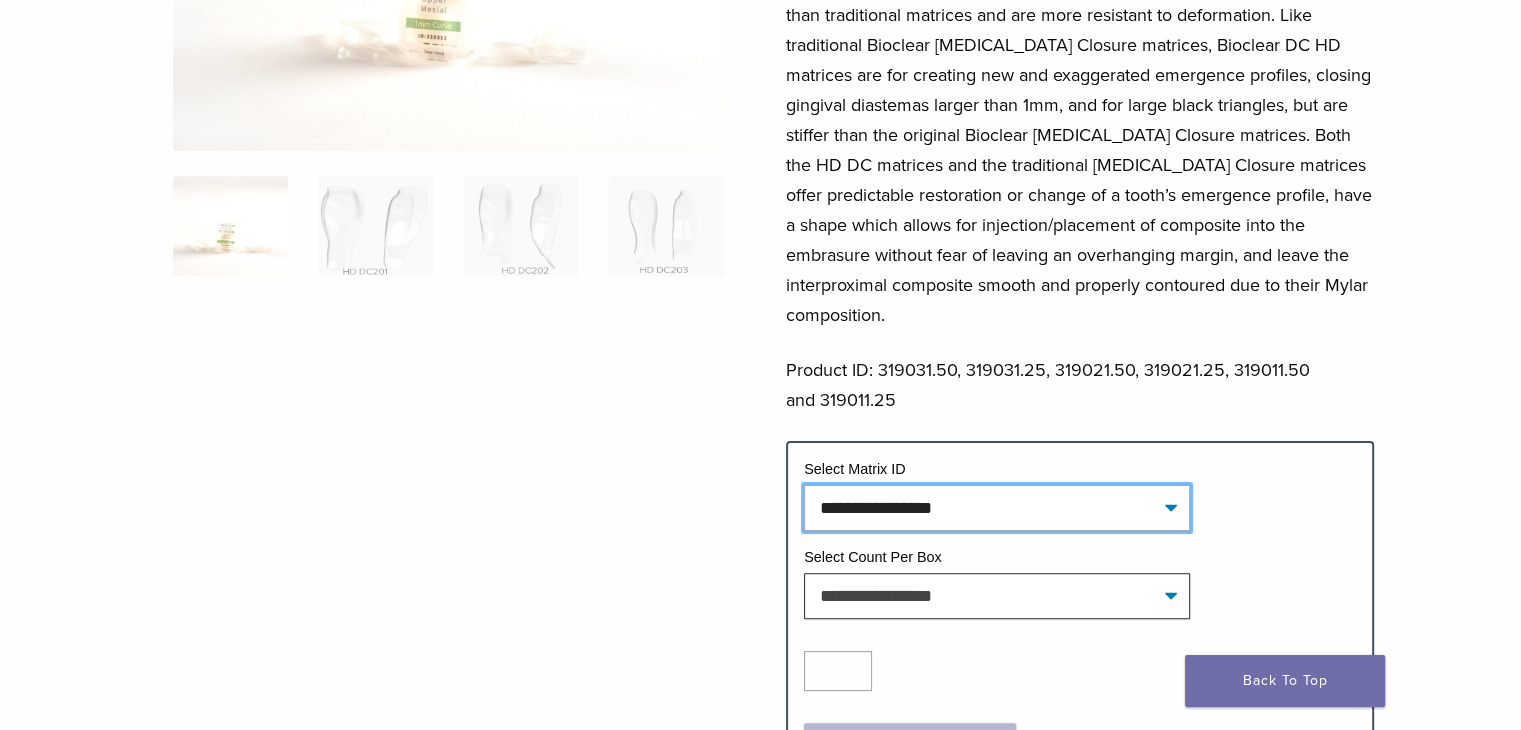 click on "**********" 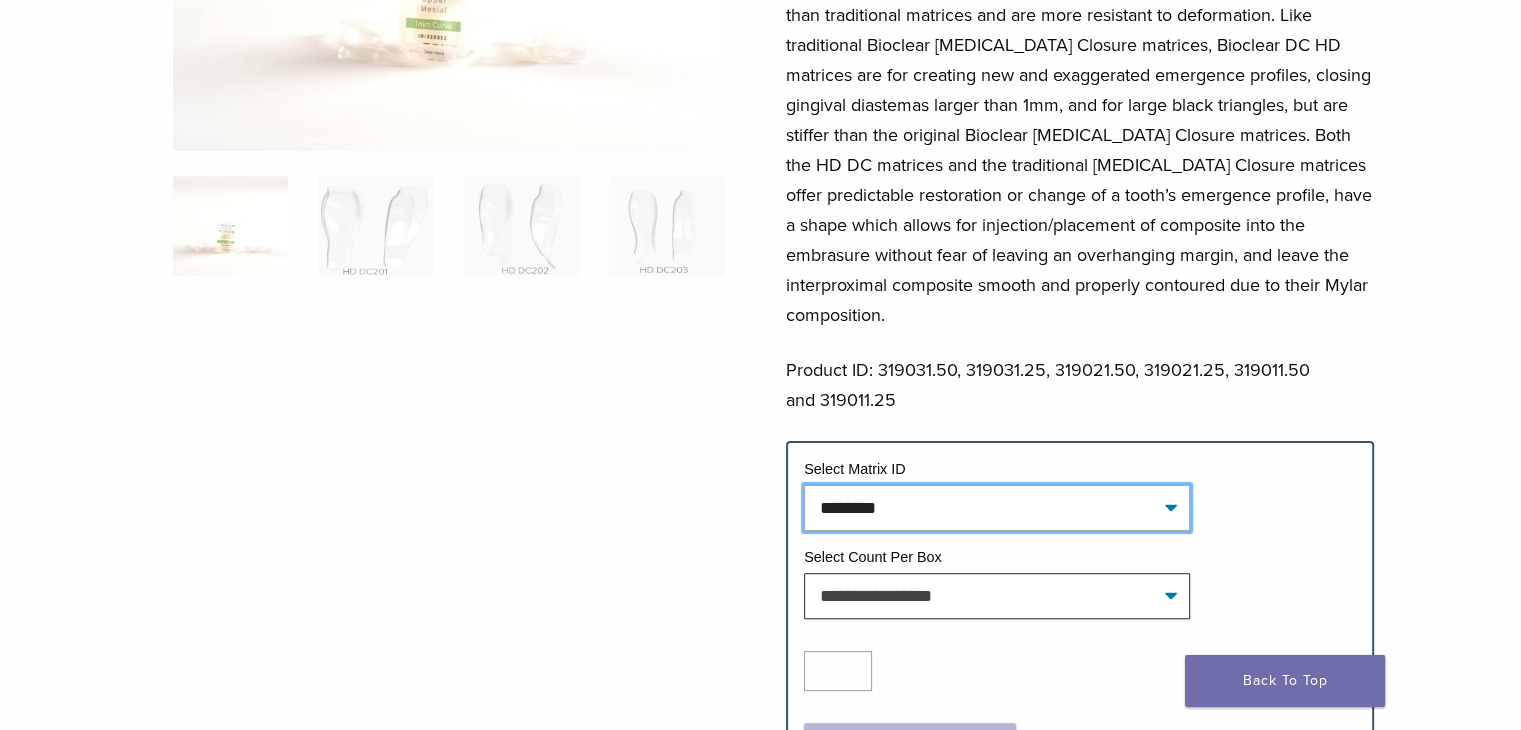 click on "**********" 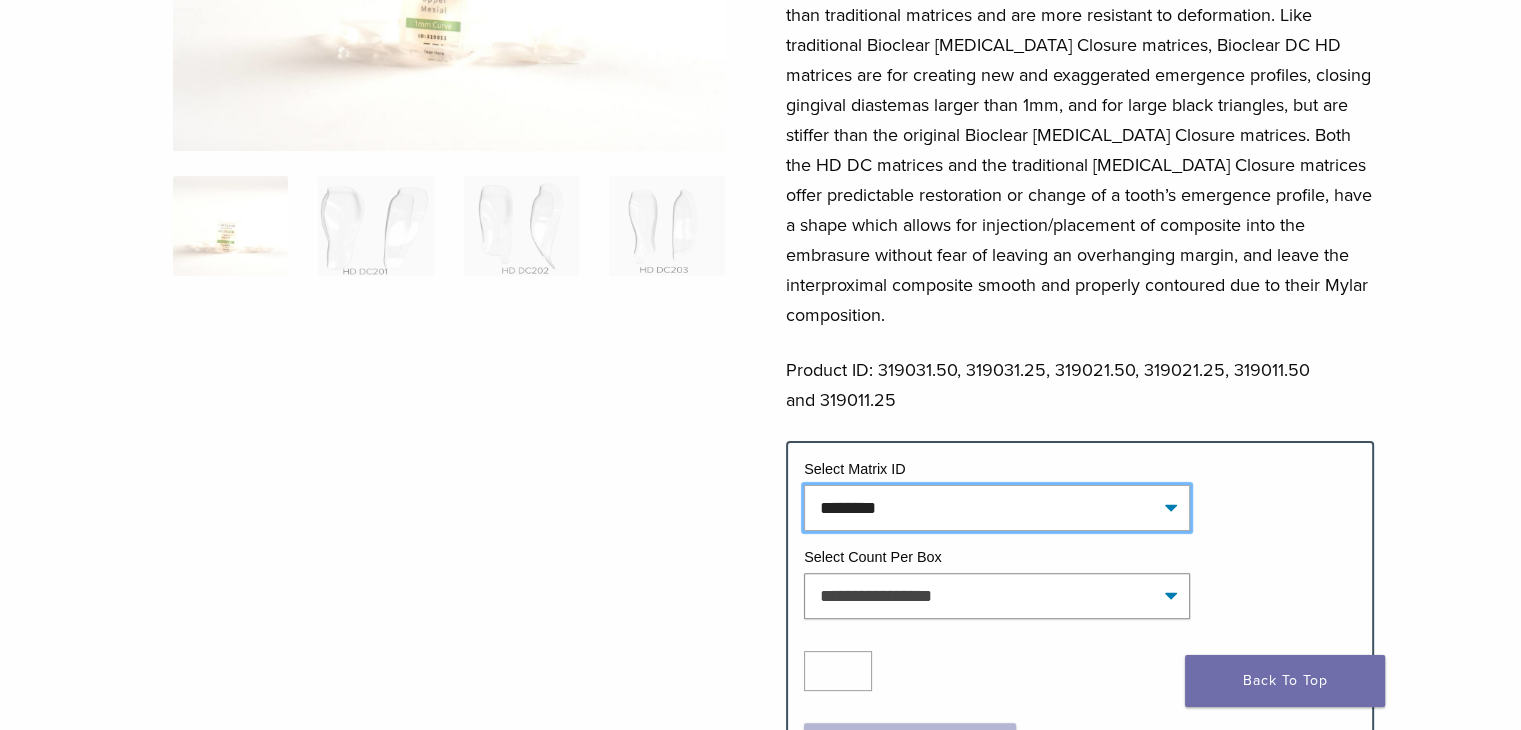 select on "********" 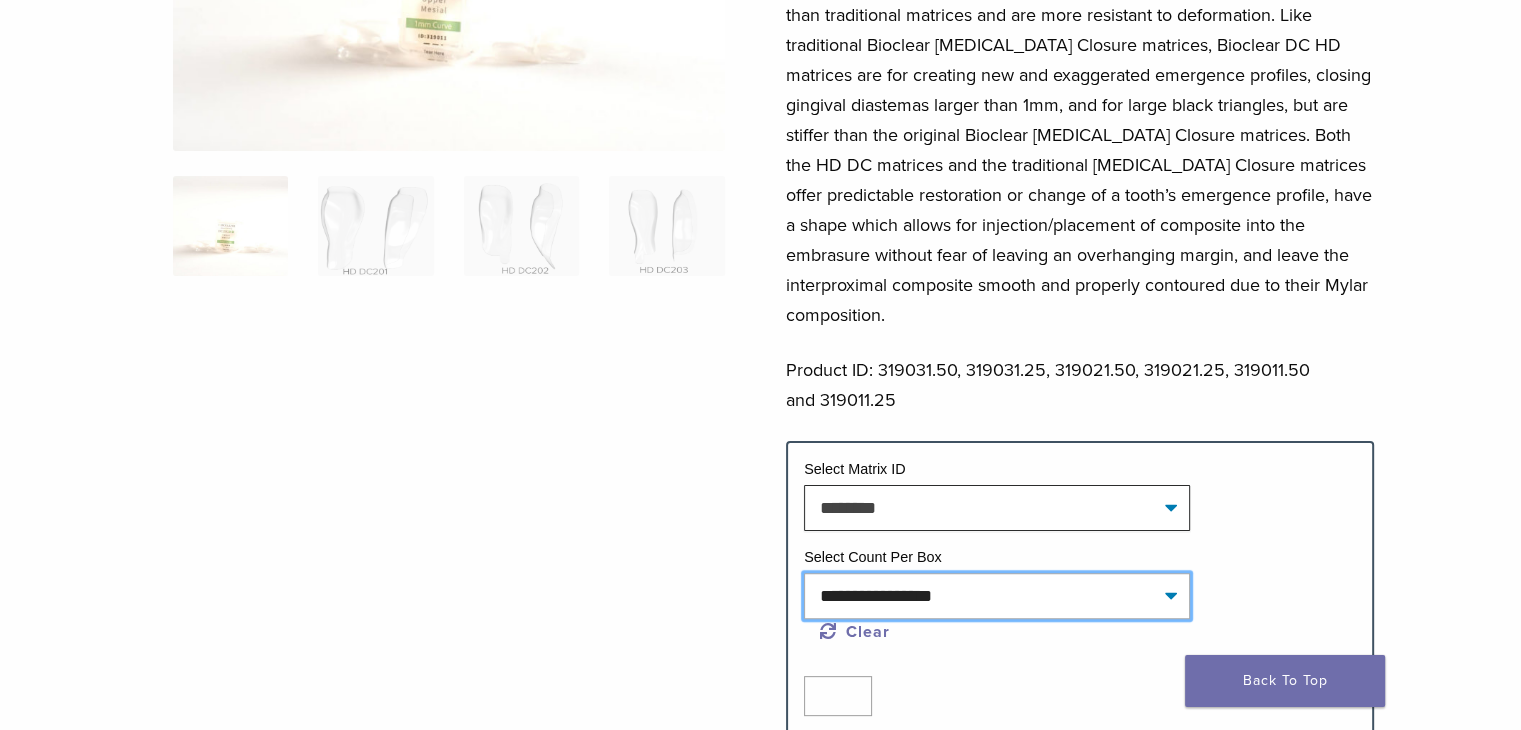 click on "**********" 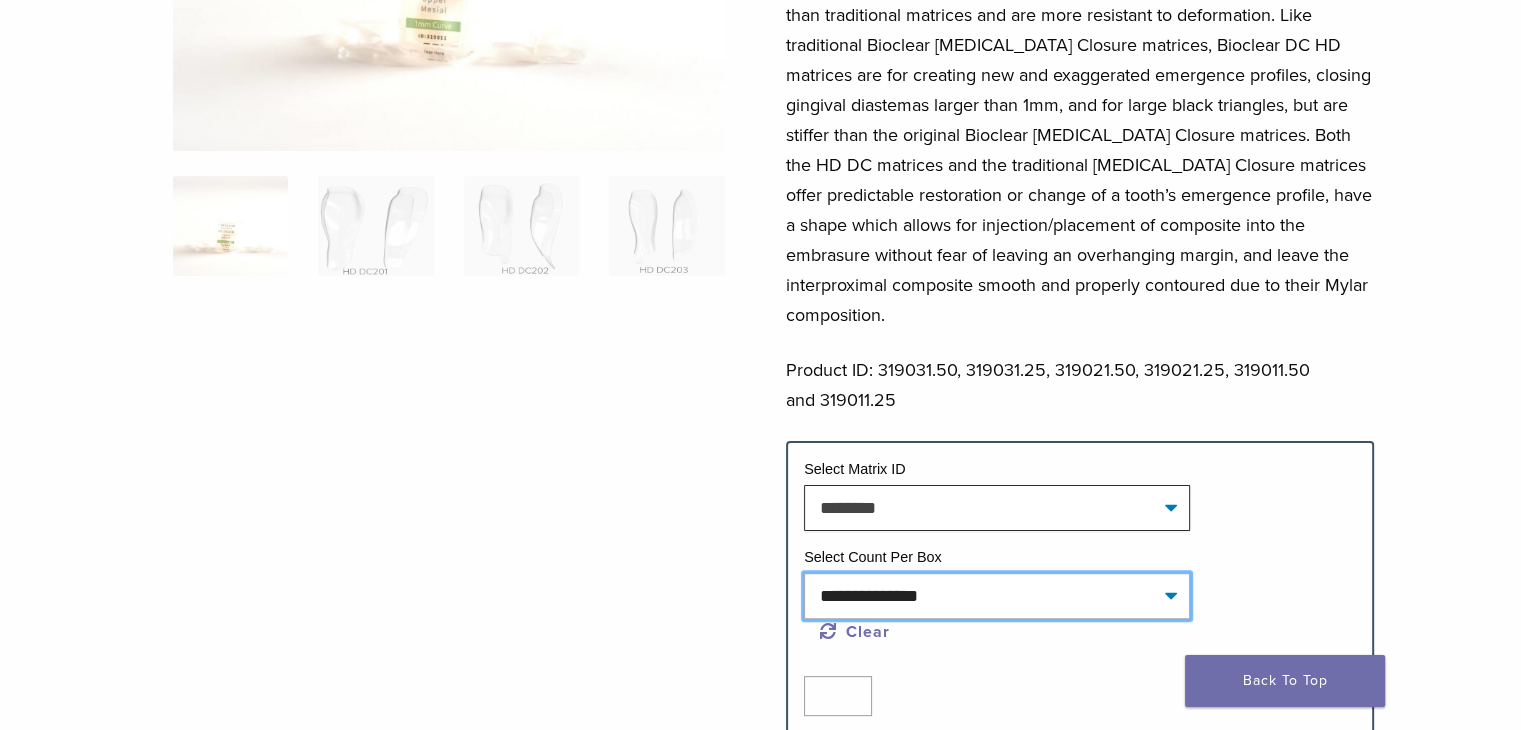 click on "**********" 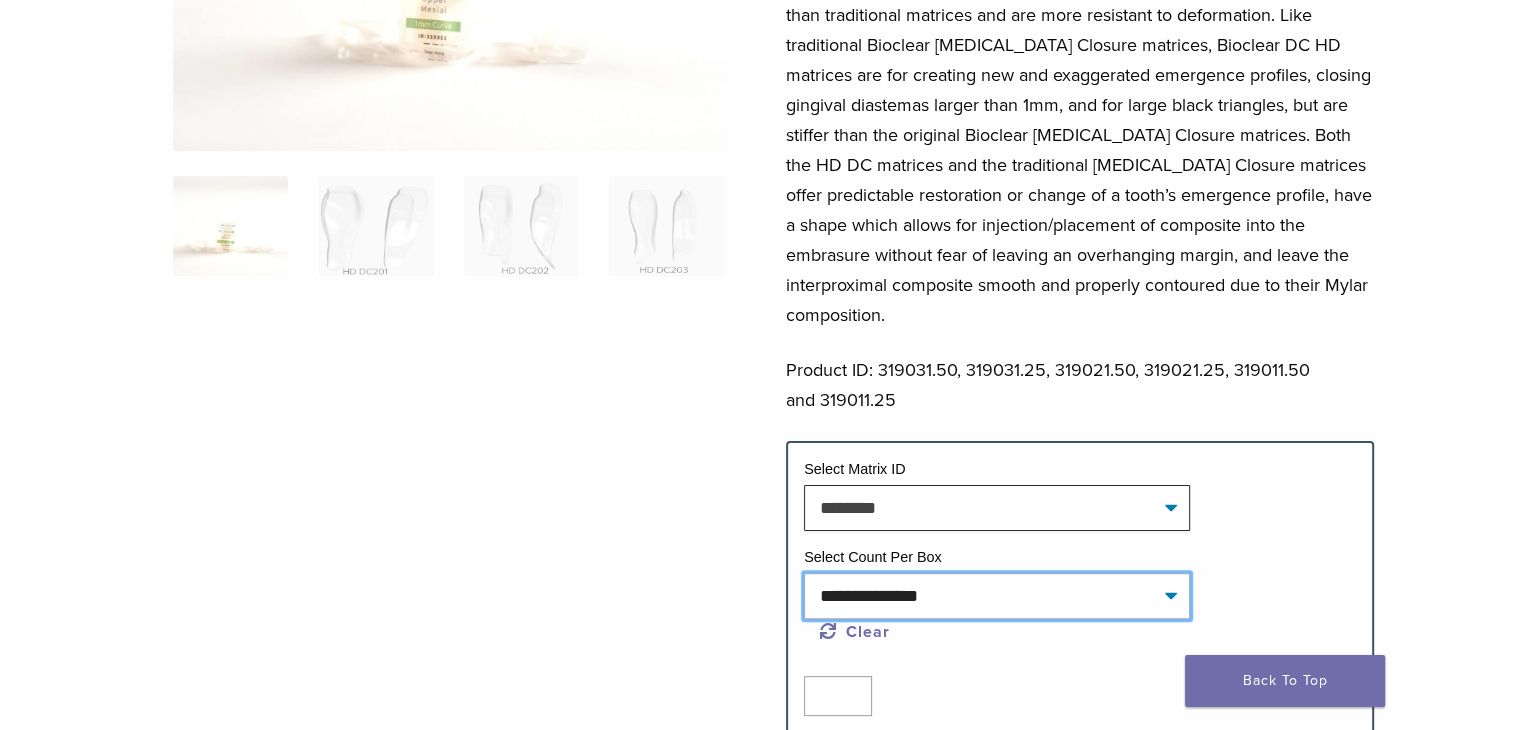 select on "********" 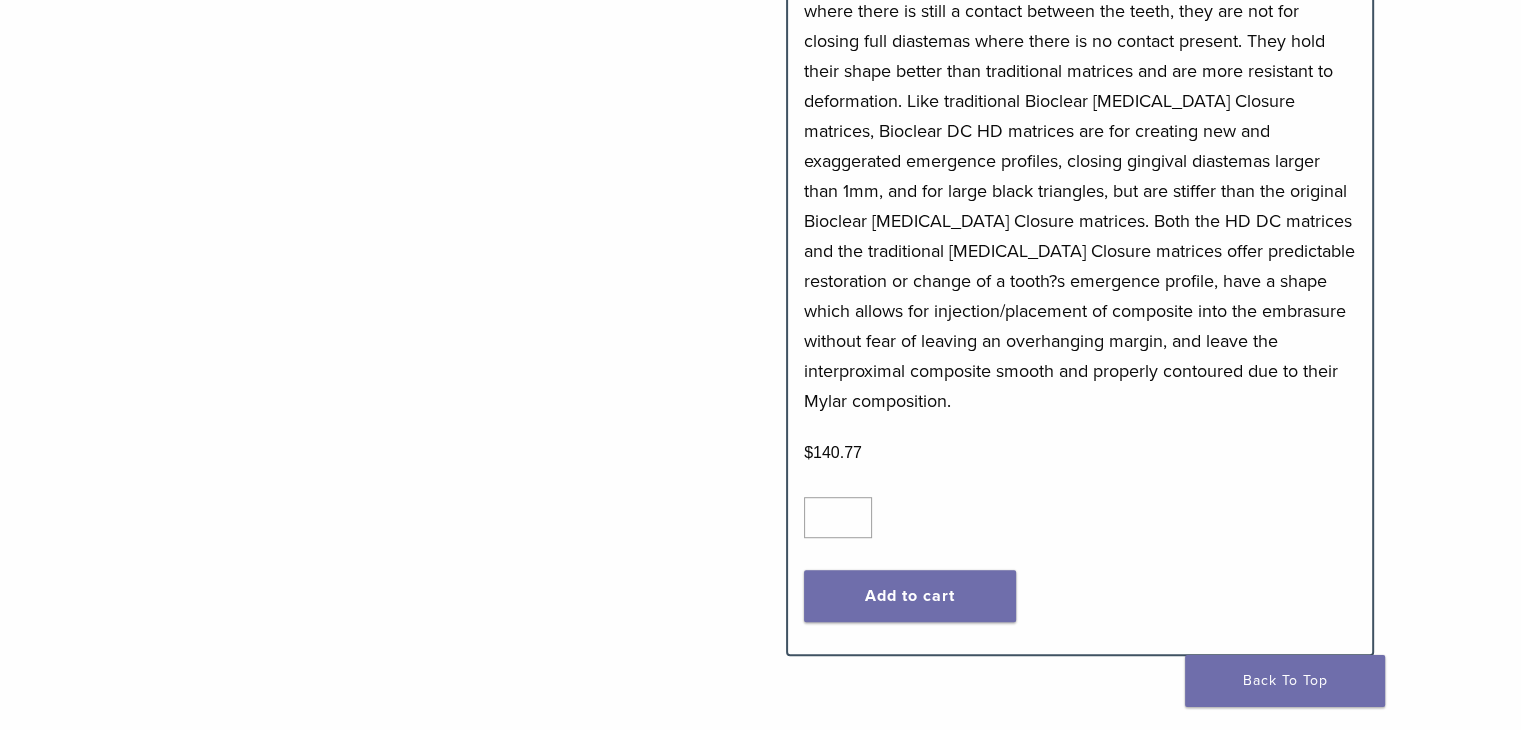 scroll, scrollTop: 1100, scrollLeft: 0, axis: vertical 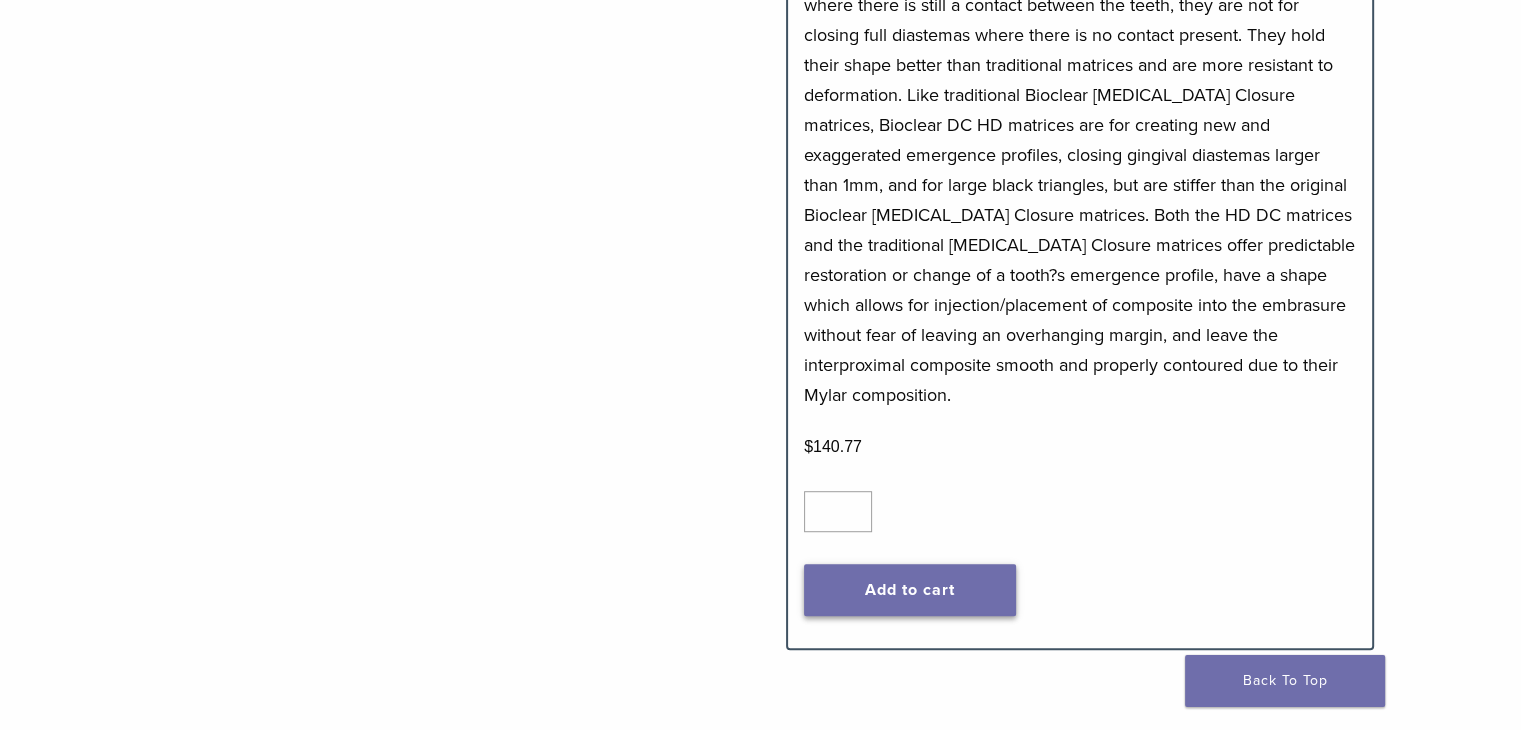 click on "Add to cart" 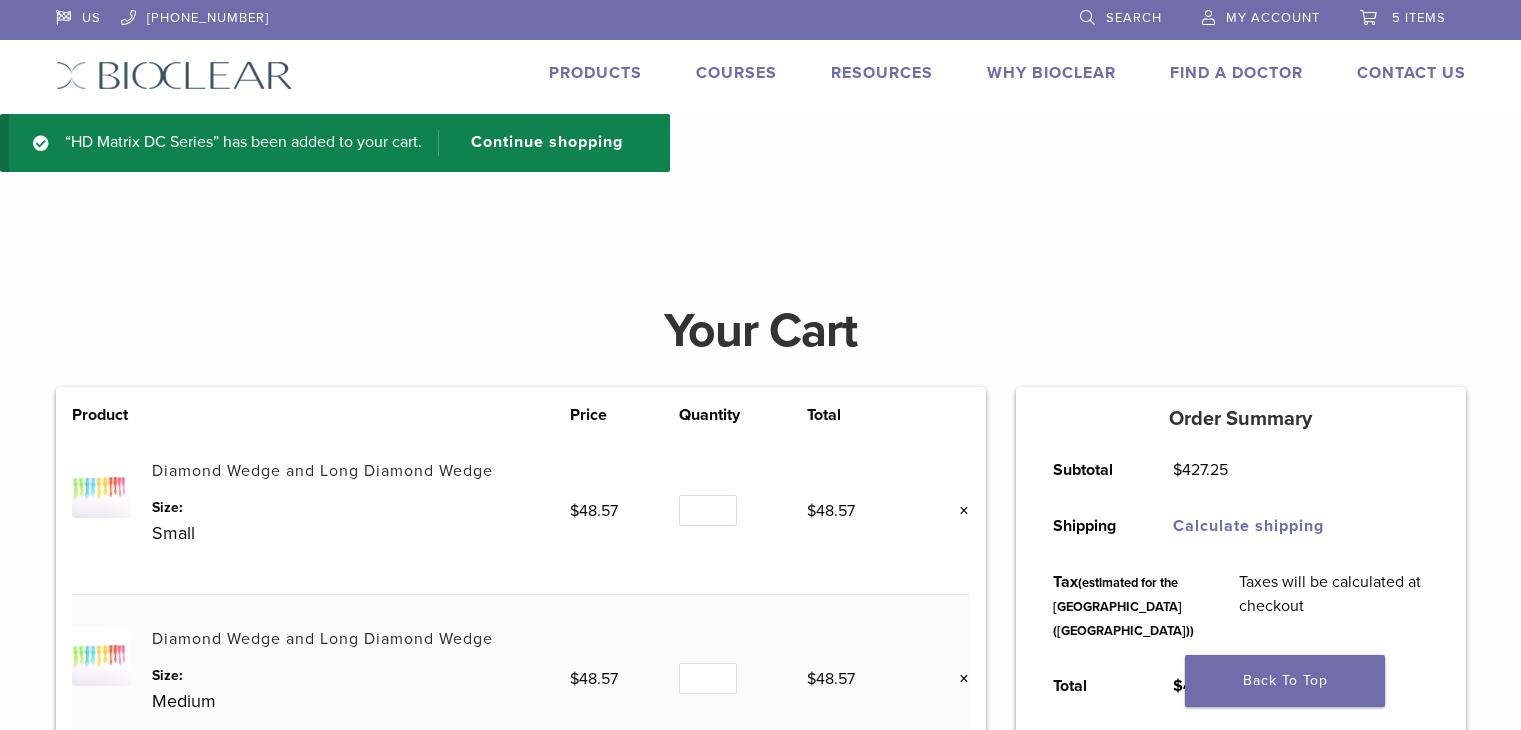 scroll, scrollTop: 0, scrollLeft: 0, axis: both 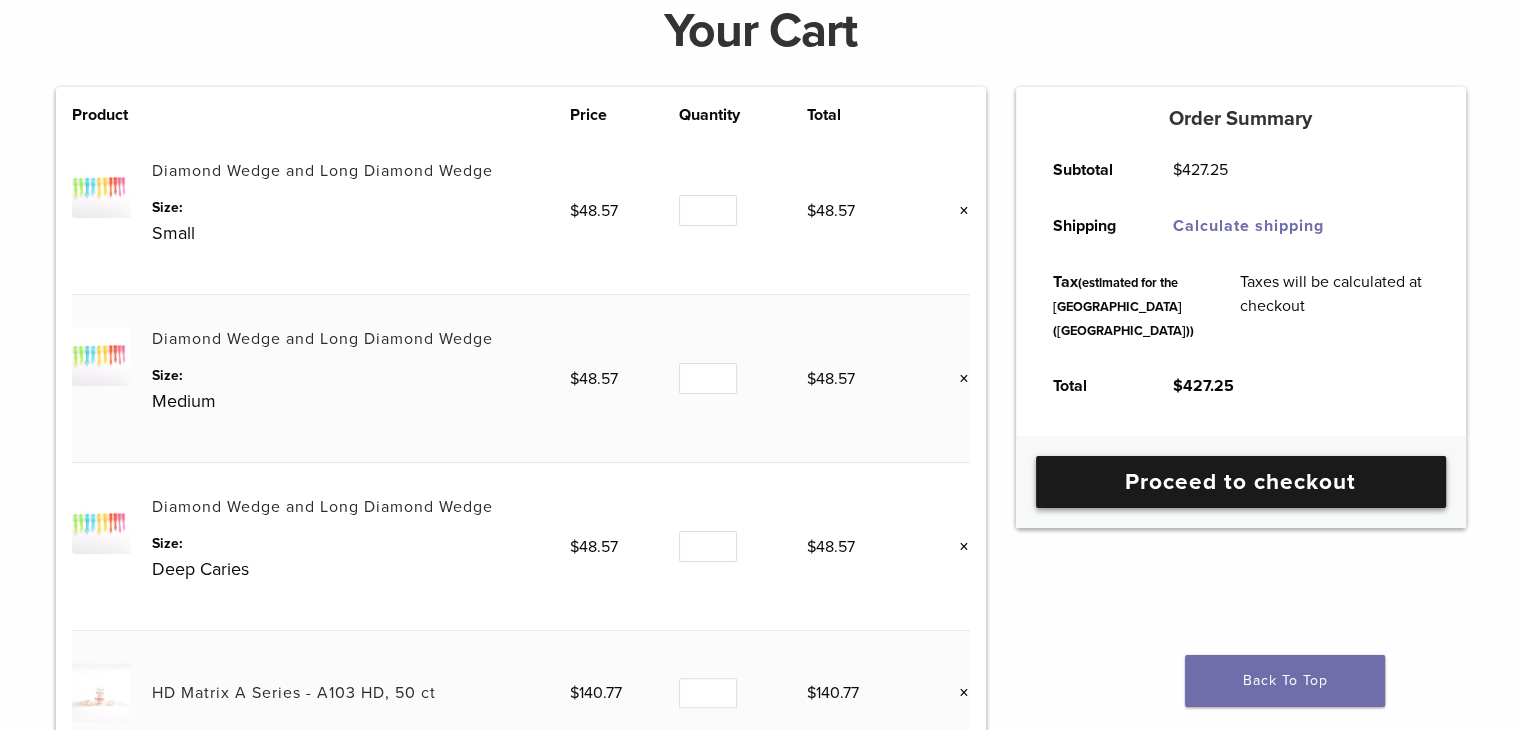 click on "Proceed to checkout" at bounding box center [1241, 482] 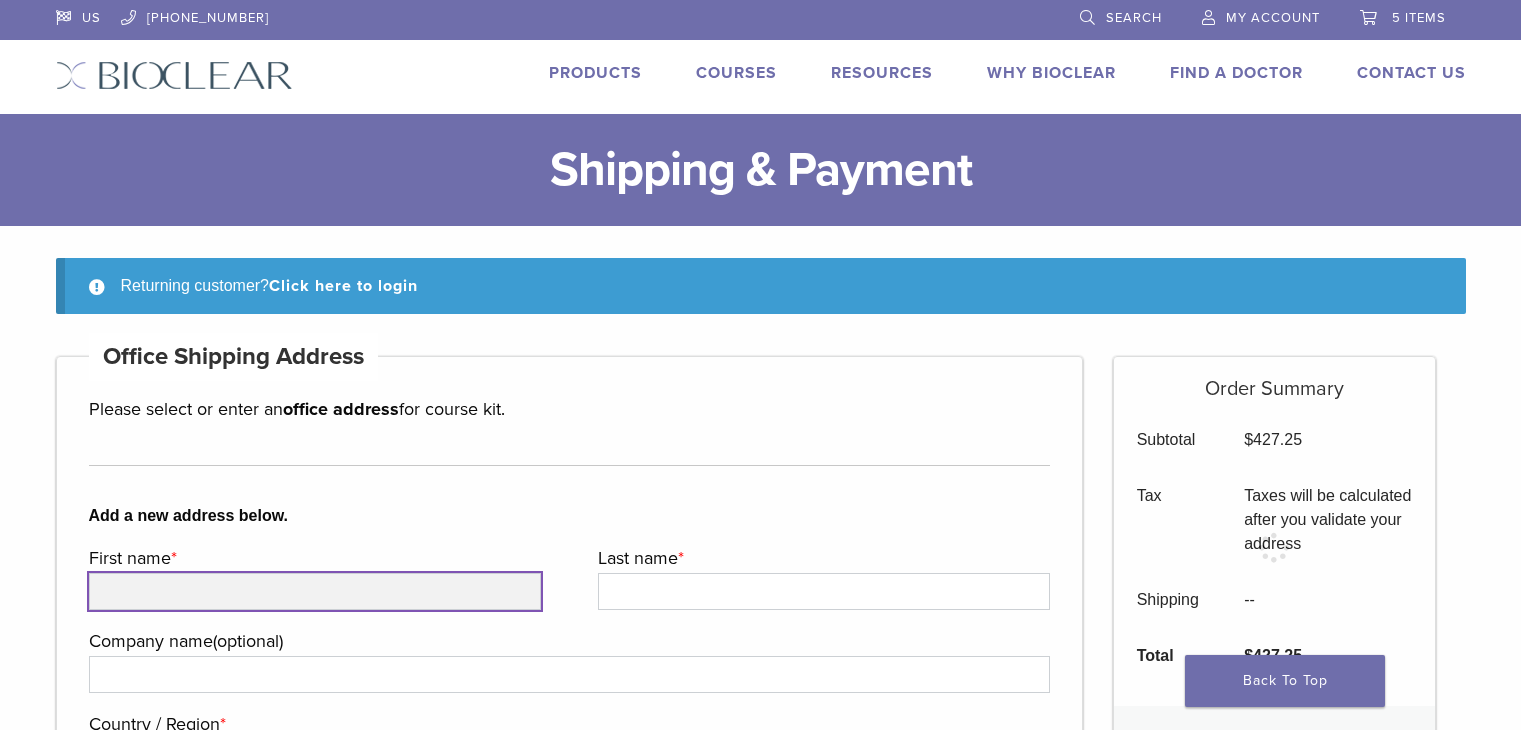 scroll, scrollTop: 200, scrollLeft: 0, axis: vertical 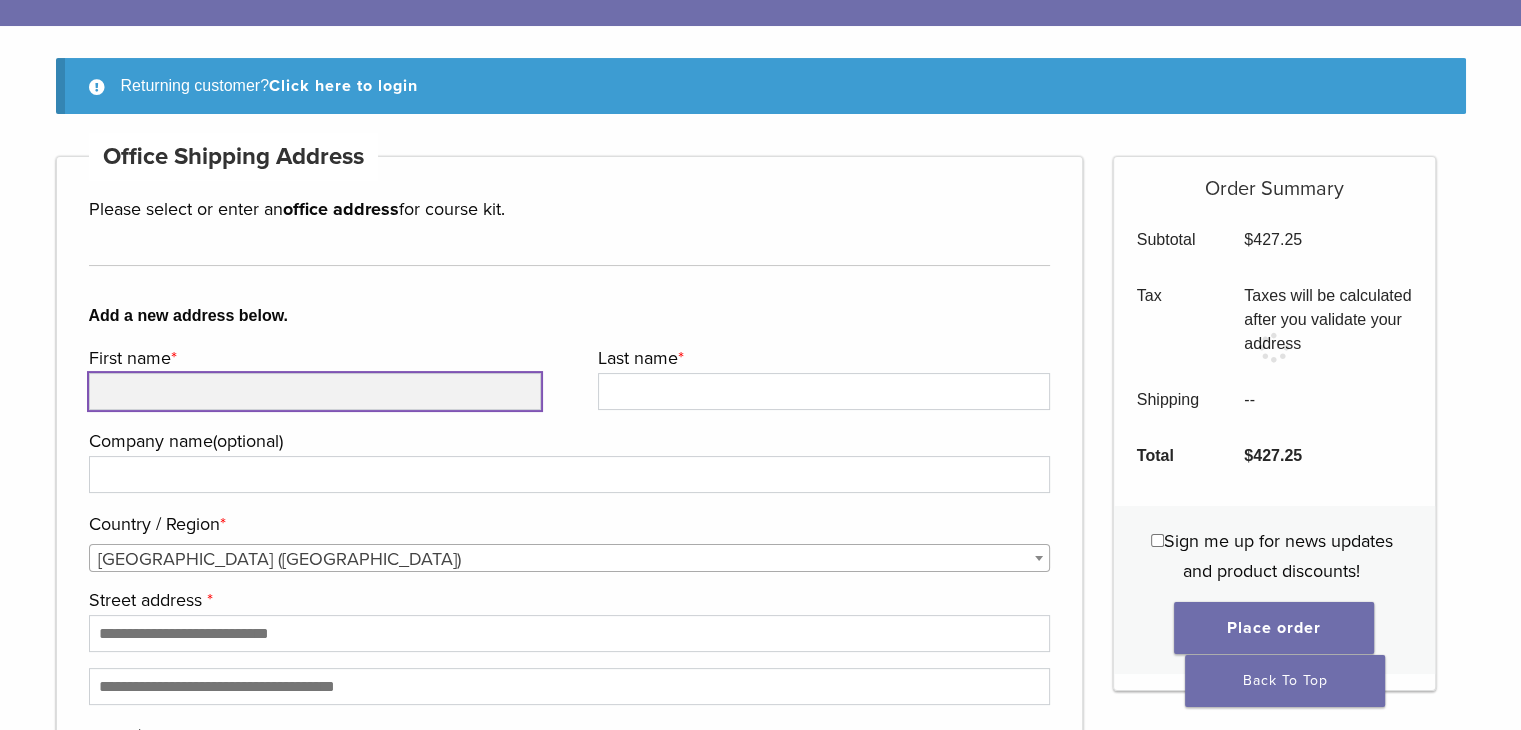 click on "First name  *" at bounding box center [315, 391] 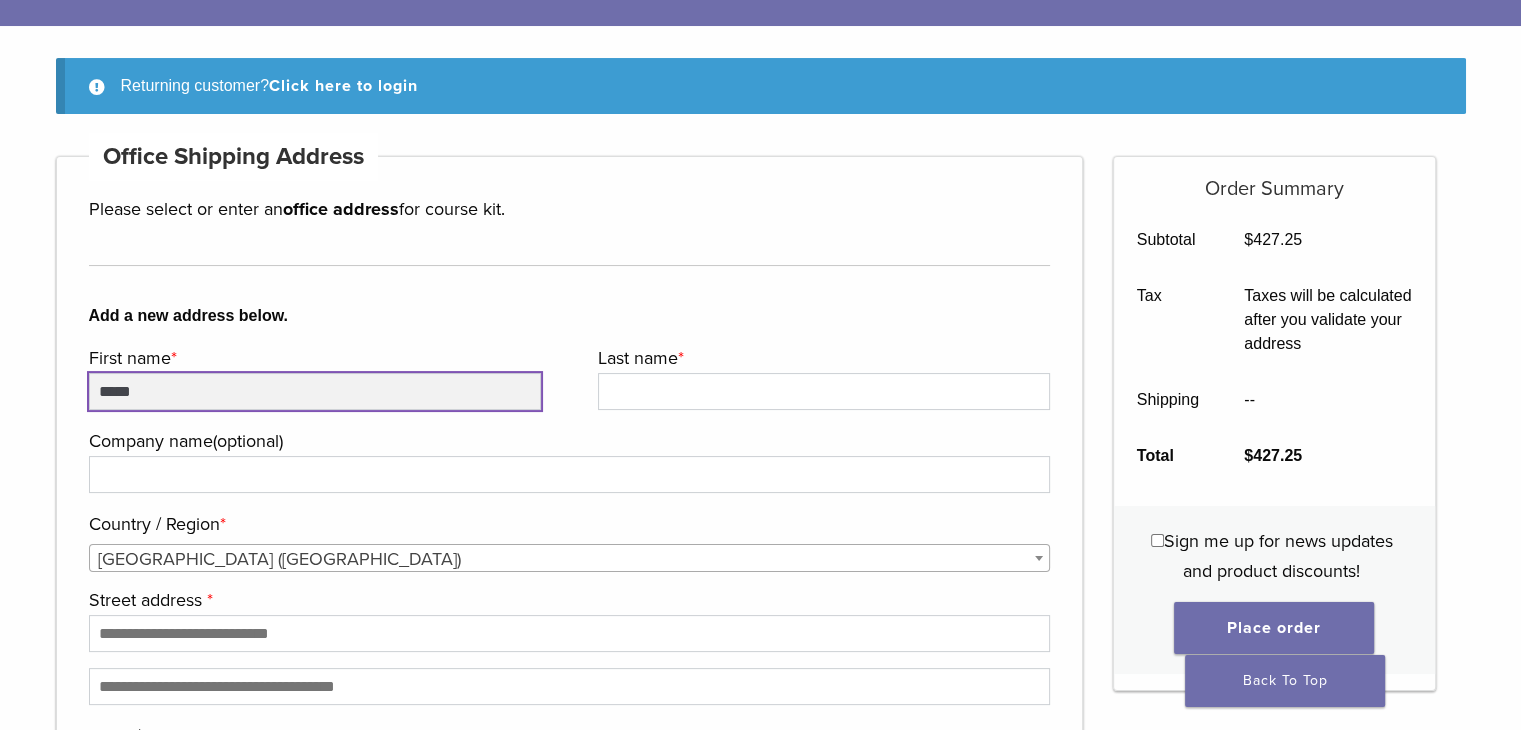 type on "*****" 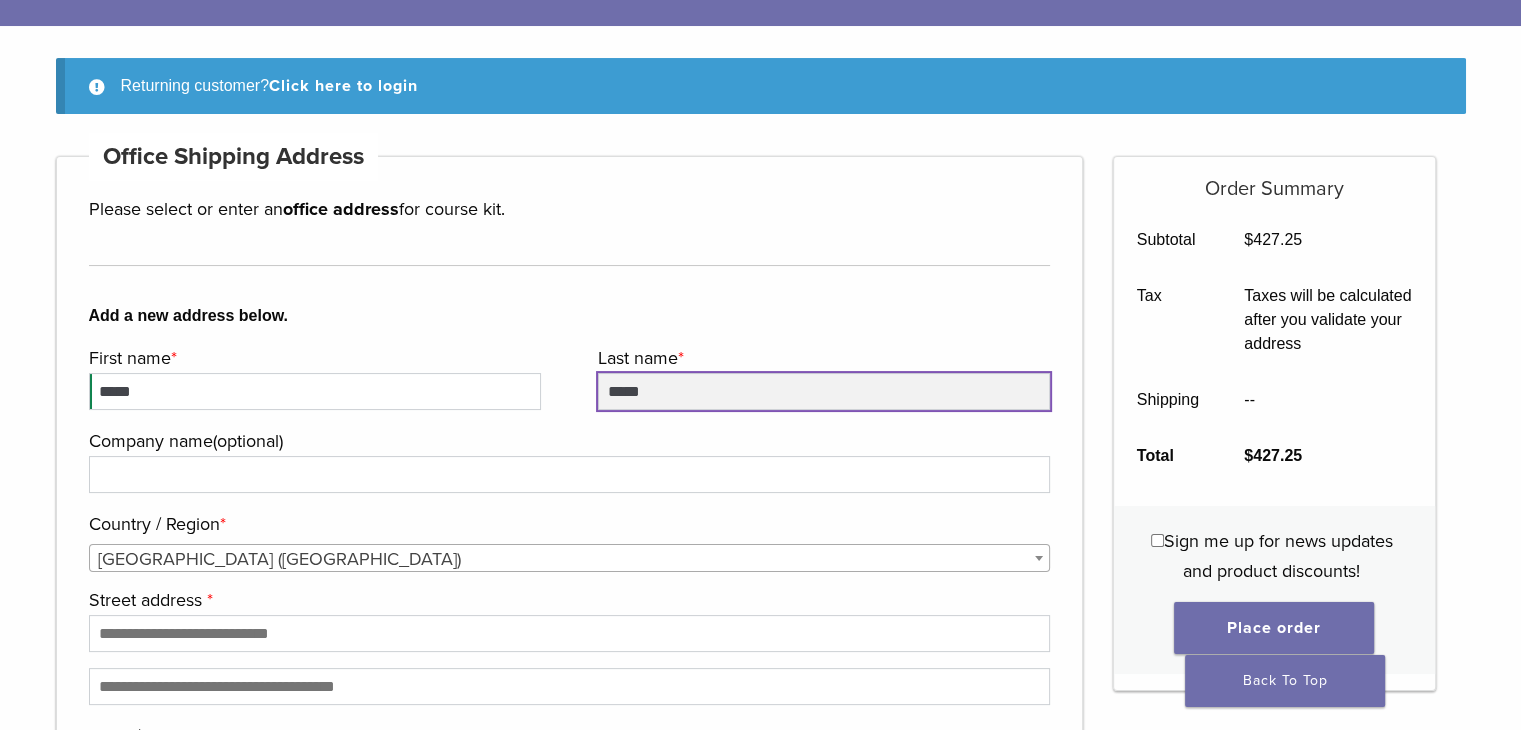 type on "*****" 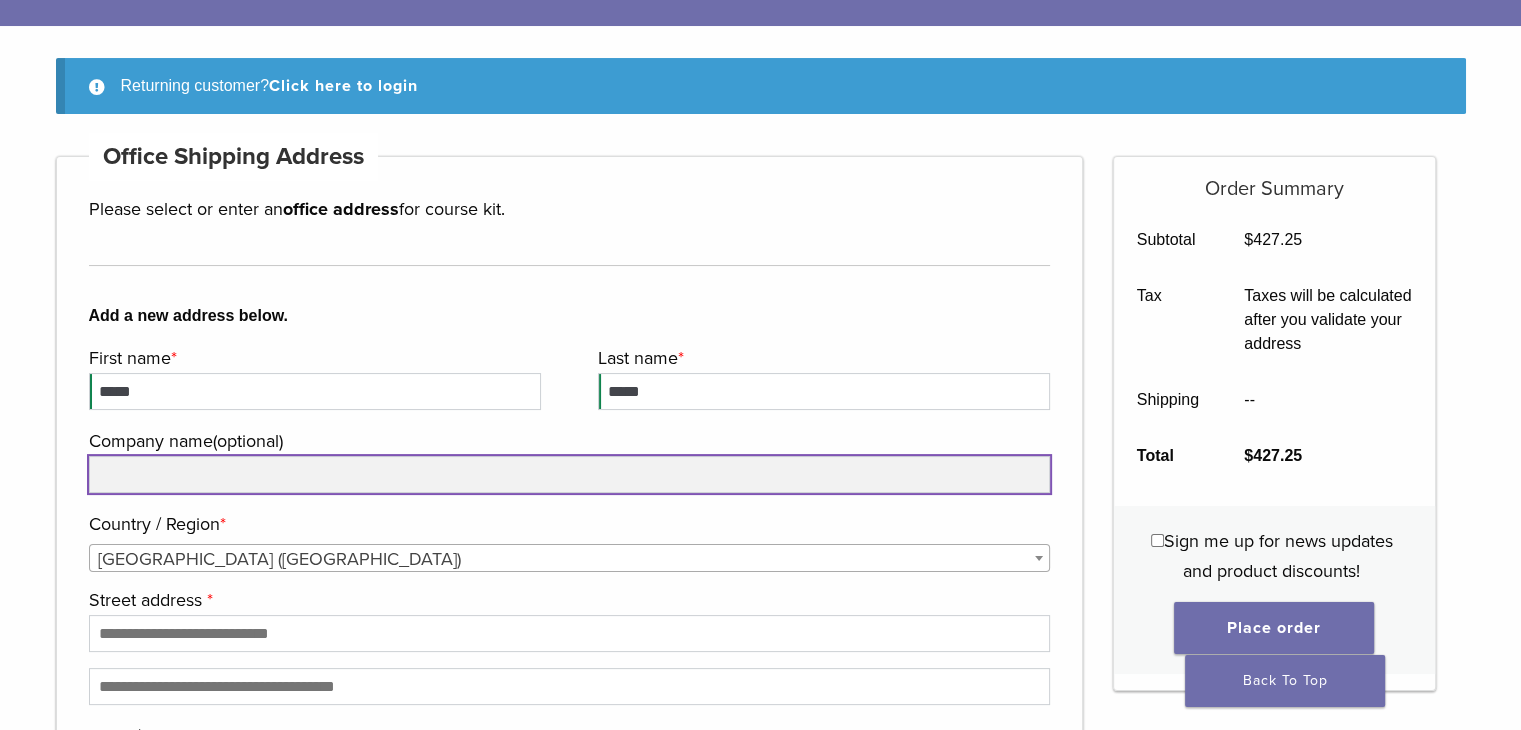 type on "*" 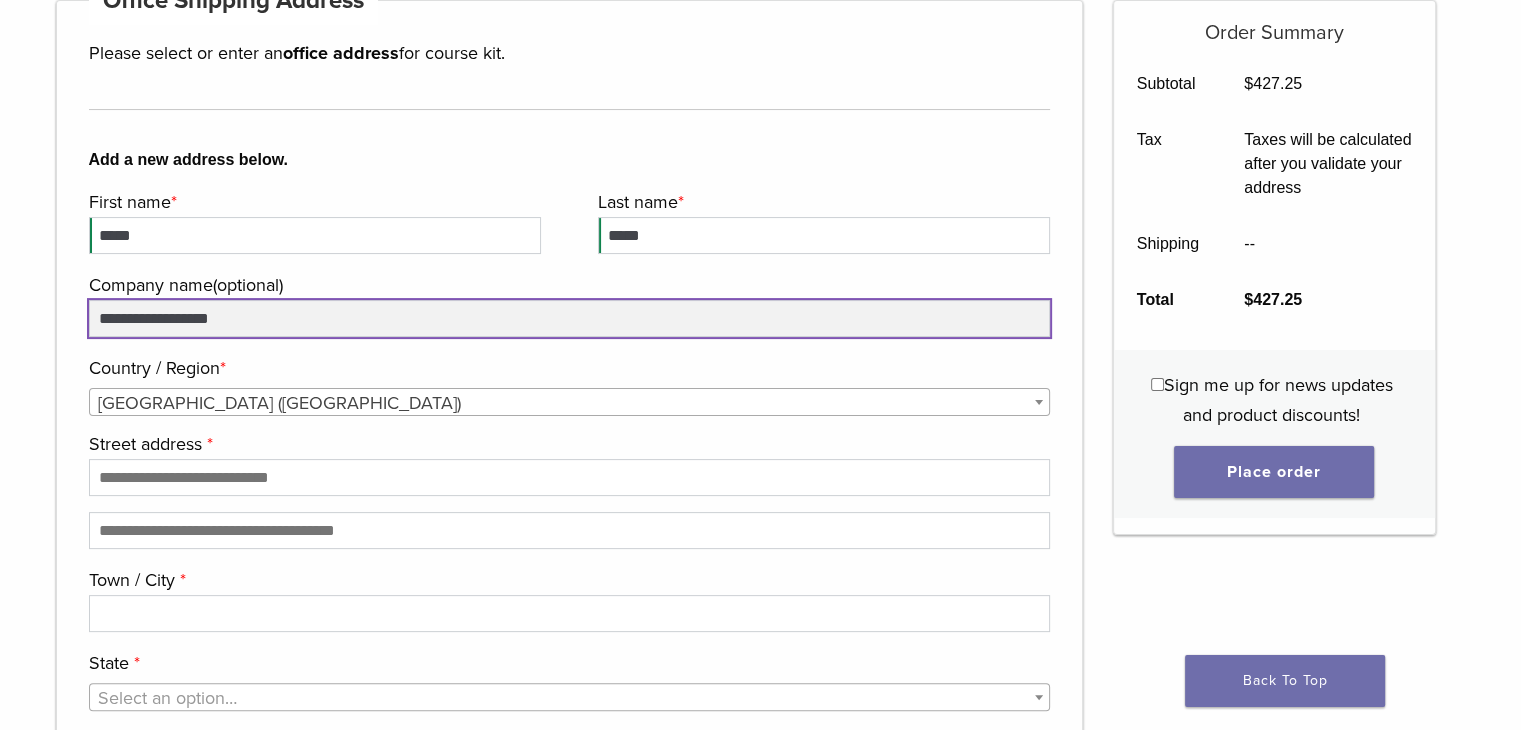 scroll, scrollTop: 400, scrollLeft: 0, axis: vertical 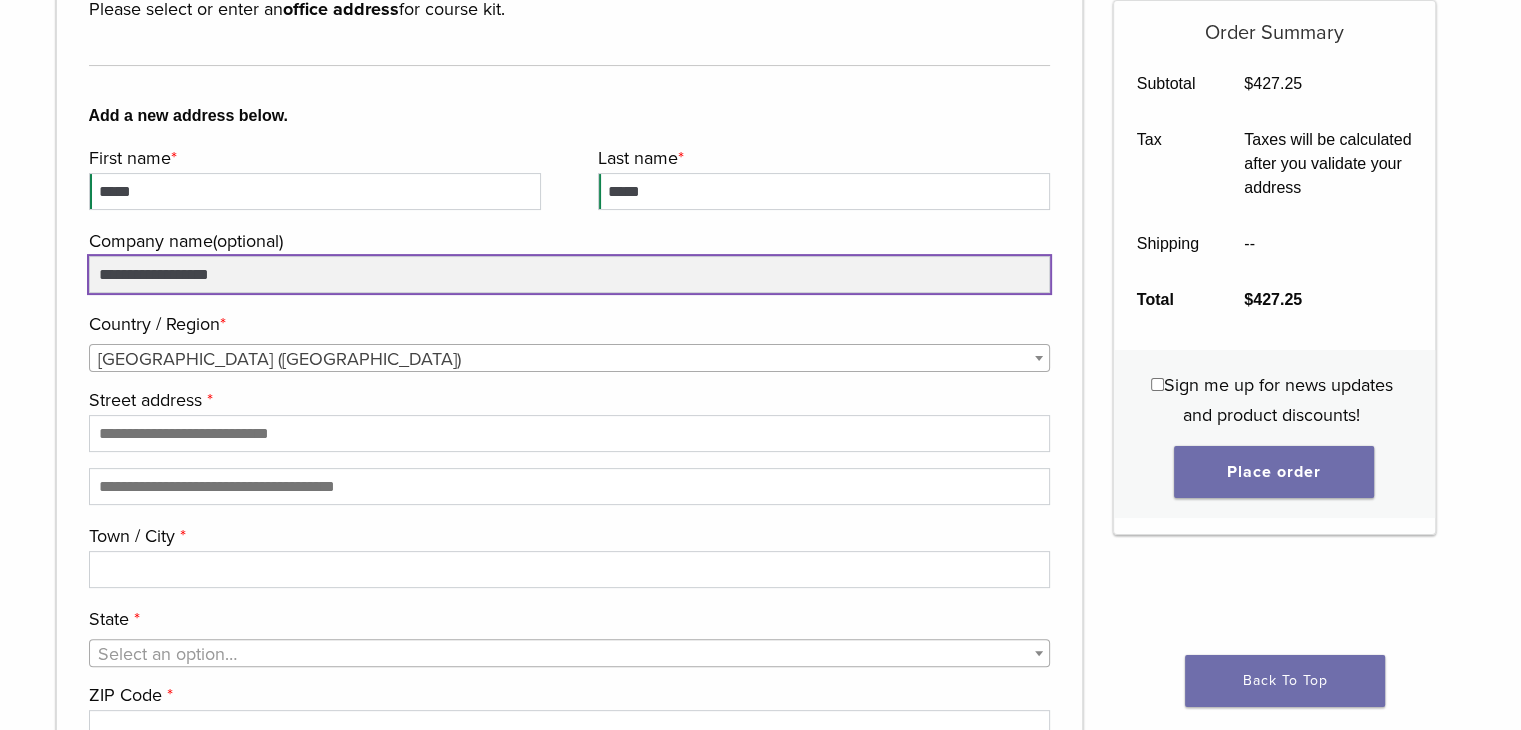 click on "**********" at bounding box center [570, 274] 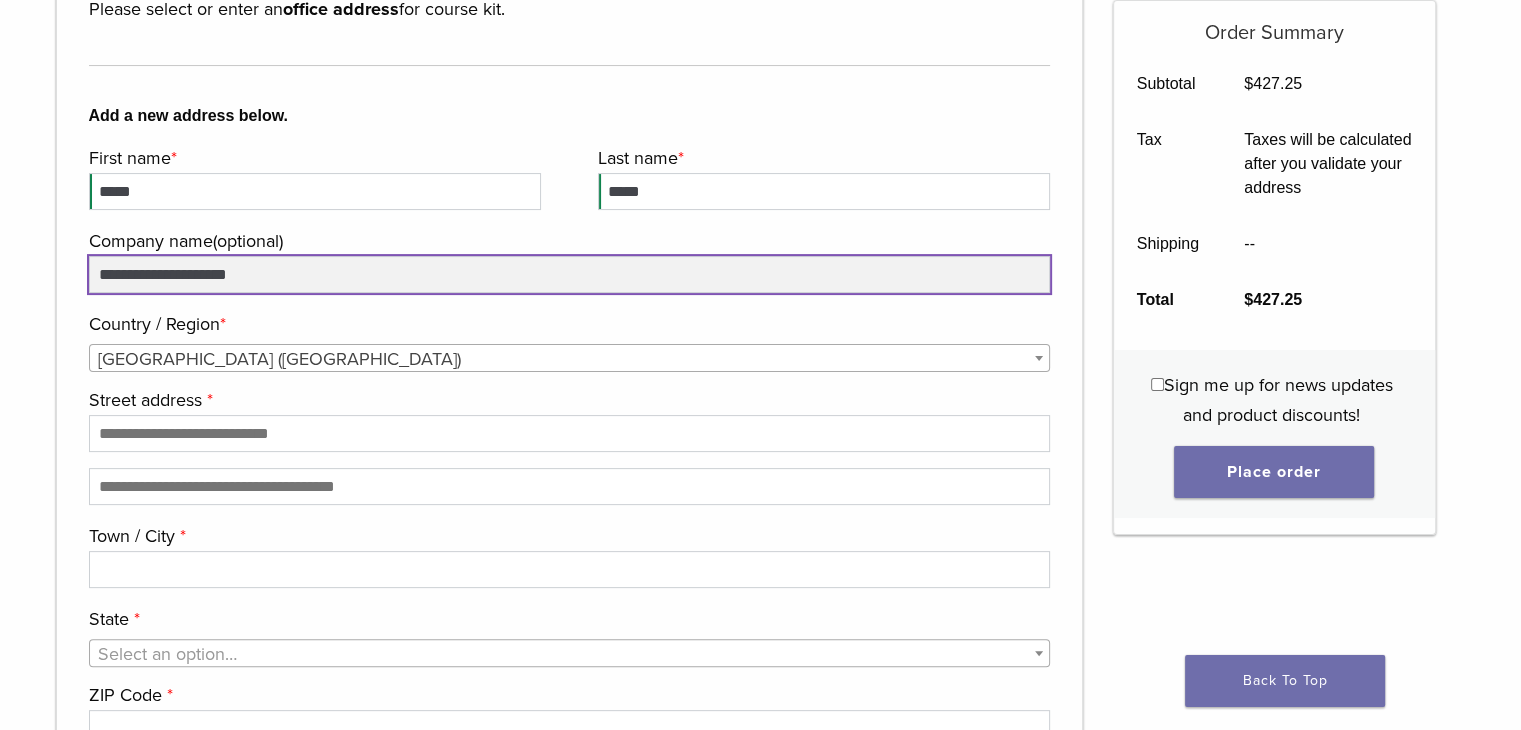 type on "**********" 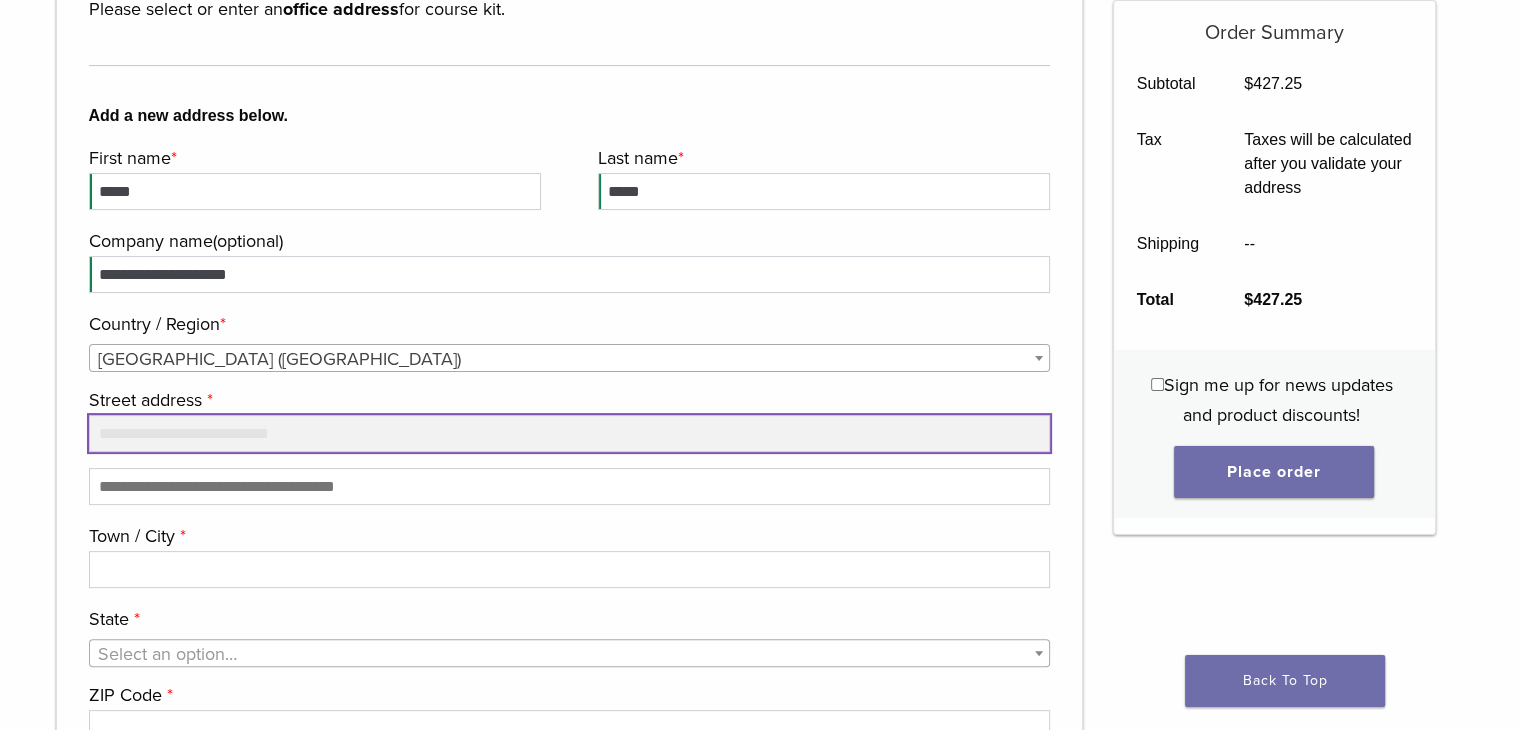 click on "Street address   *" at bounding box center [570, 433] 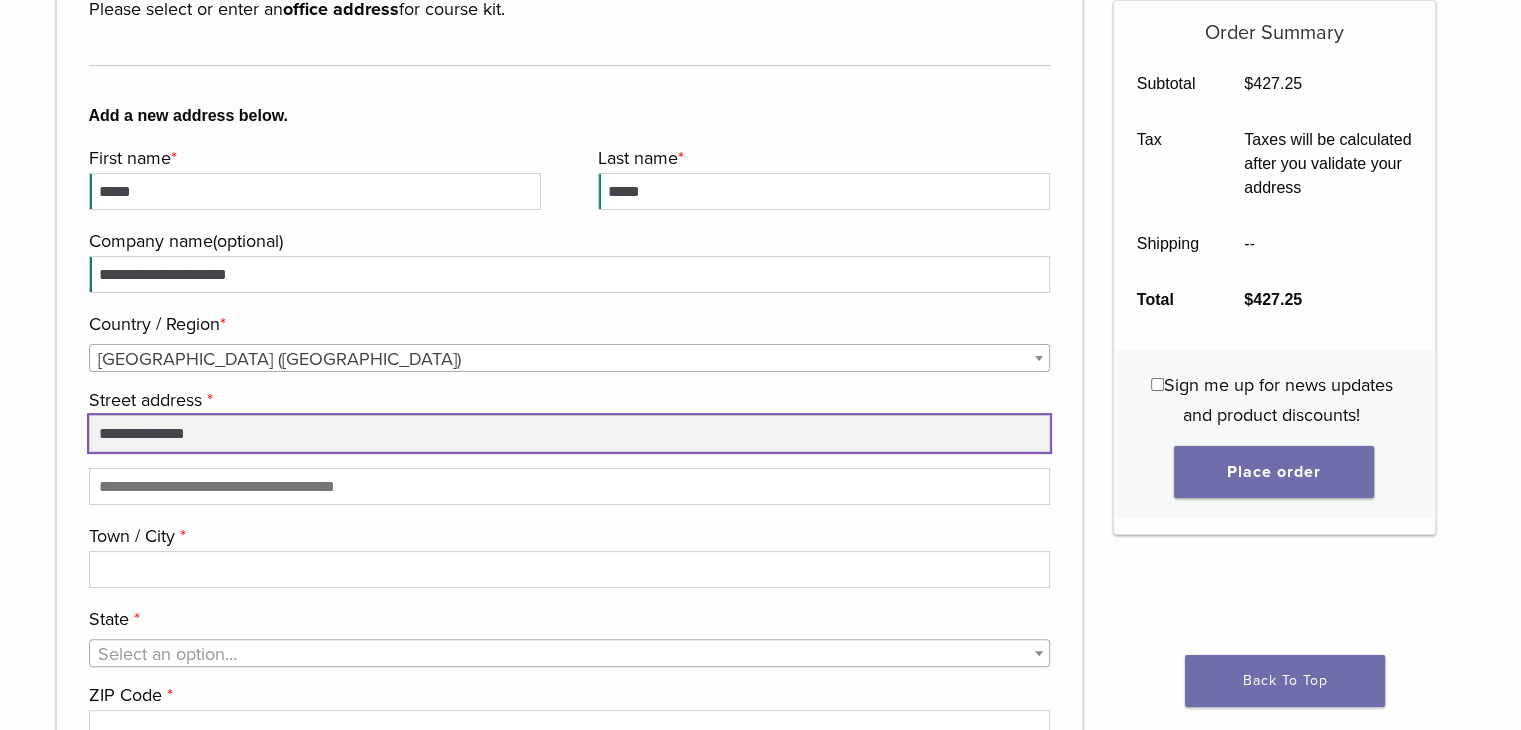 type on "**********" 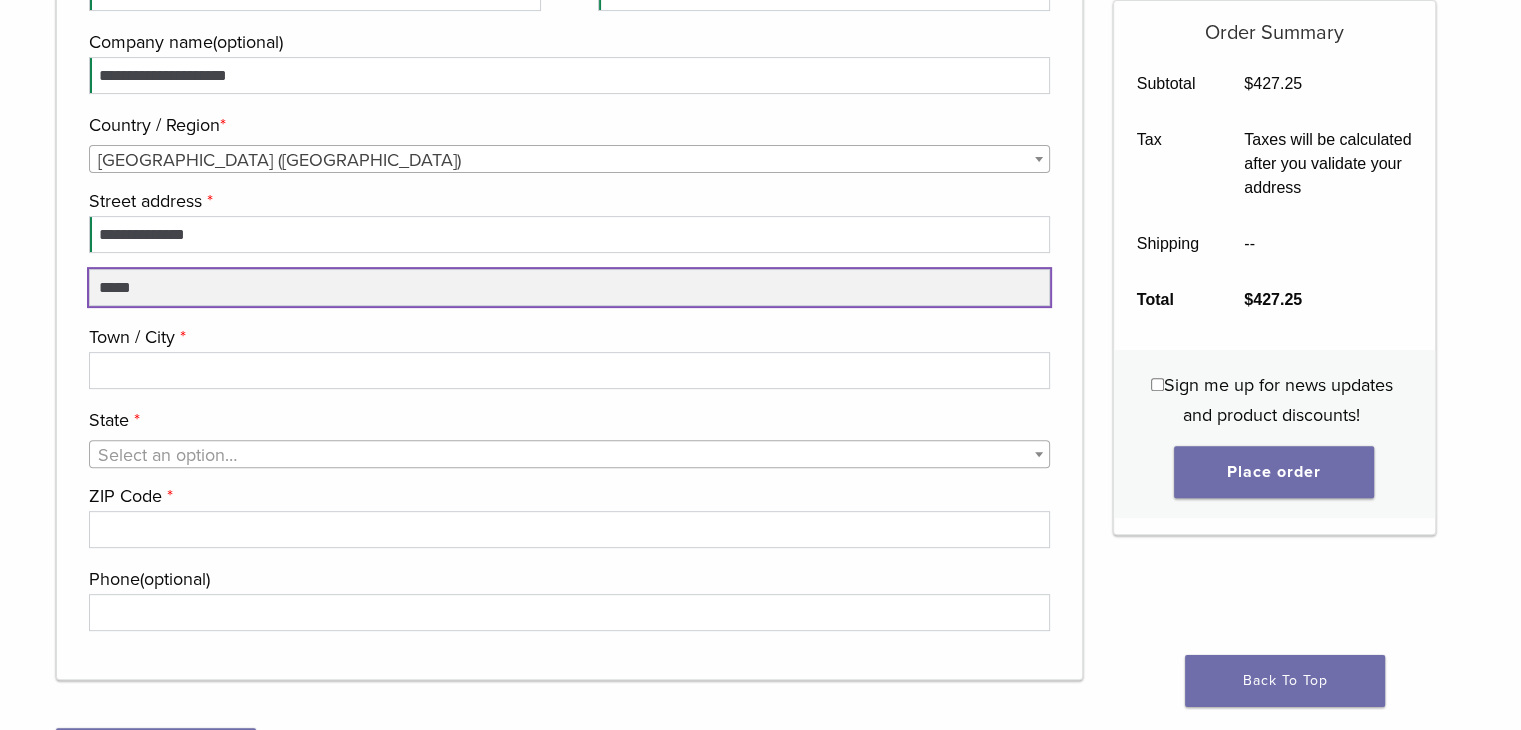 scroll, scrollTop: 600, scrollLeft: 0, axis: vertical 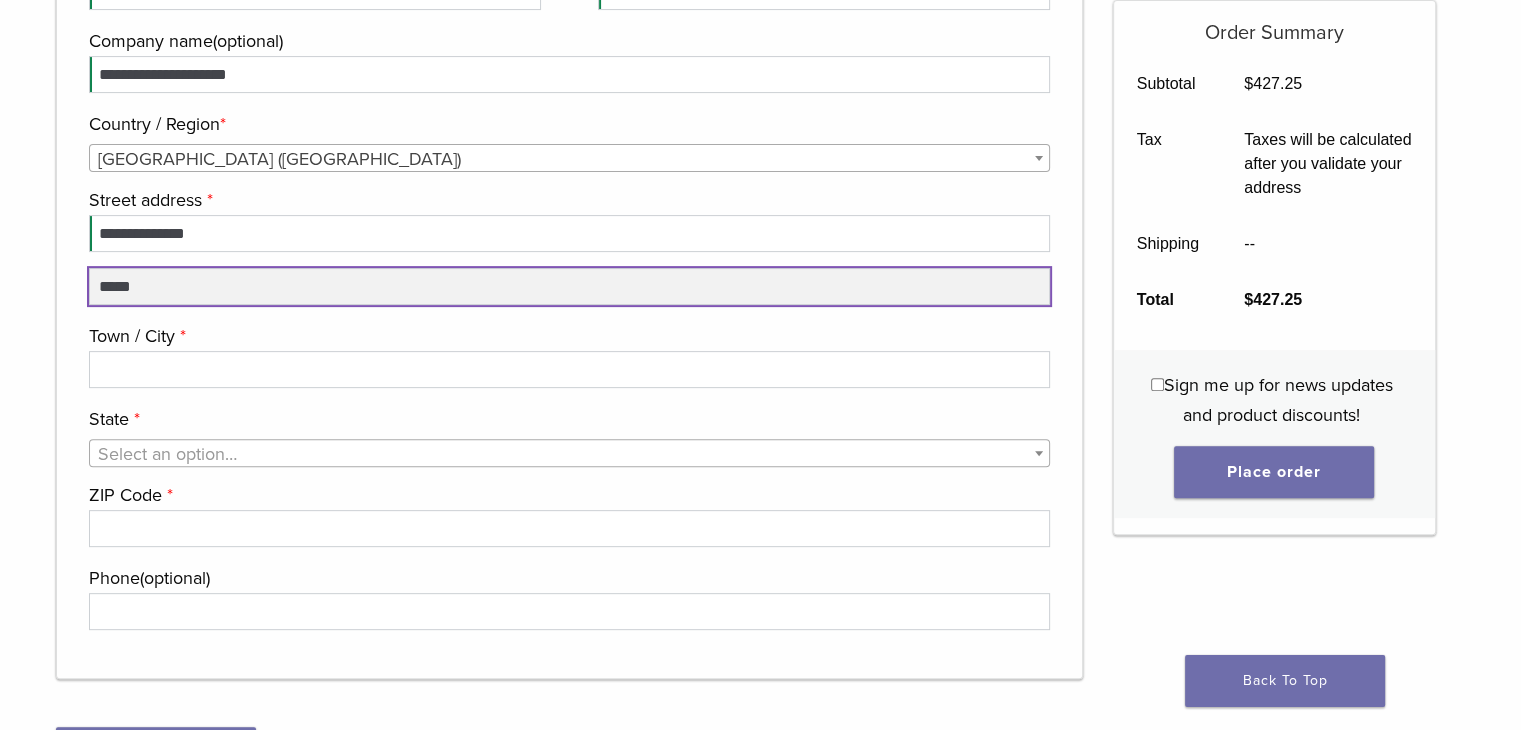 type on "*****" 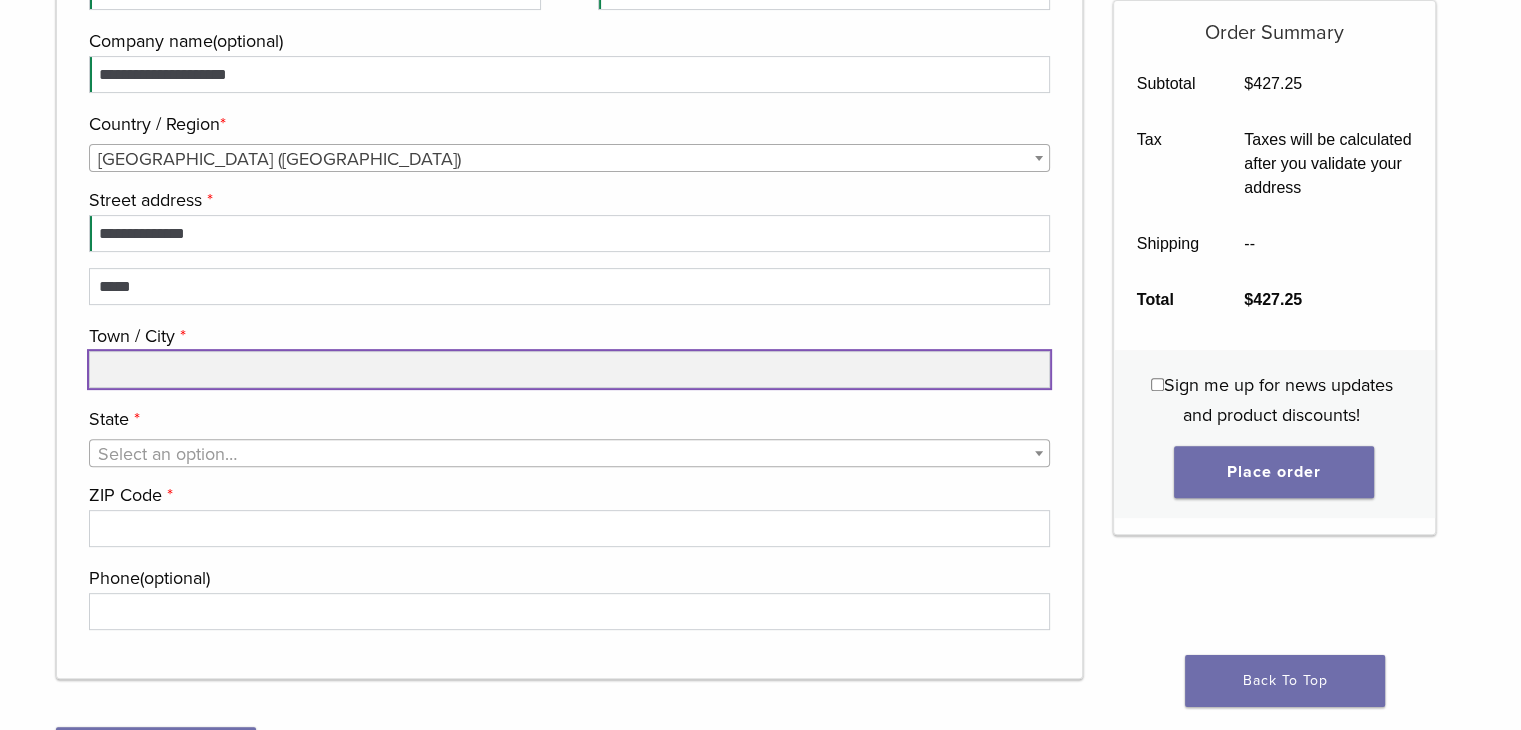 click on "Town / City   *" at bounding box center [570, 369] 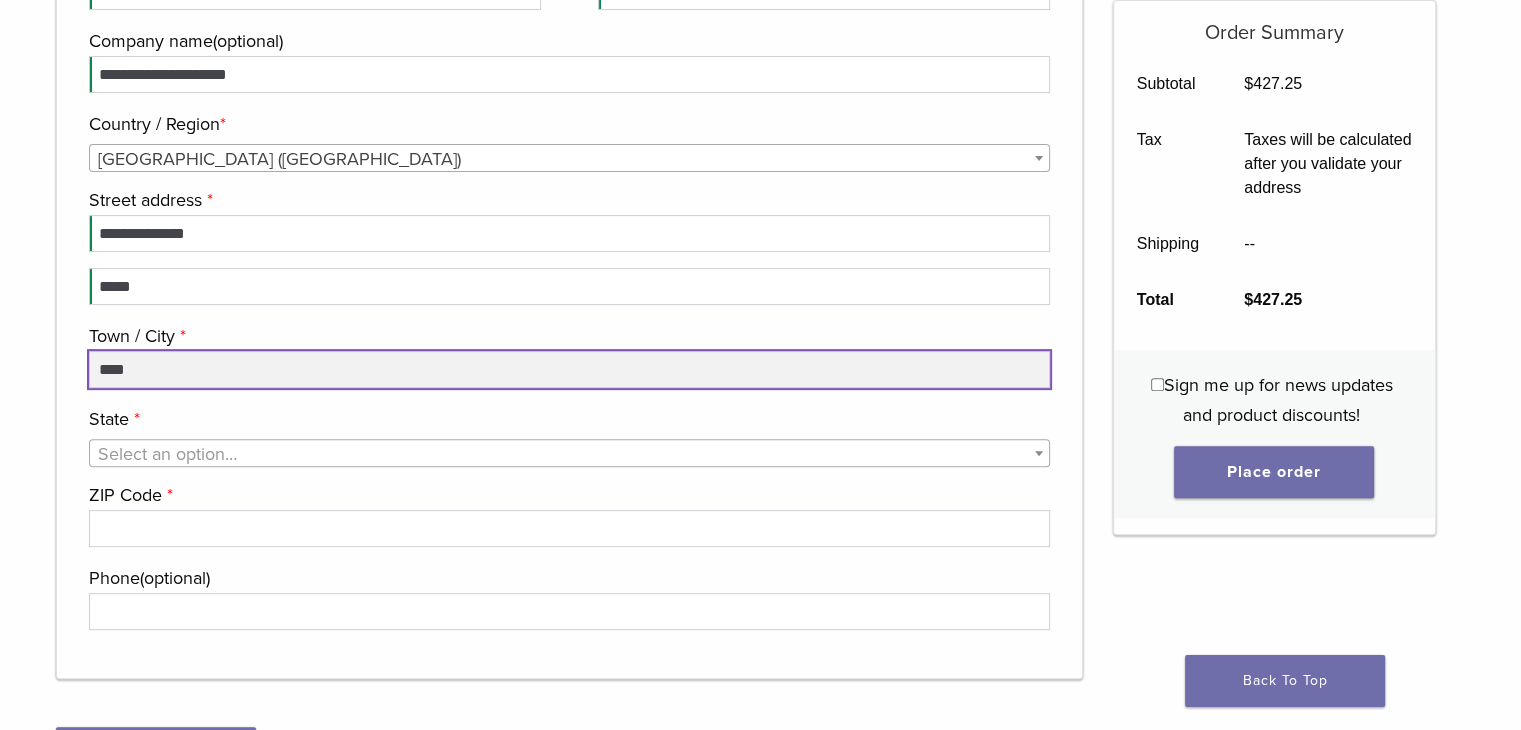 type on "****" 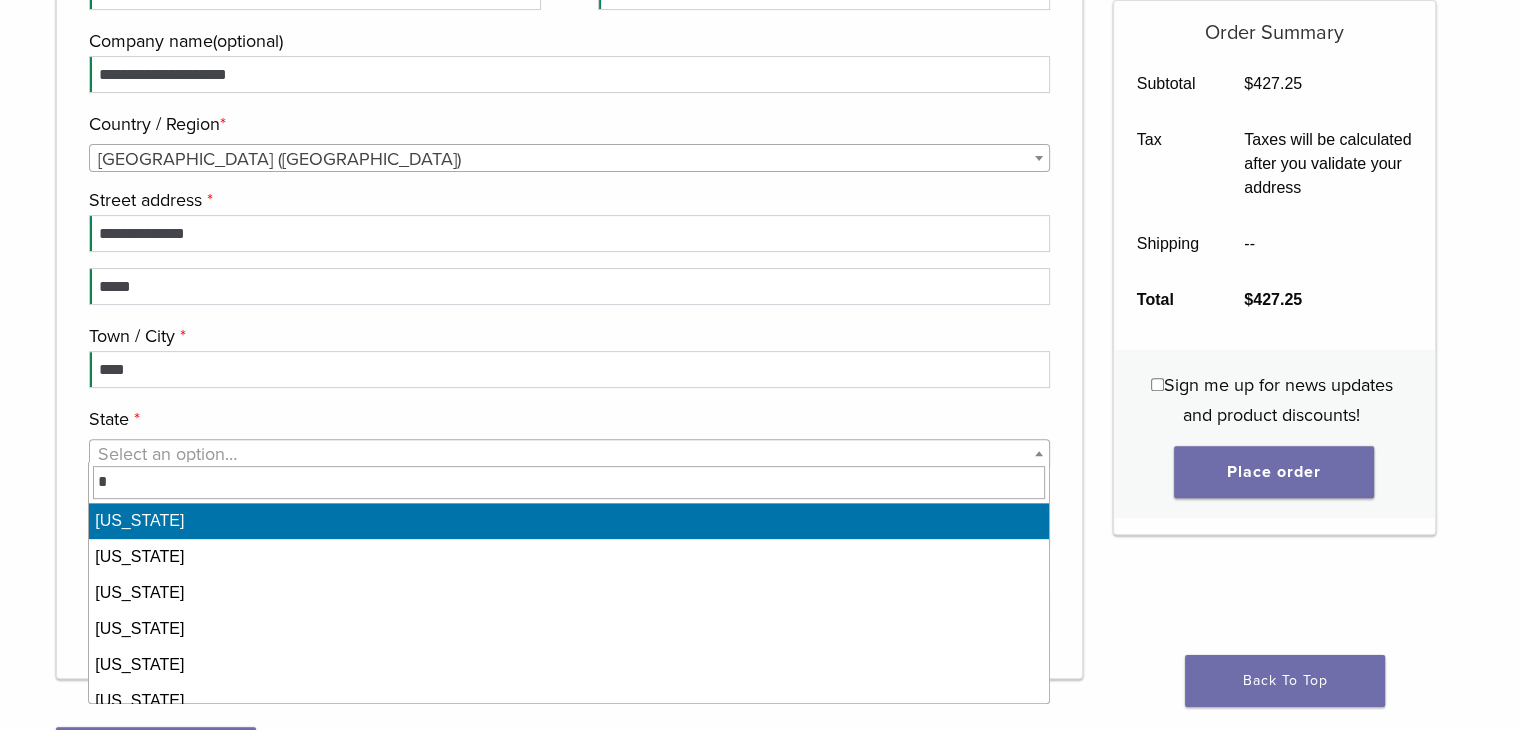 select on "**" 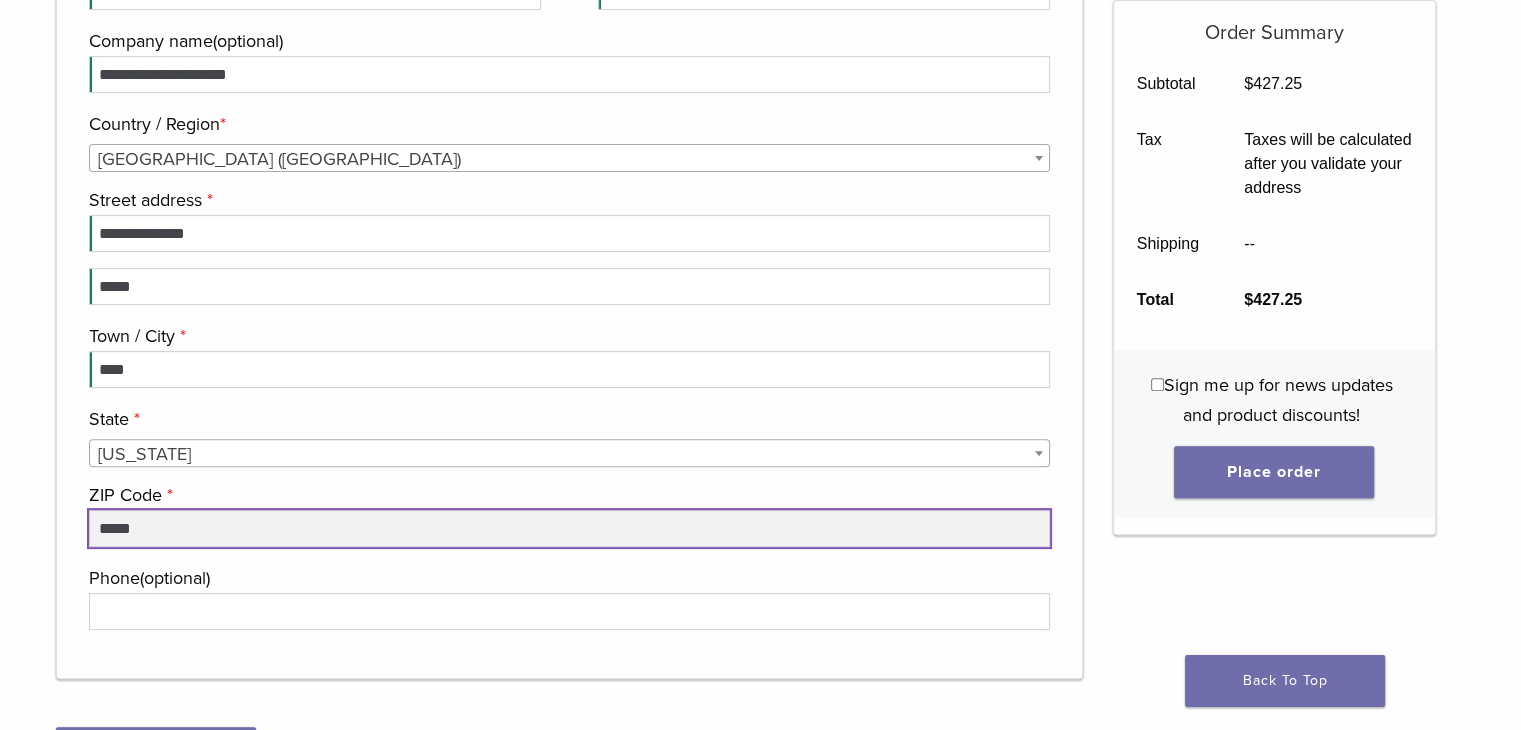type on "*****" 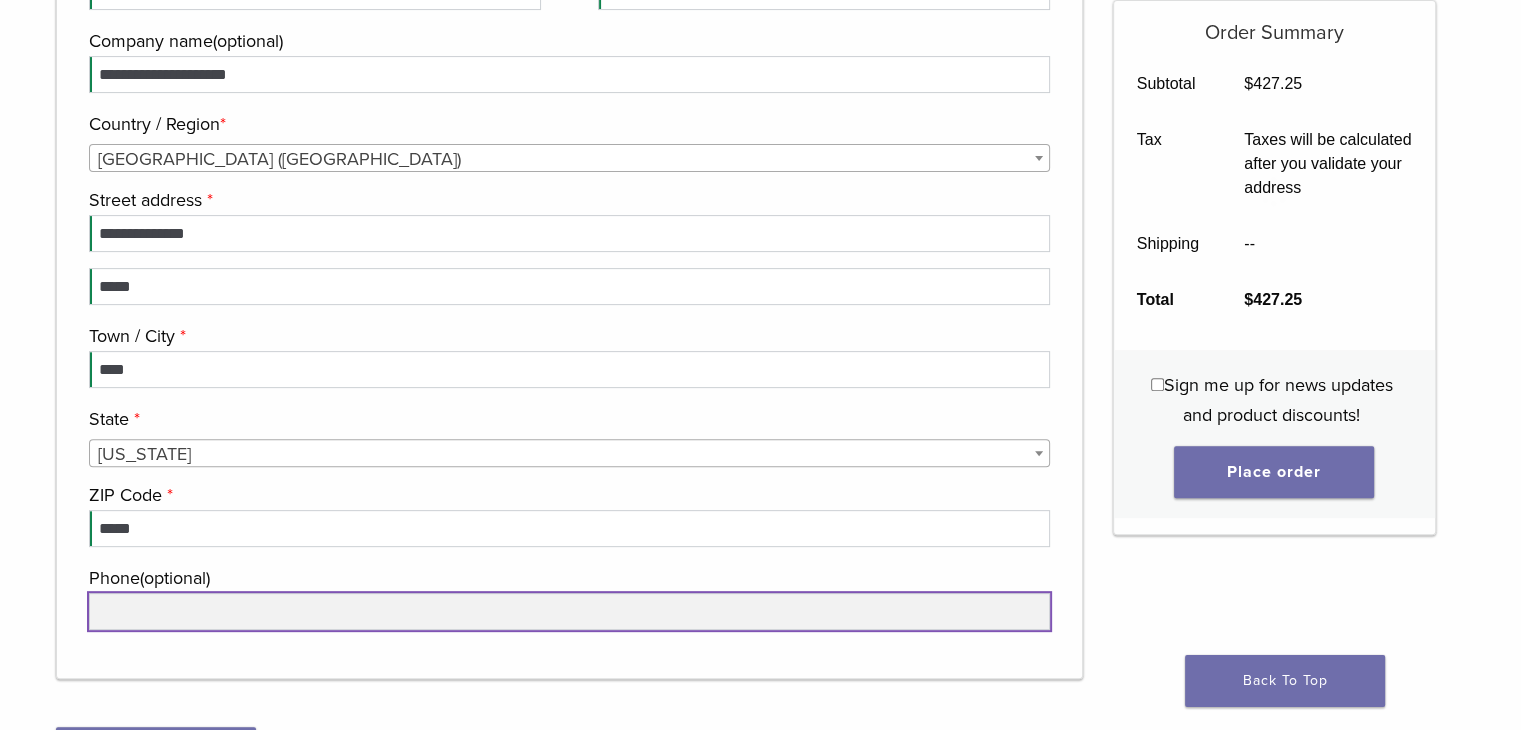 click on "Phone  (optional)" at bounding box center [570, 611] 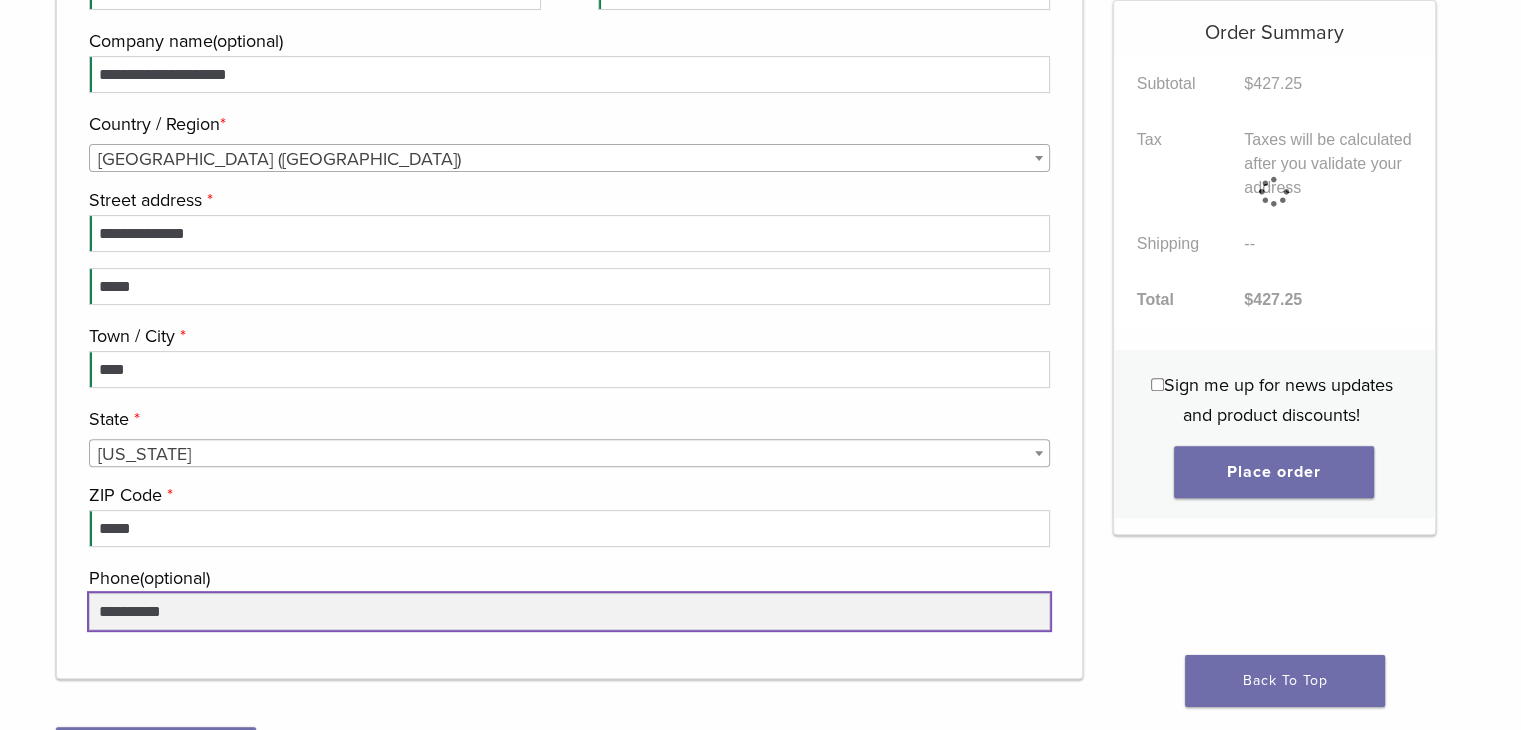 drag, startPoint x: 218, startPoint y: 609, endPoint x: 144, endPoint y: 610, distance: 74.00676 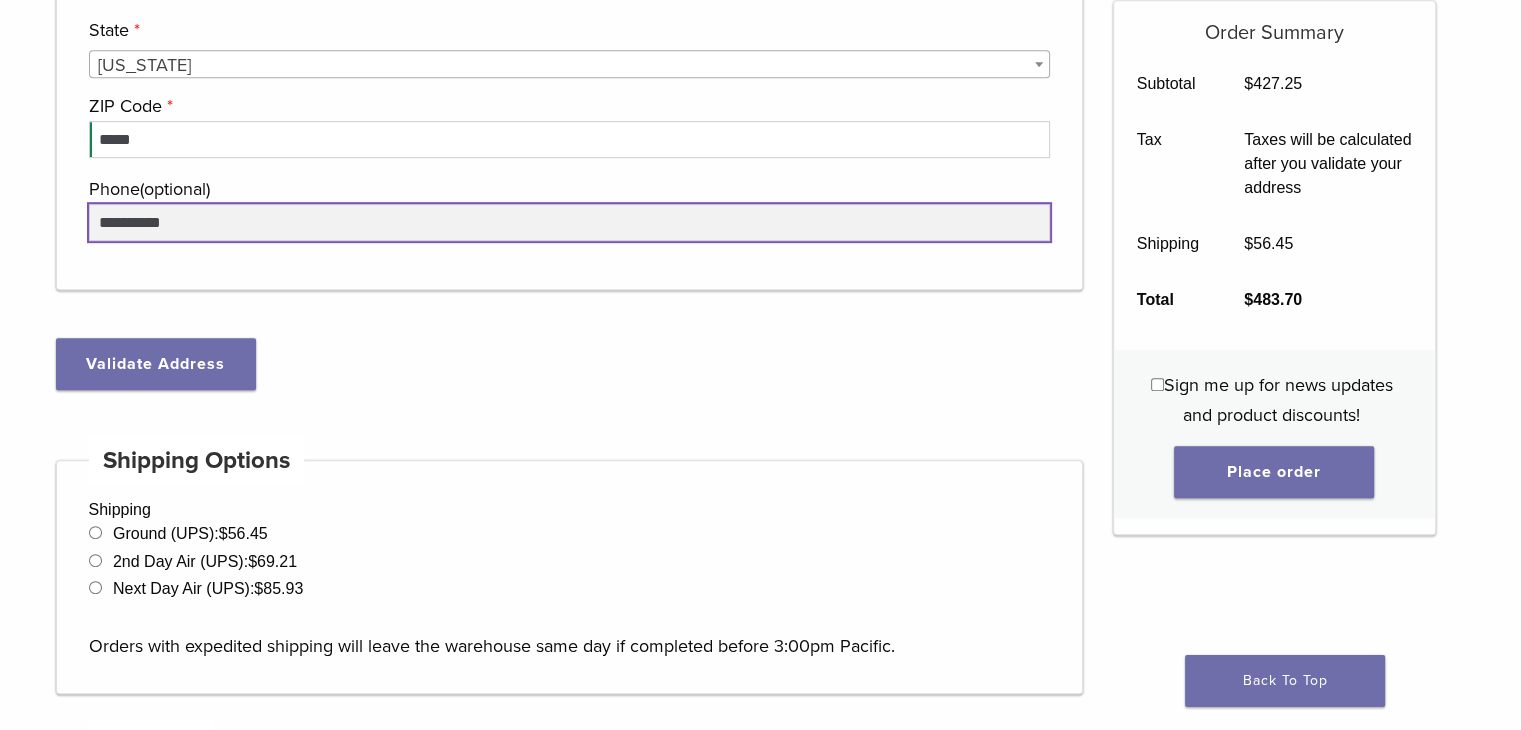 scroll, scrollTop: 1000, scrollLeft: 0, axis: vertical 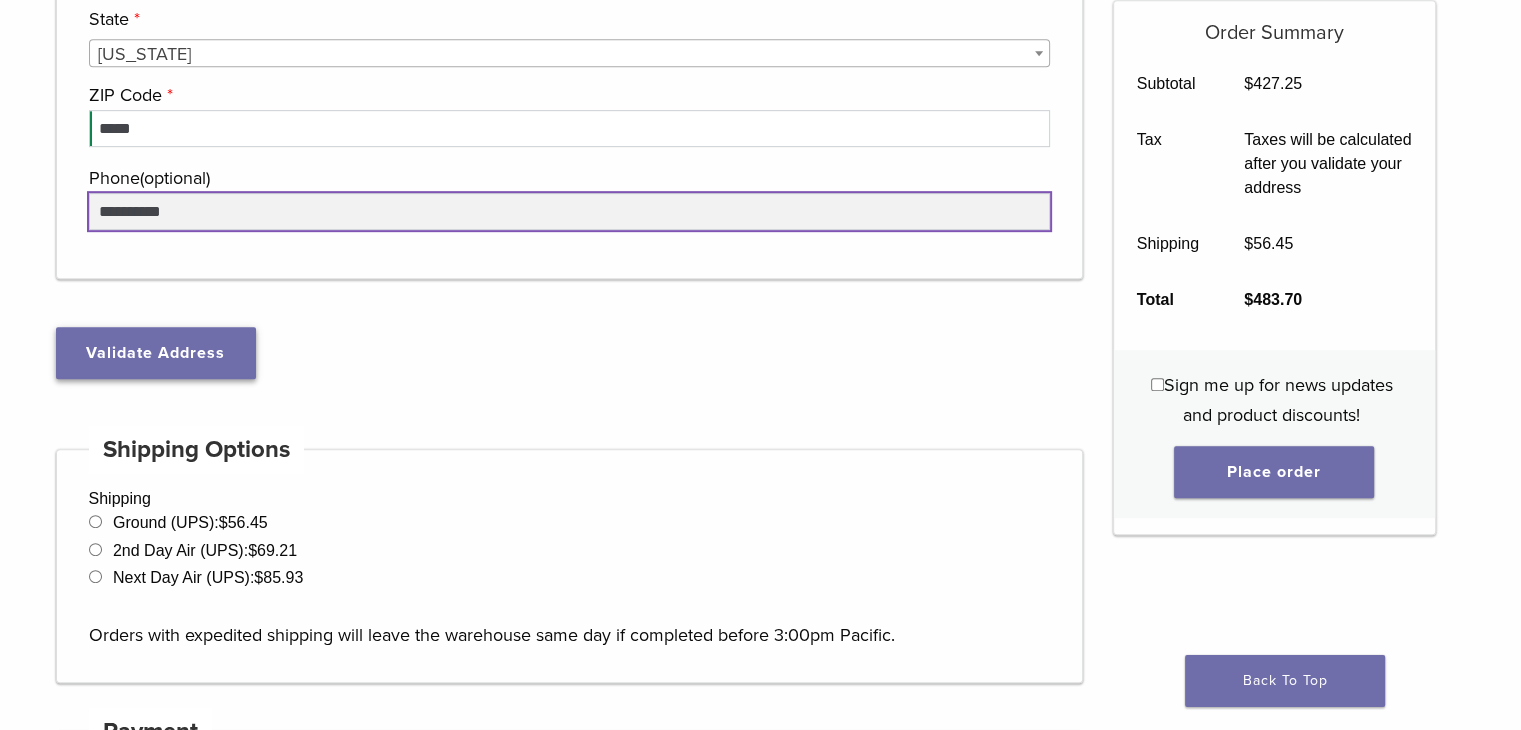 type on "**********" 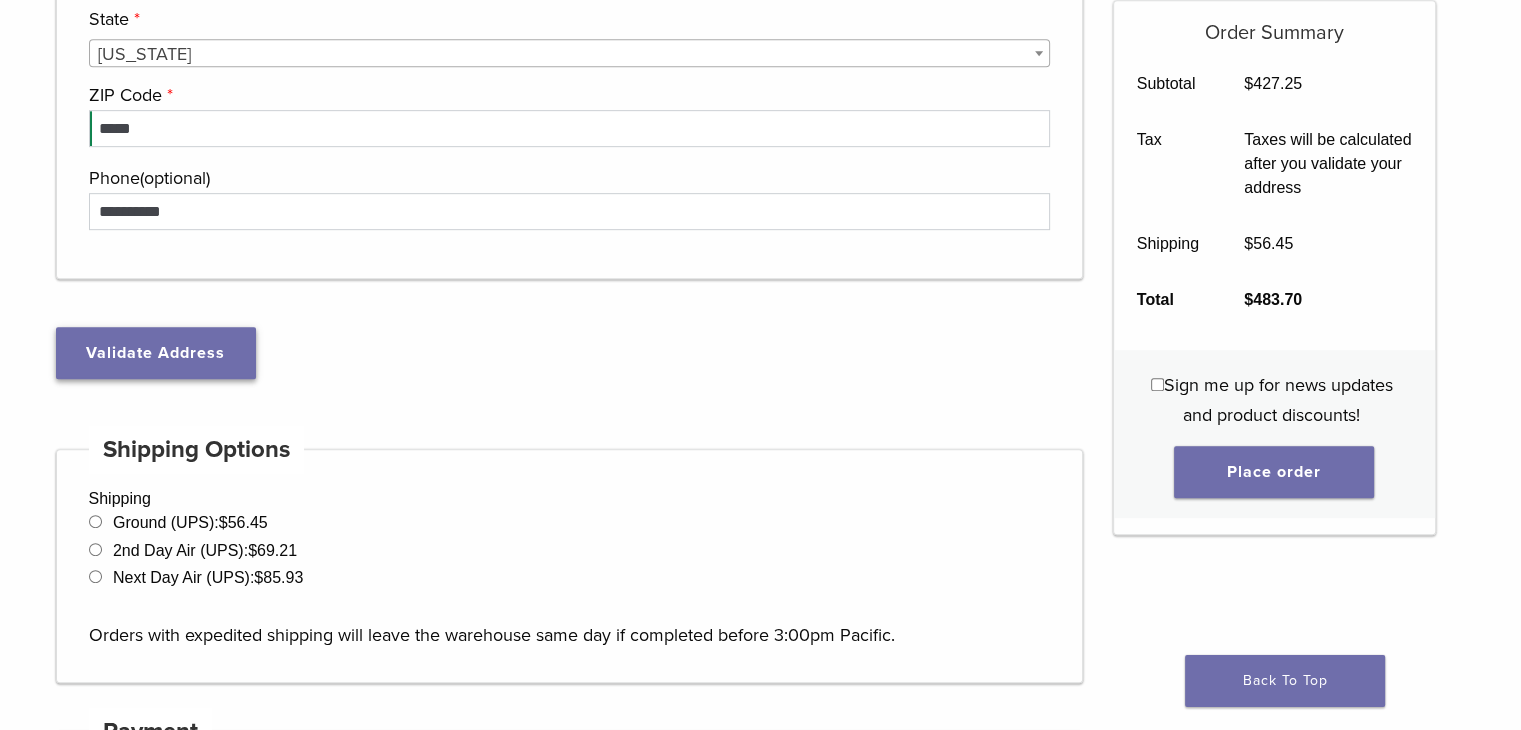 click on "Validate Address" at bounding box center (156, 353) 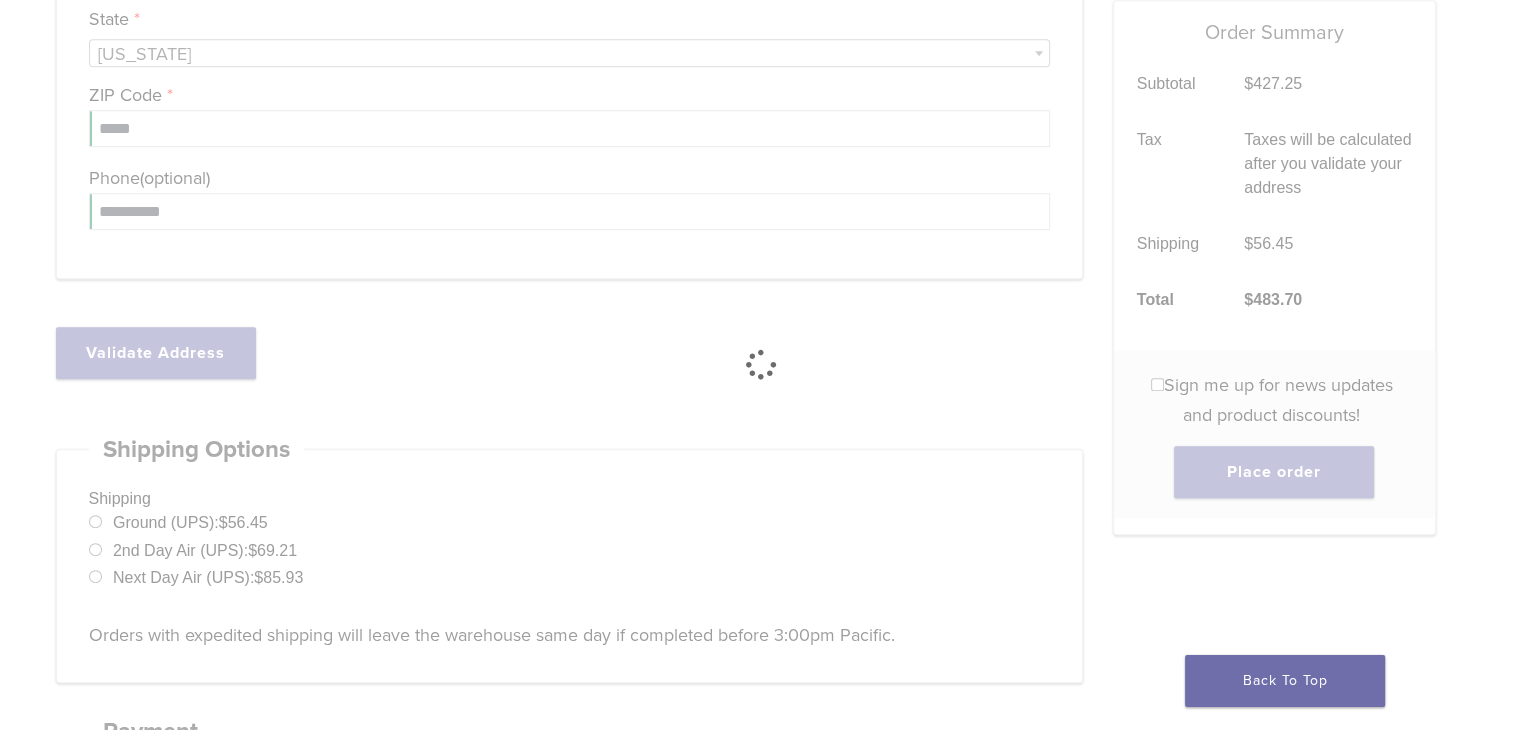 type on "**********" 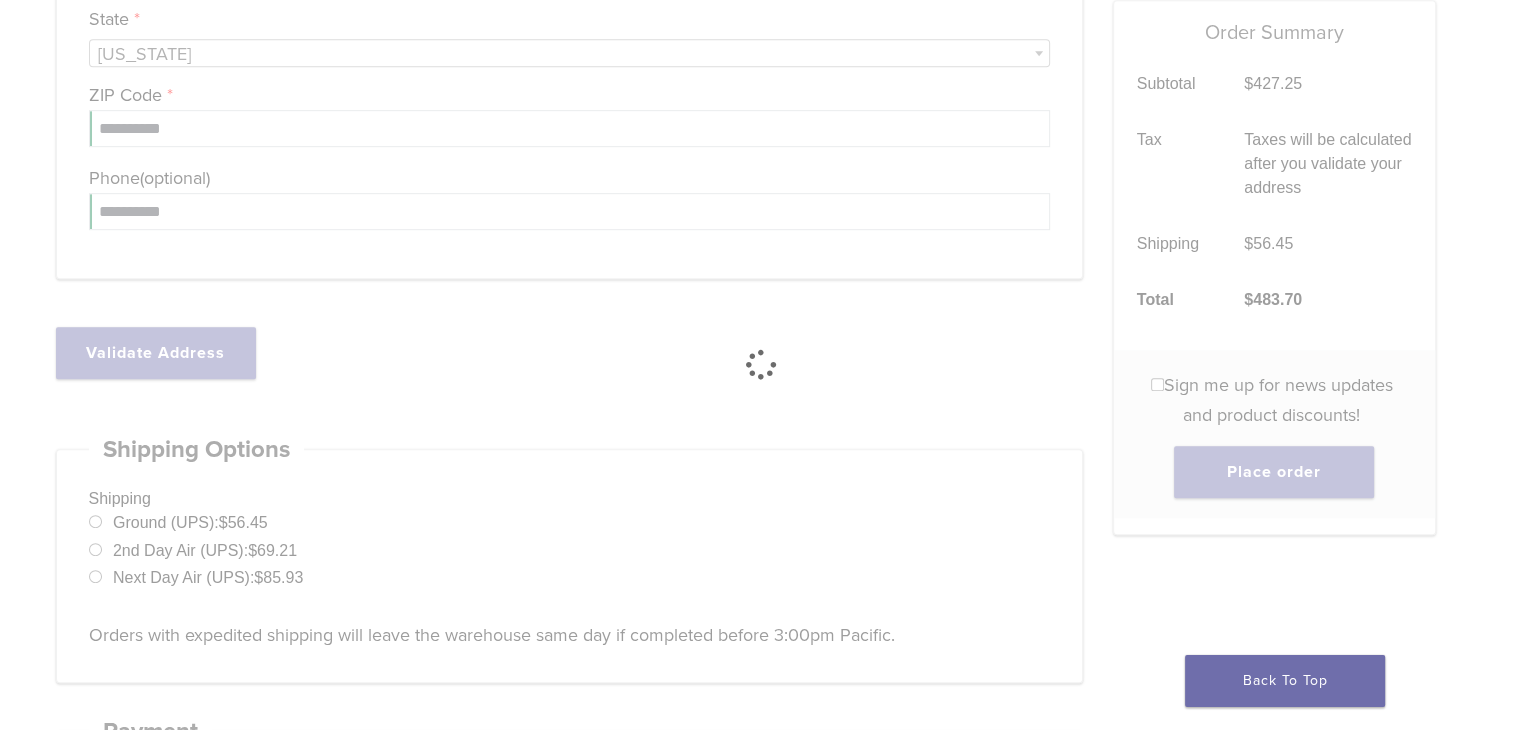 select on "**" 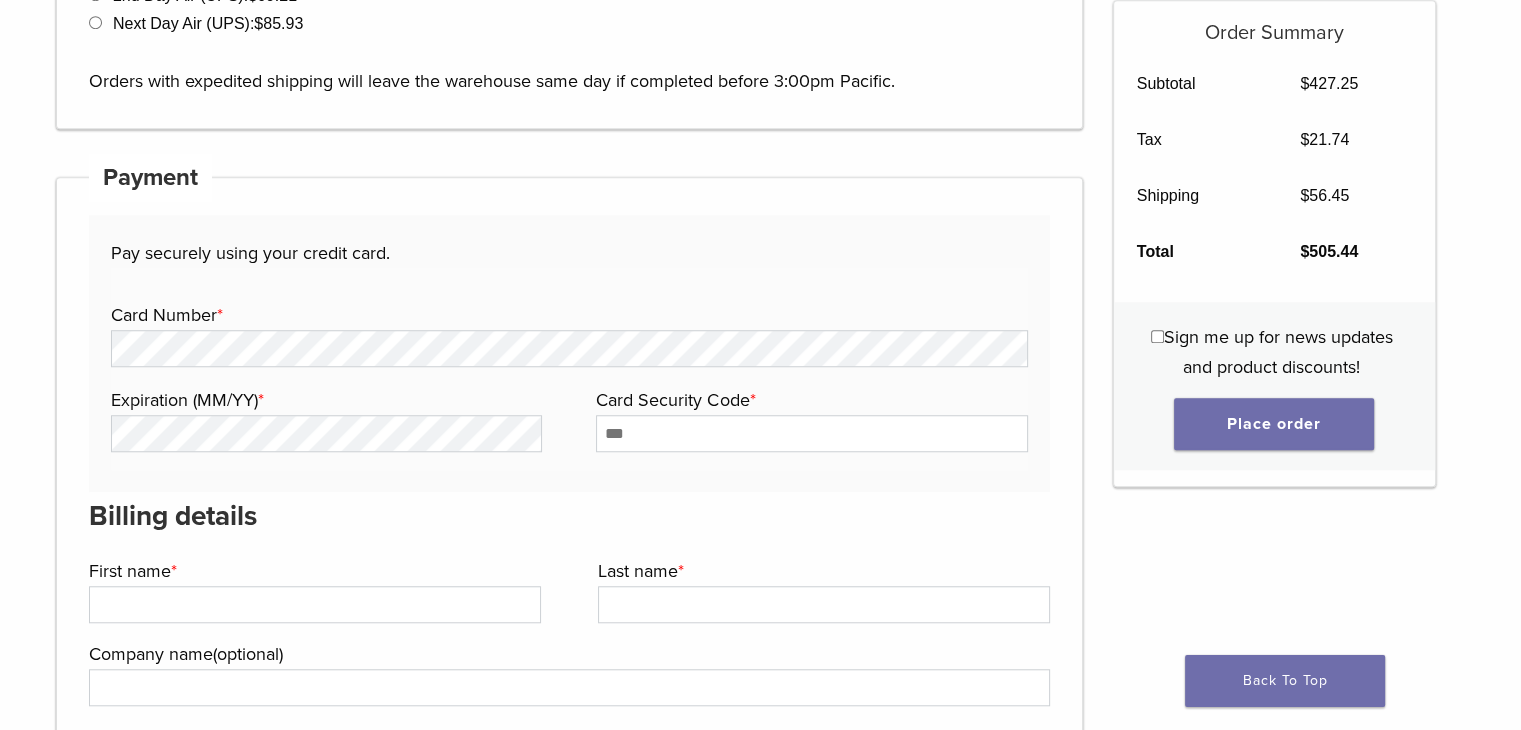 scroll, scrollTop: 1600, scrollLeft: 0, axis: vertical 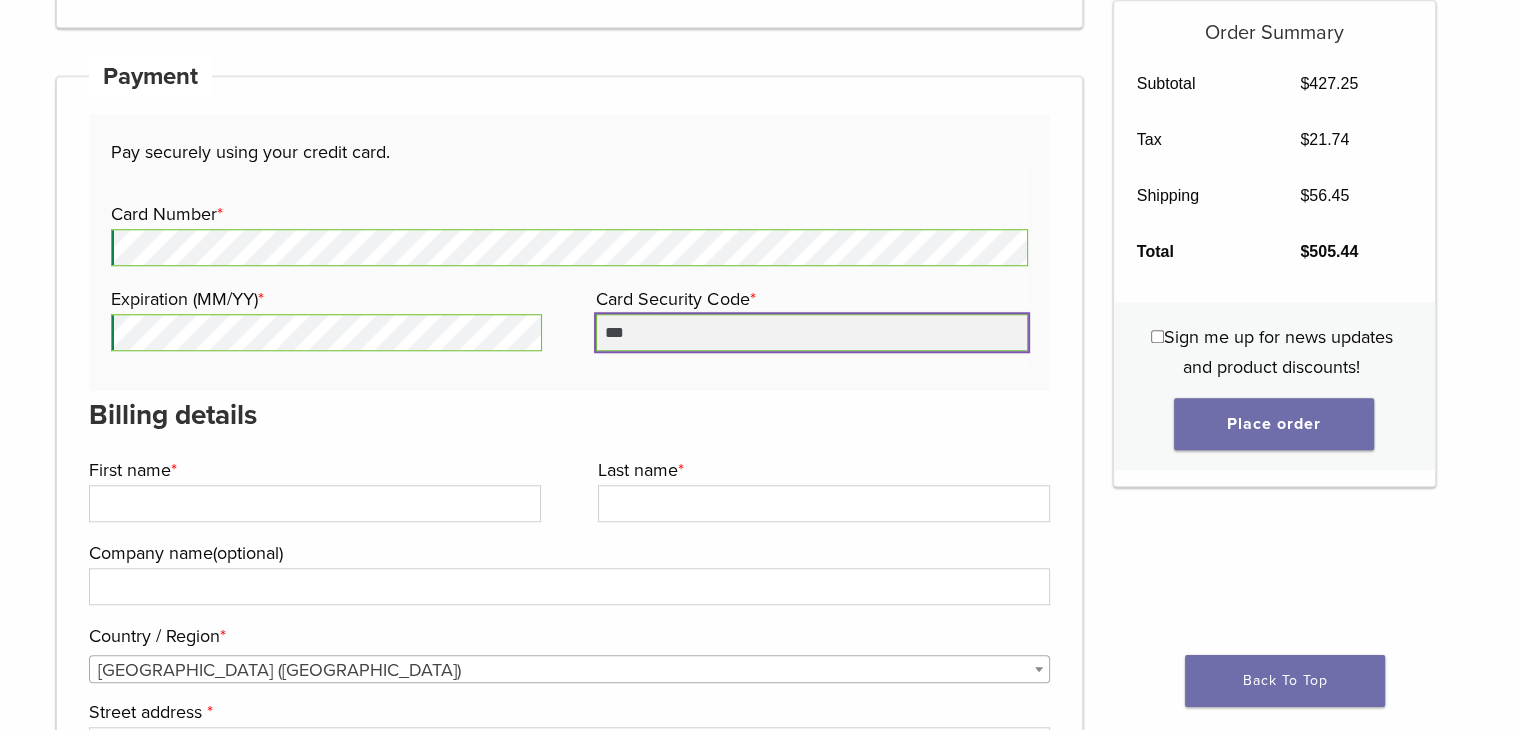 type on "***" 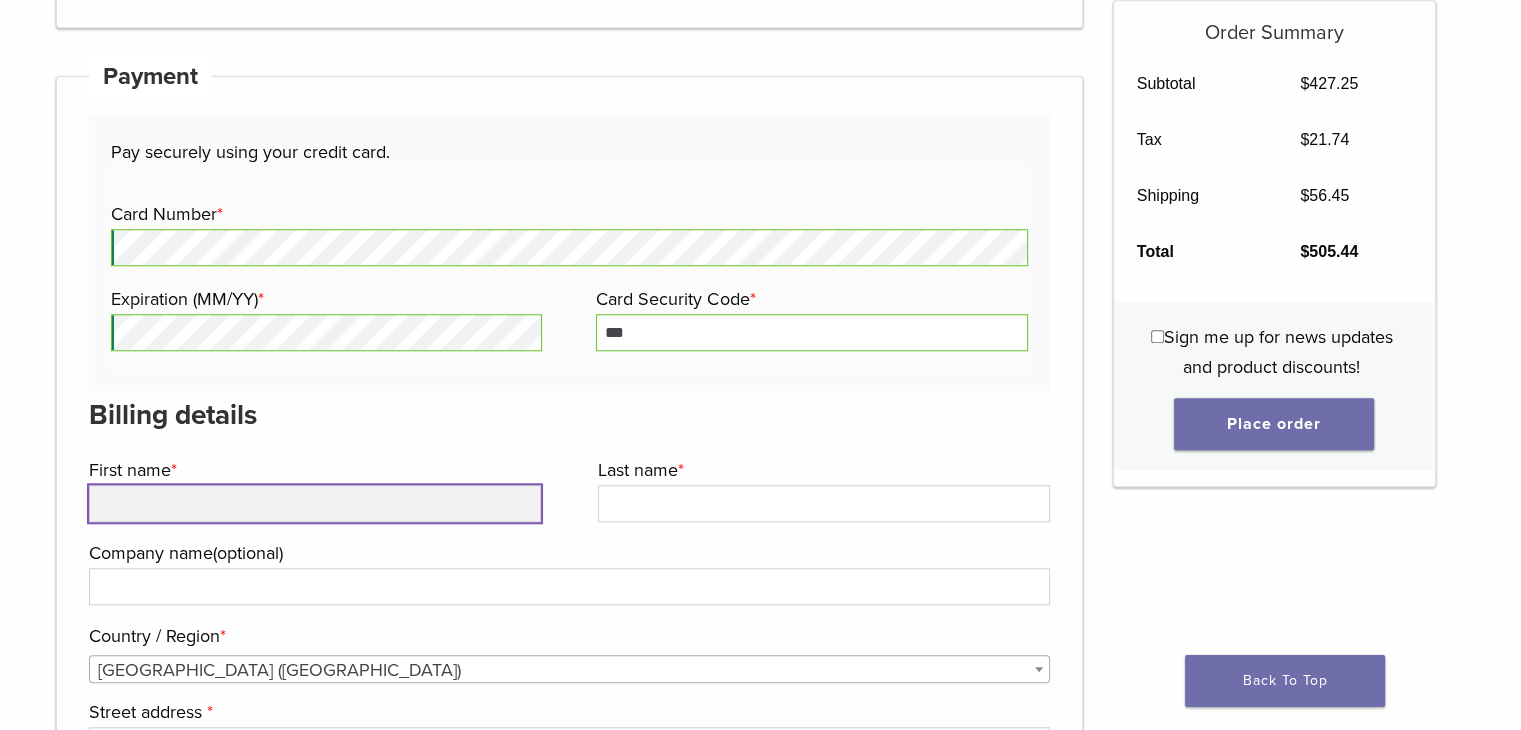click on "First name  *" at bounding box center [315, 503] 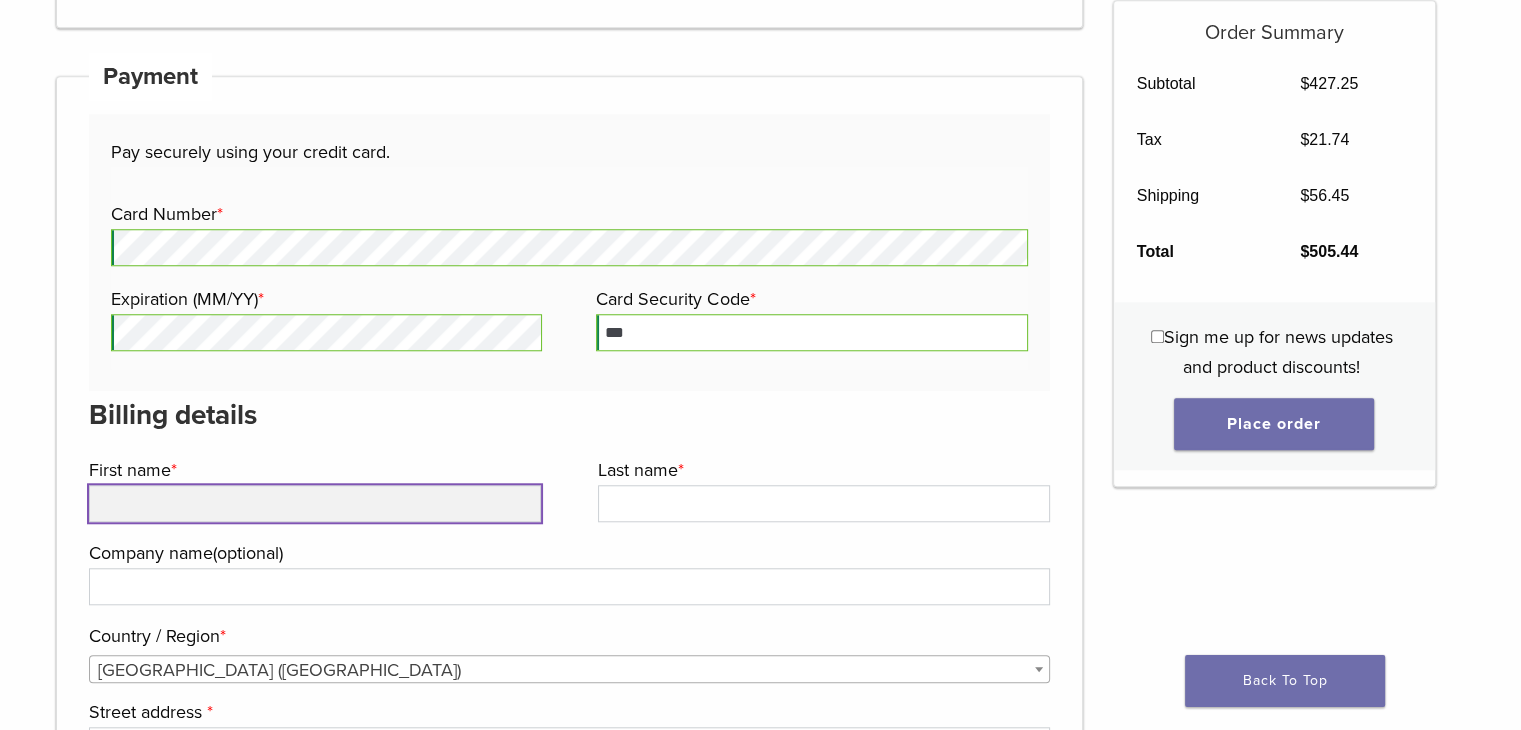 type on "*" 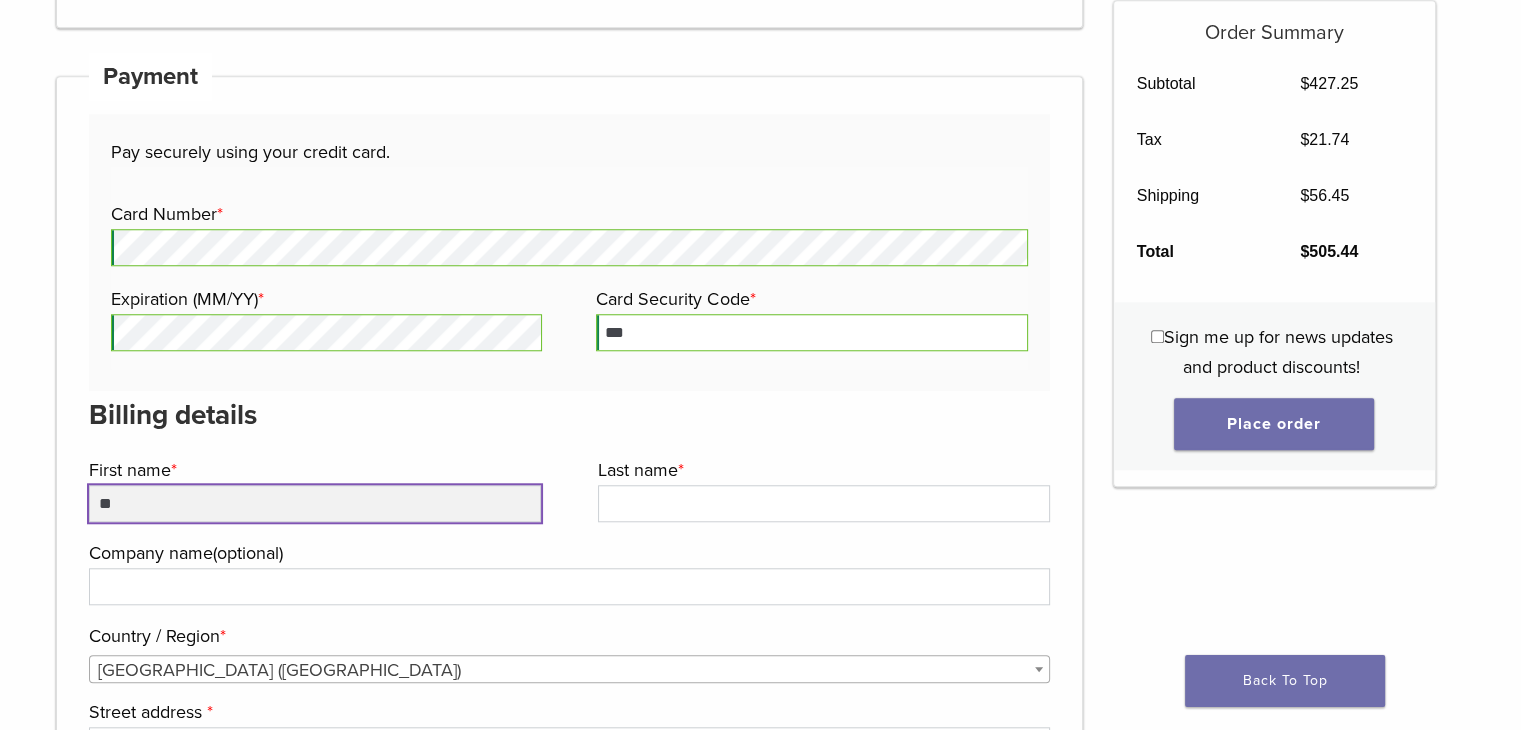 type on "*" 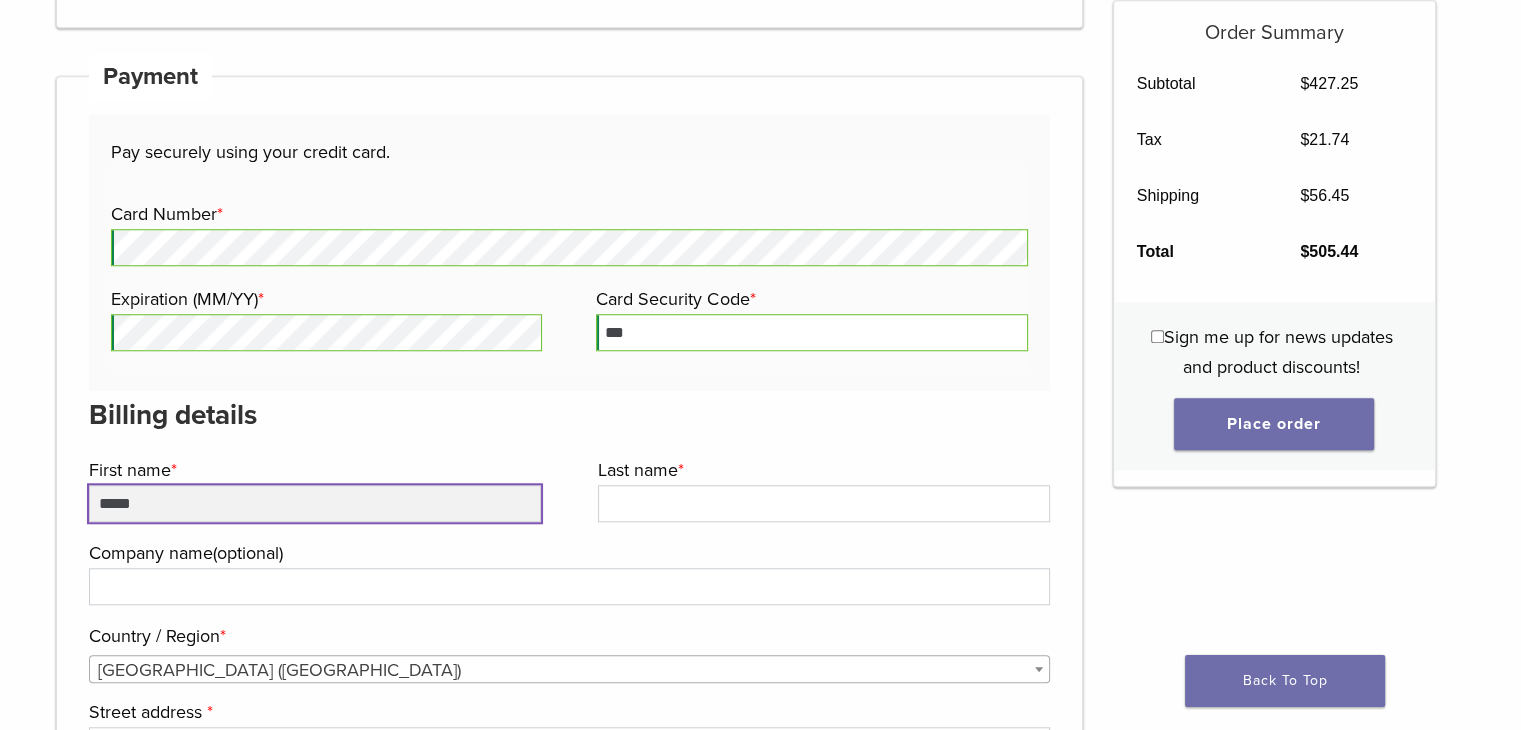 type on "*****" 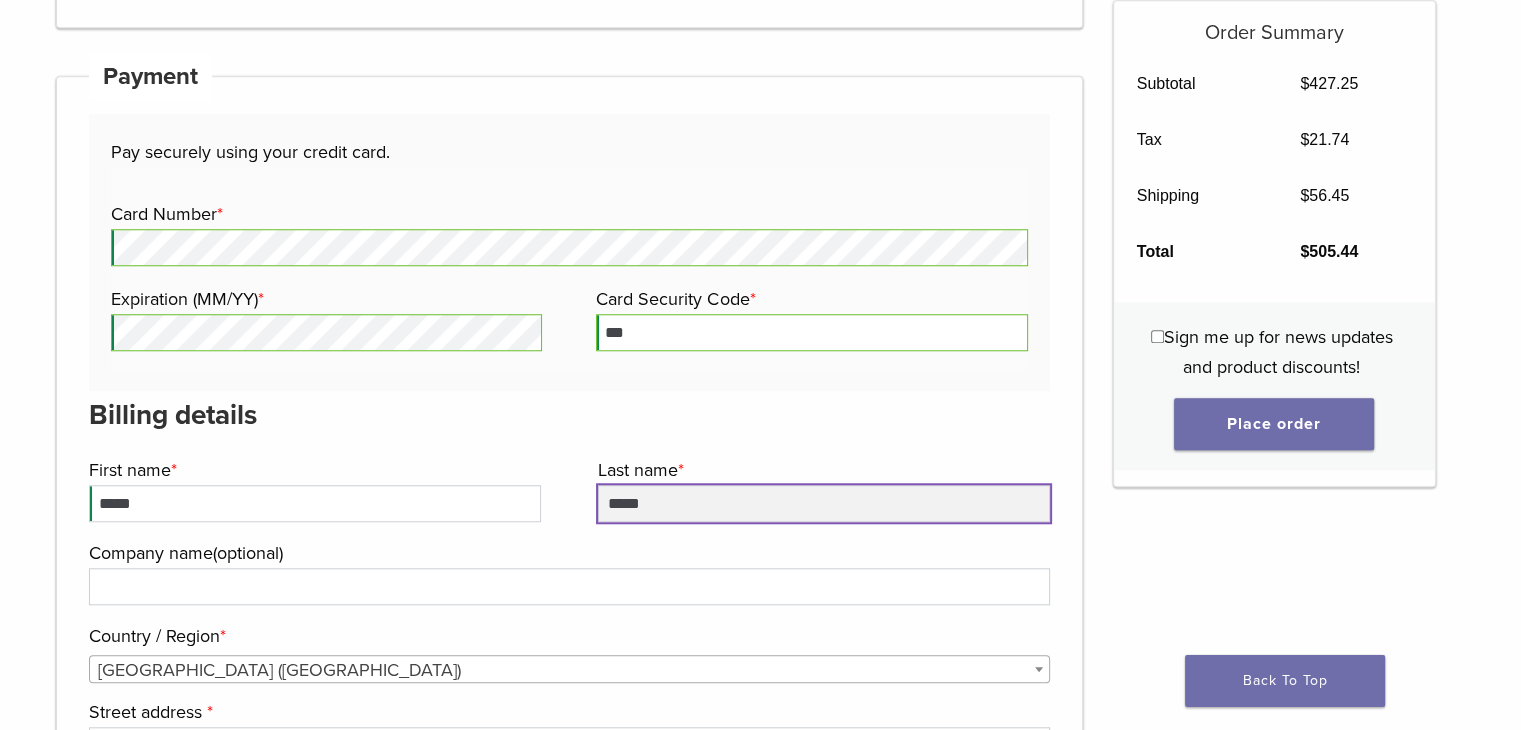 type on "*****" 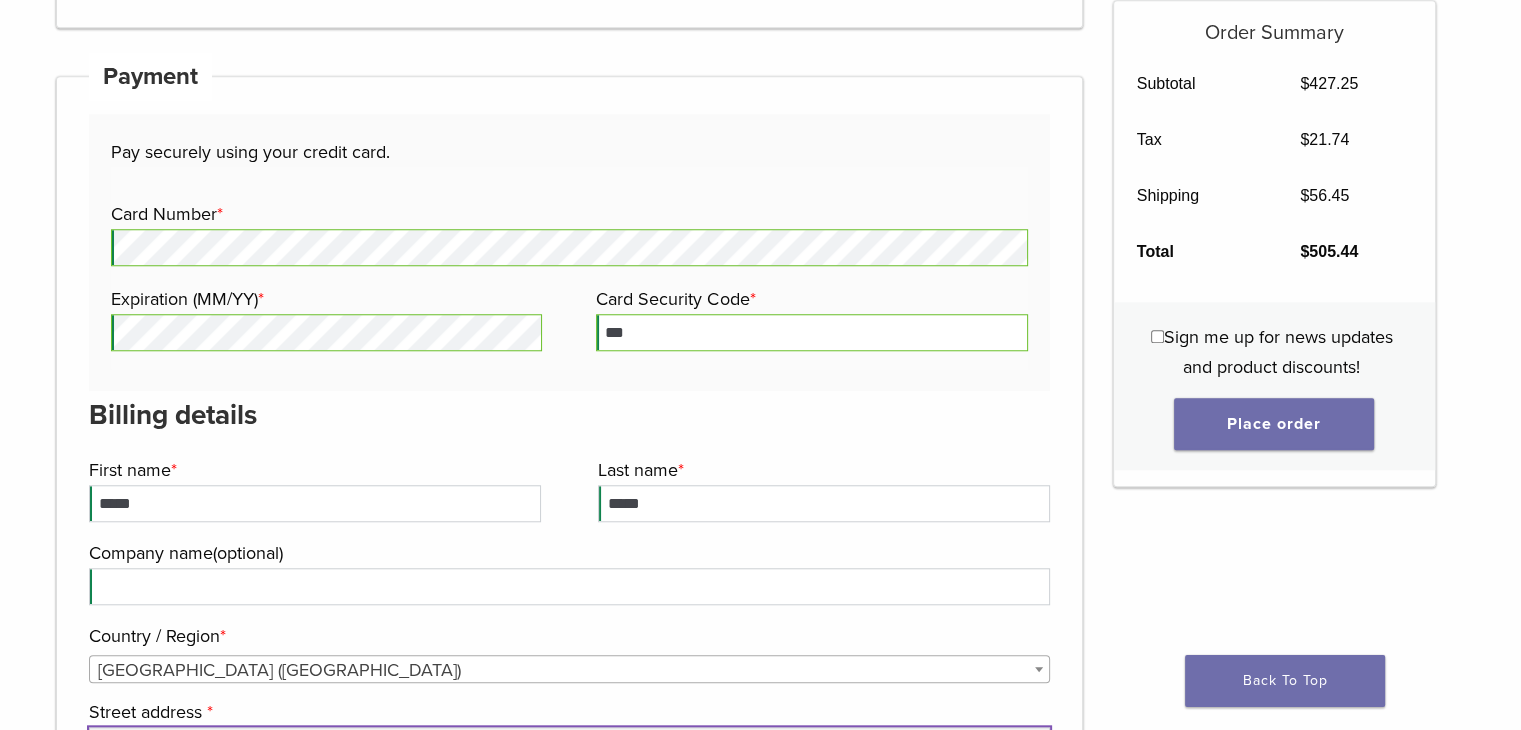 scroll, scrollTop: 1732, scrollLeft: 0, axis: vertical 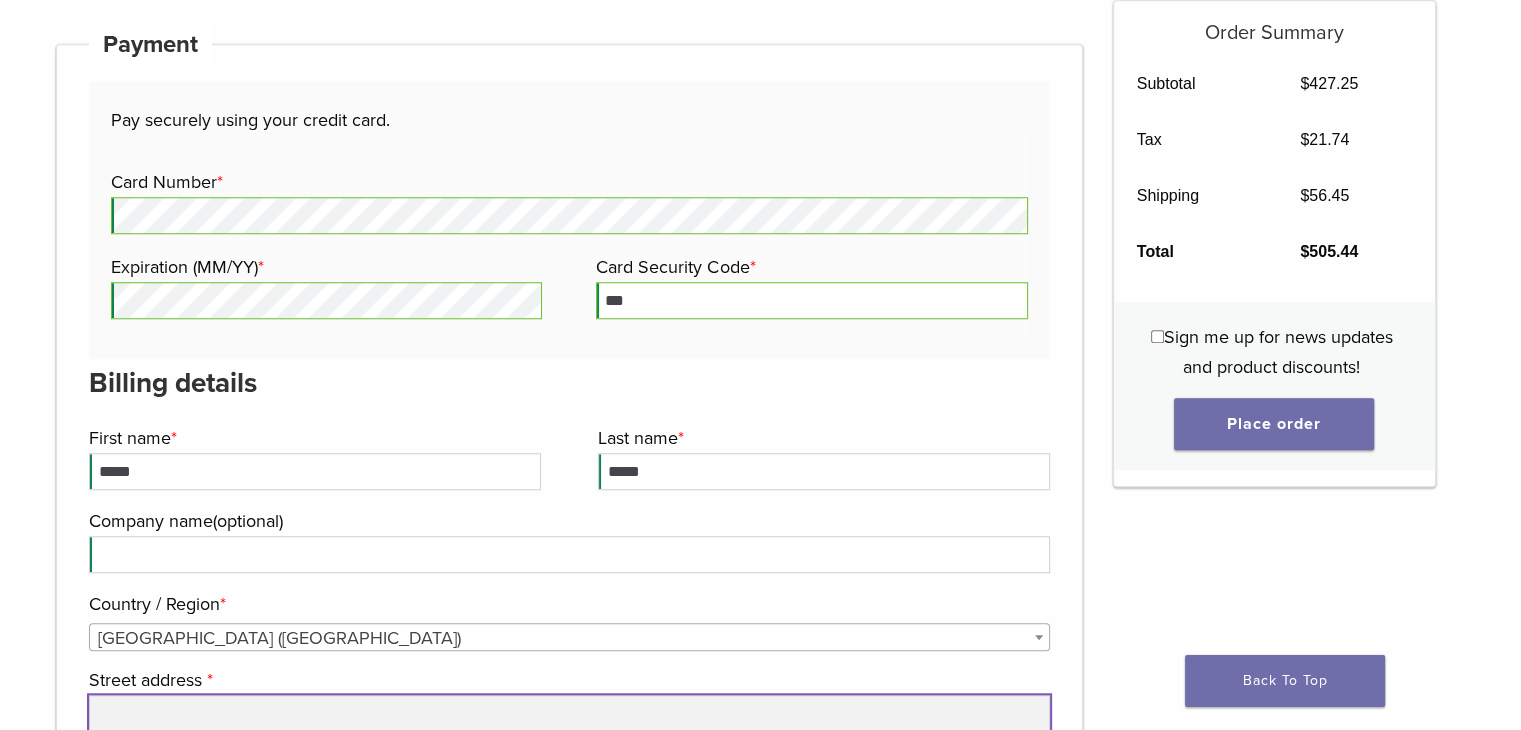type on "*" 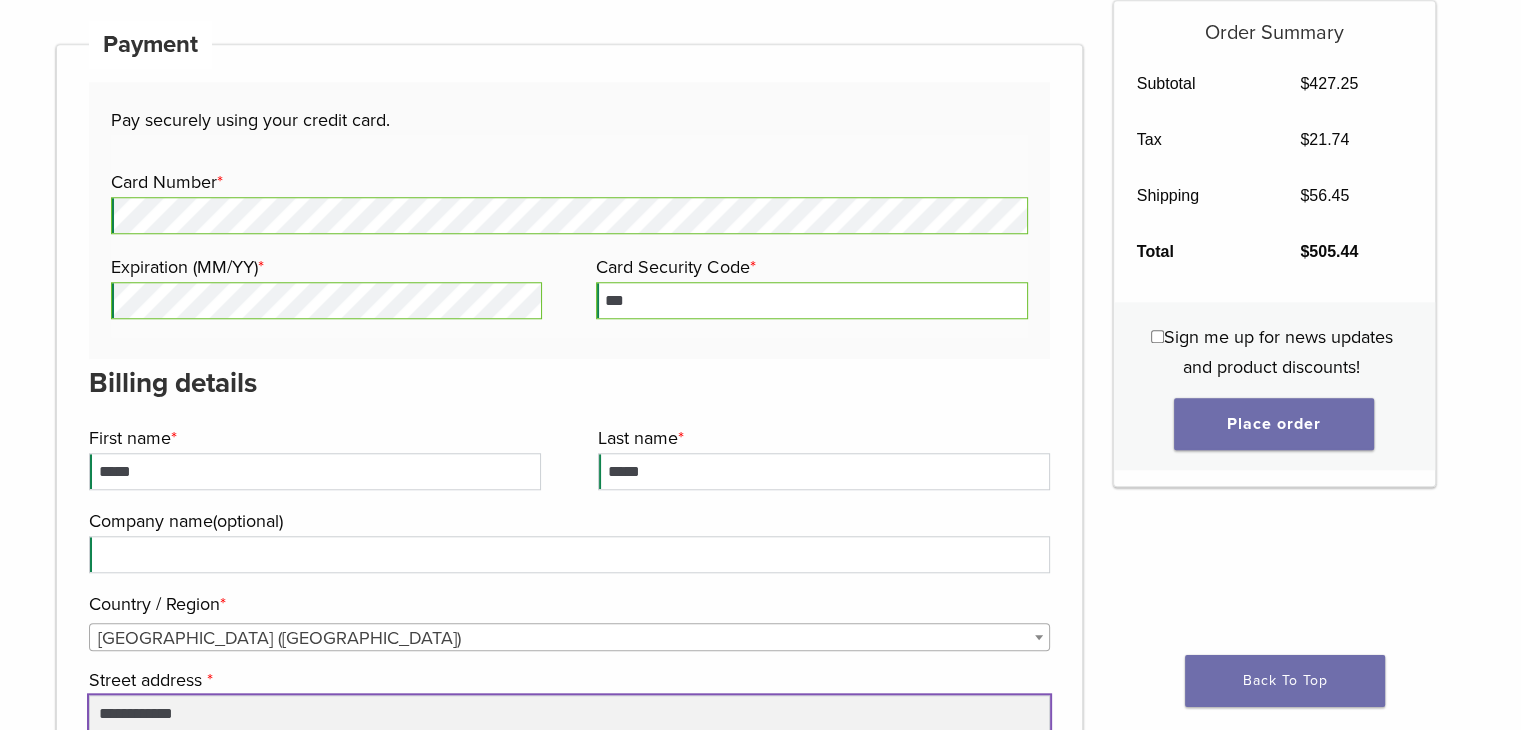 type on "**********" 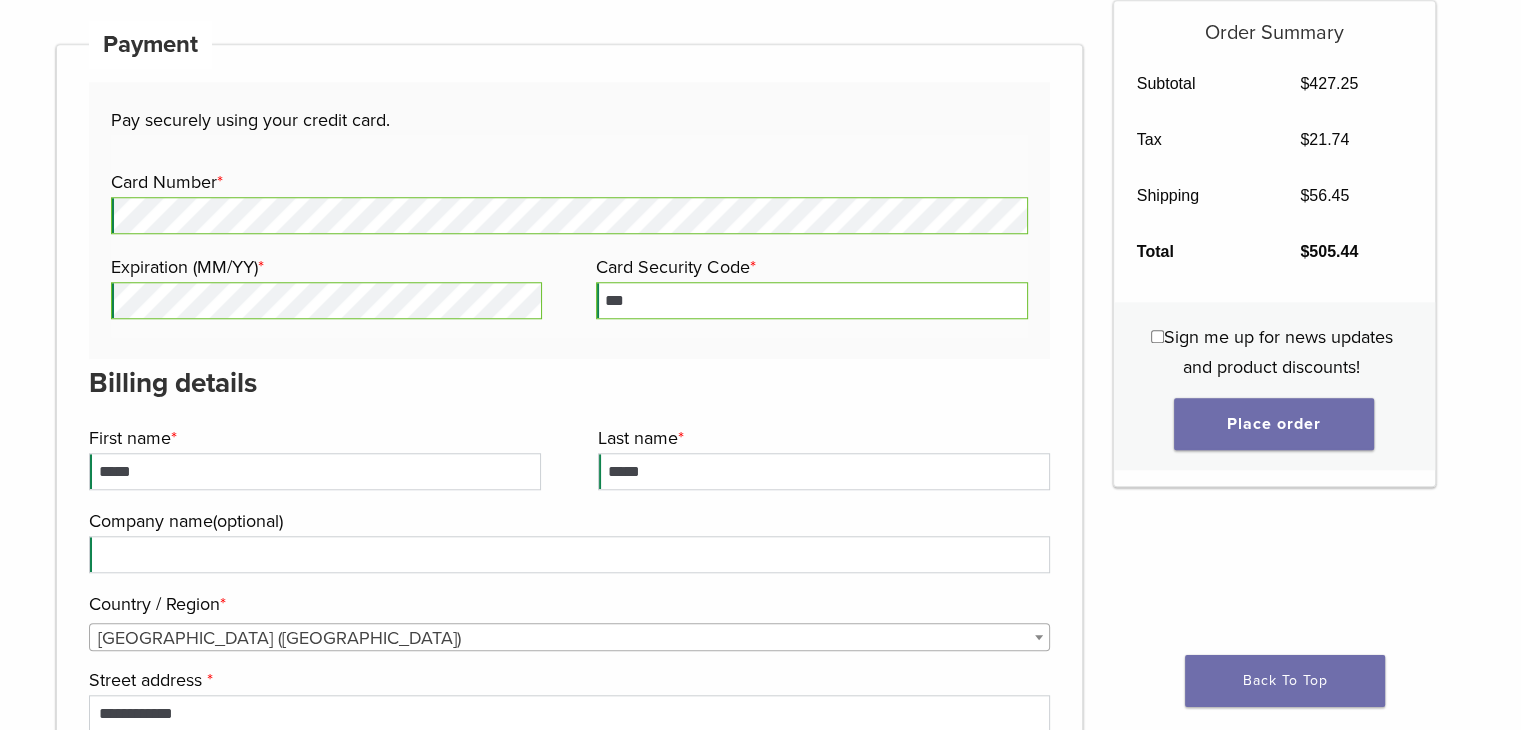 scroll, scrollTop: 2132, scrollLeft: 0, axis: vertical 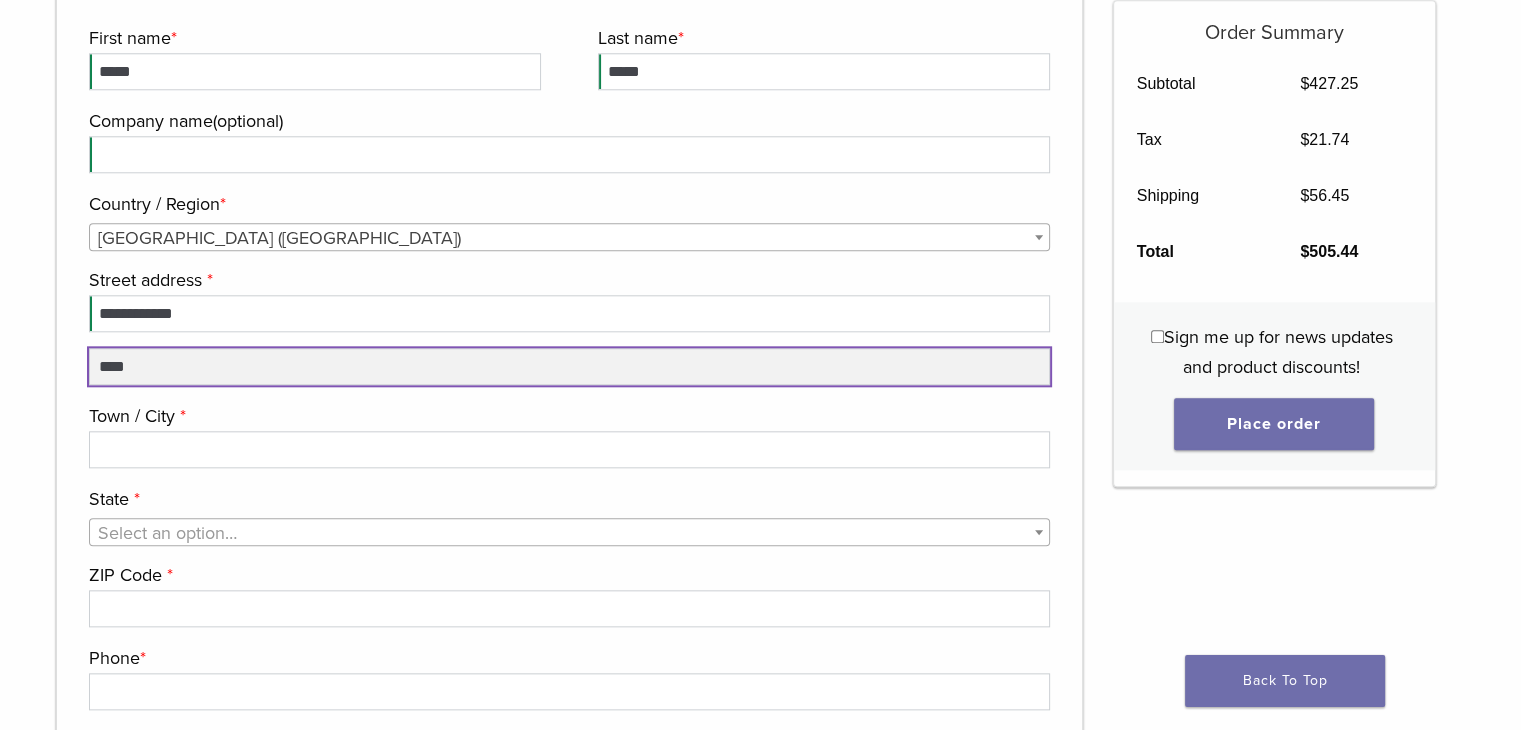 type on "****" 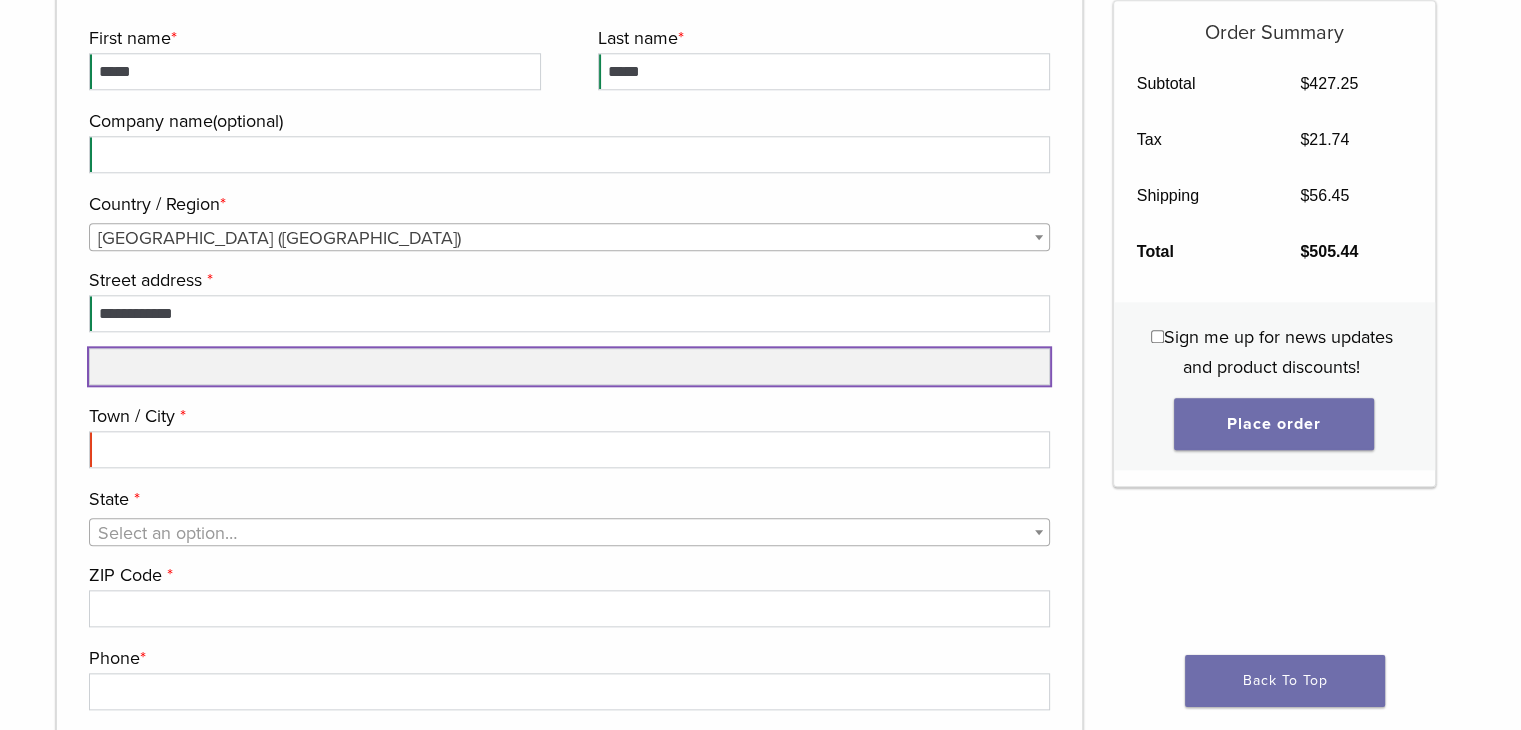 type 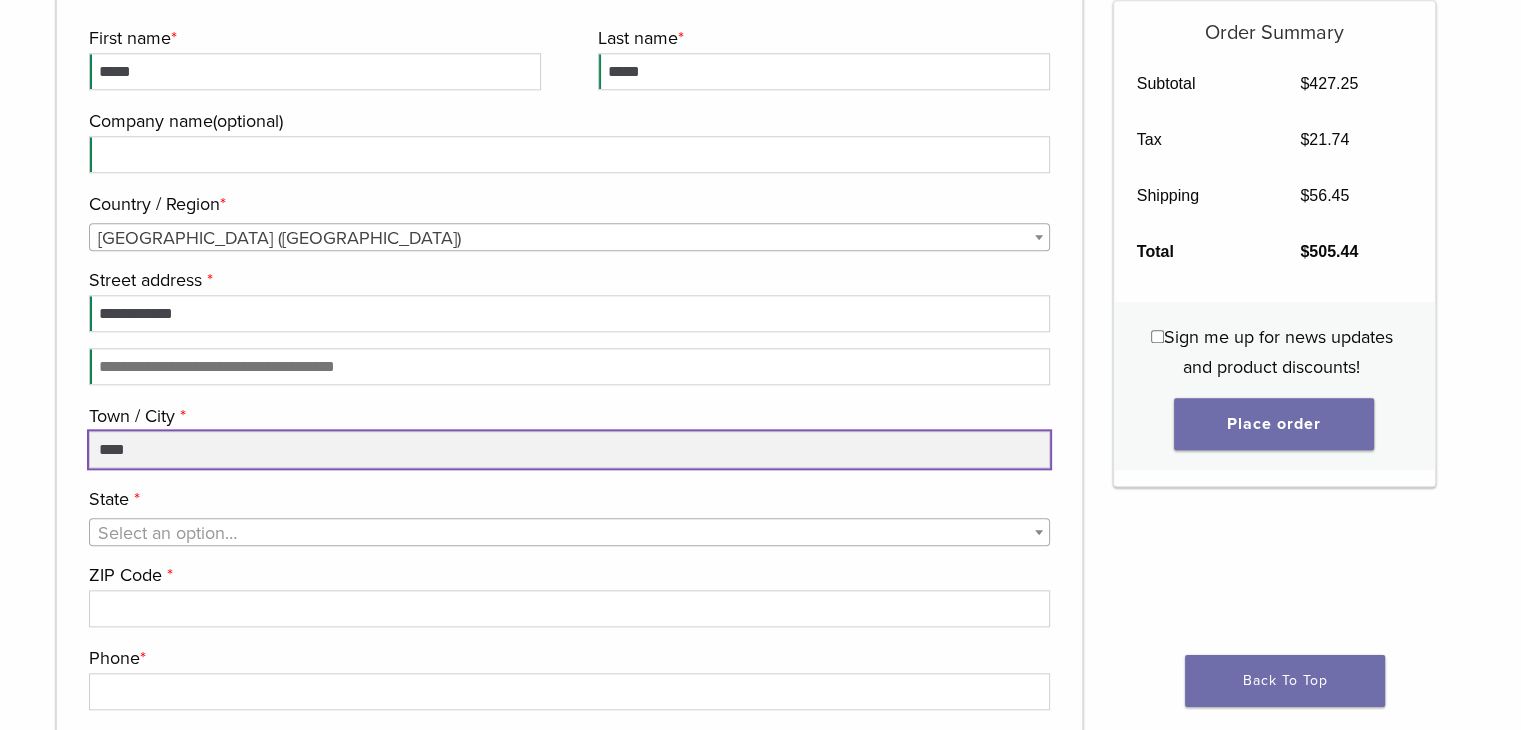 type on "****" 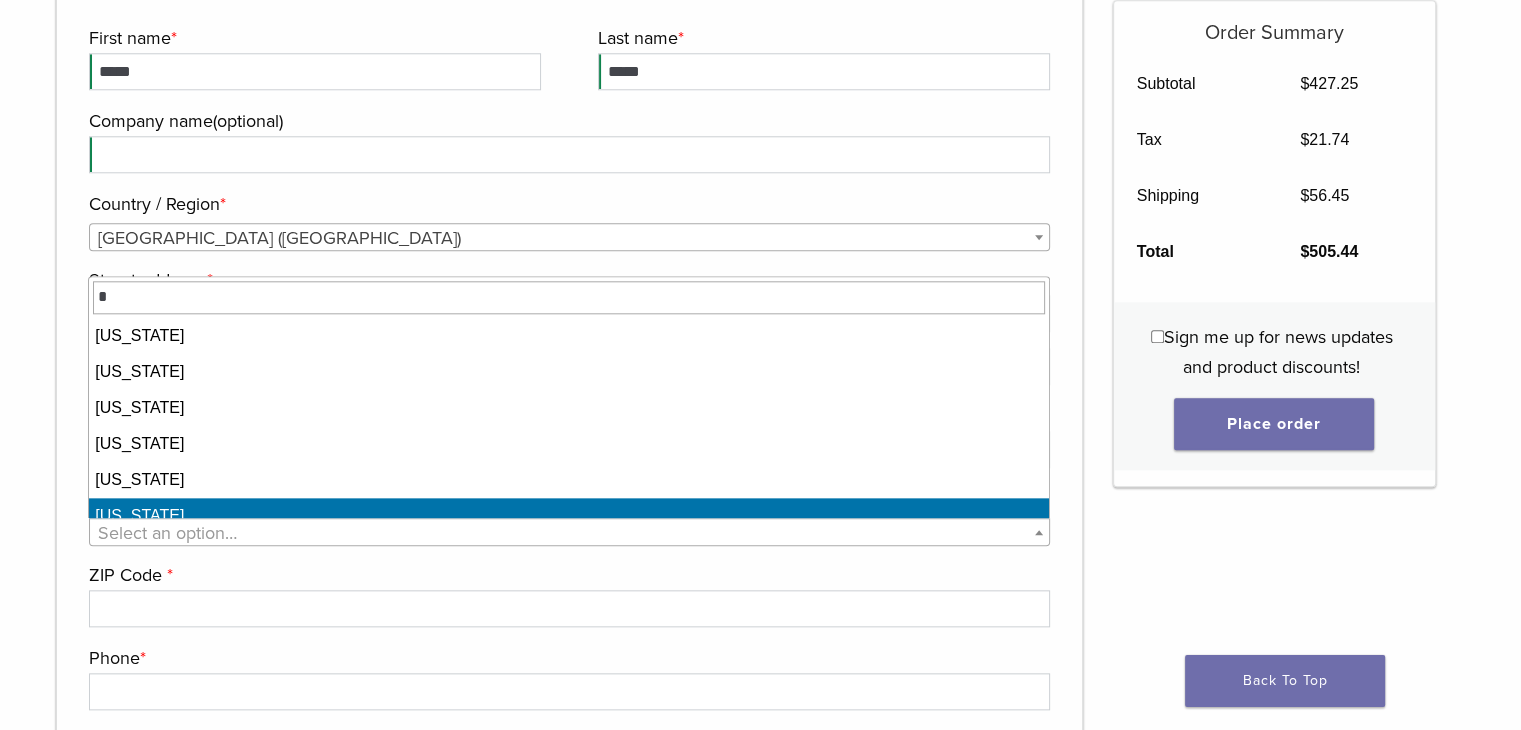 scroll, scrollTop: 16, scrollLeft: 0, axis: vertical 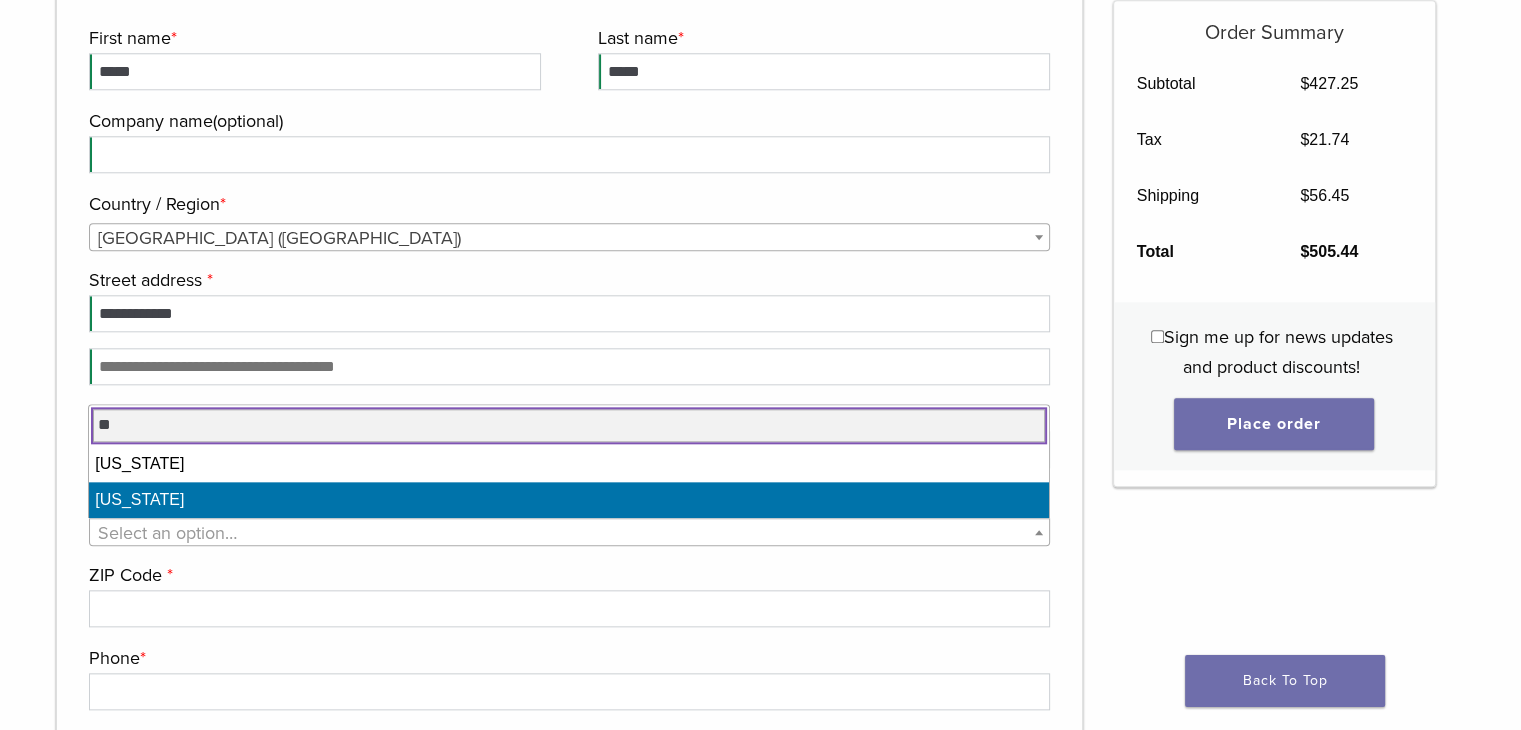 type on "**" 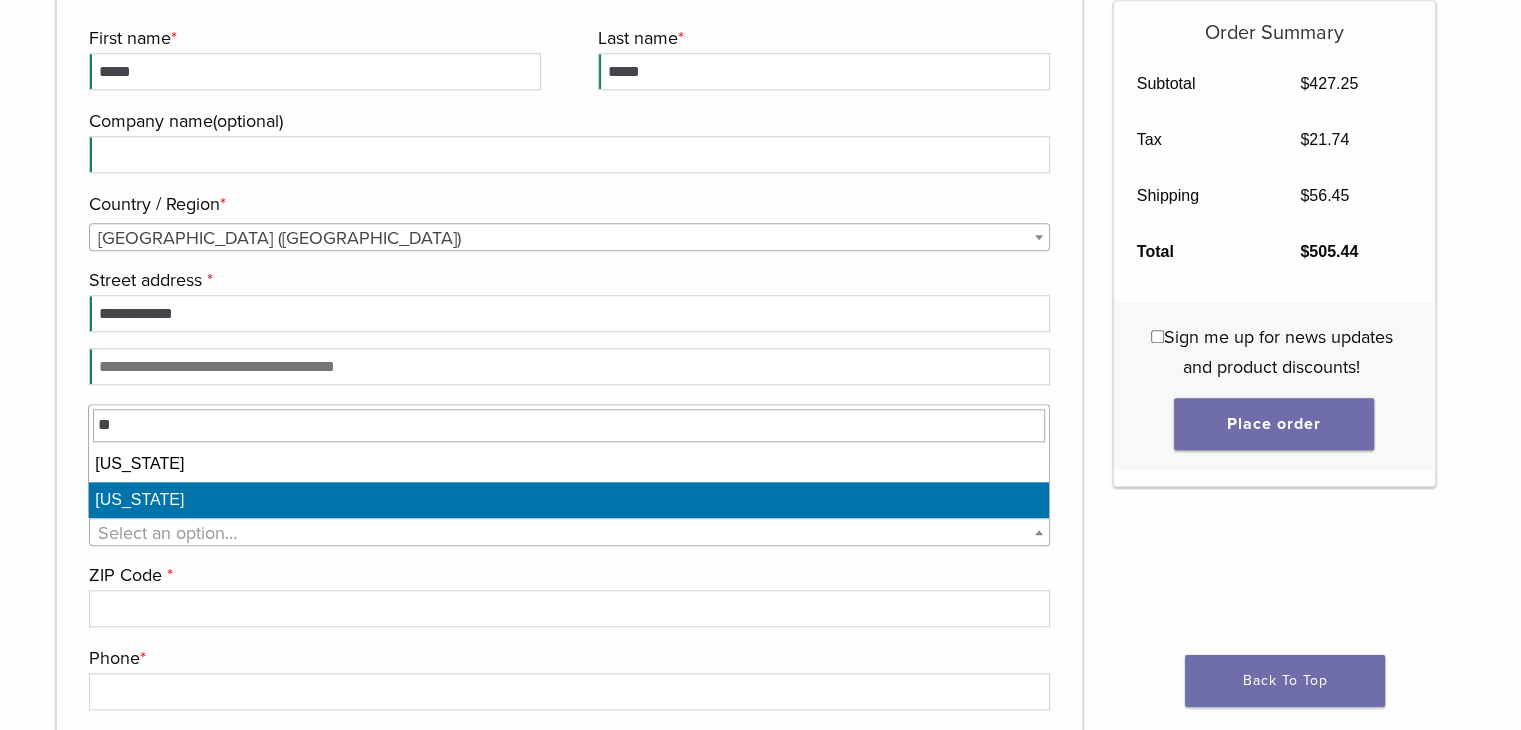 type 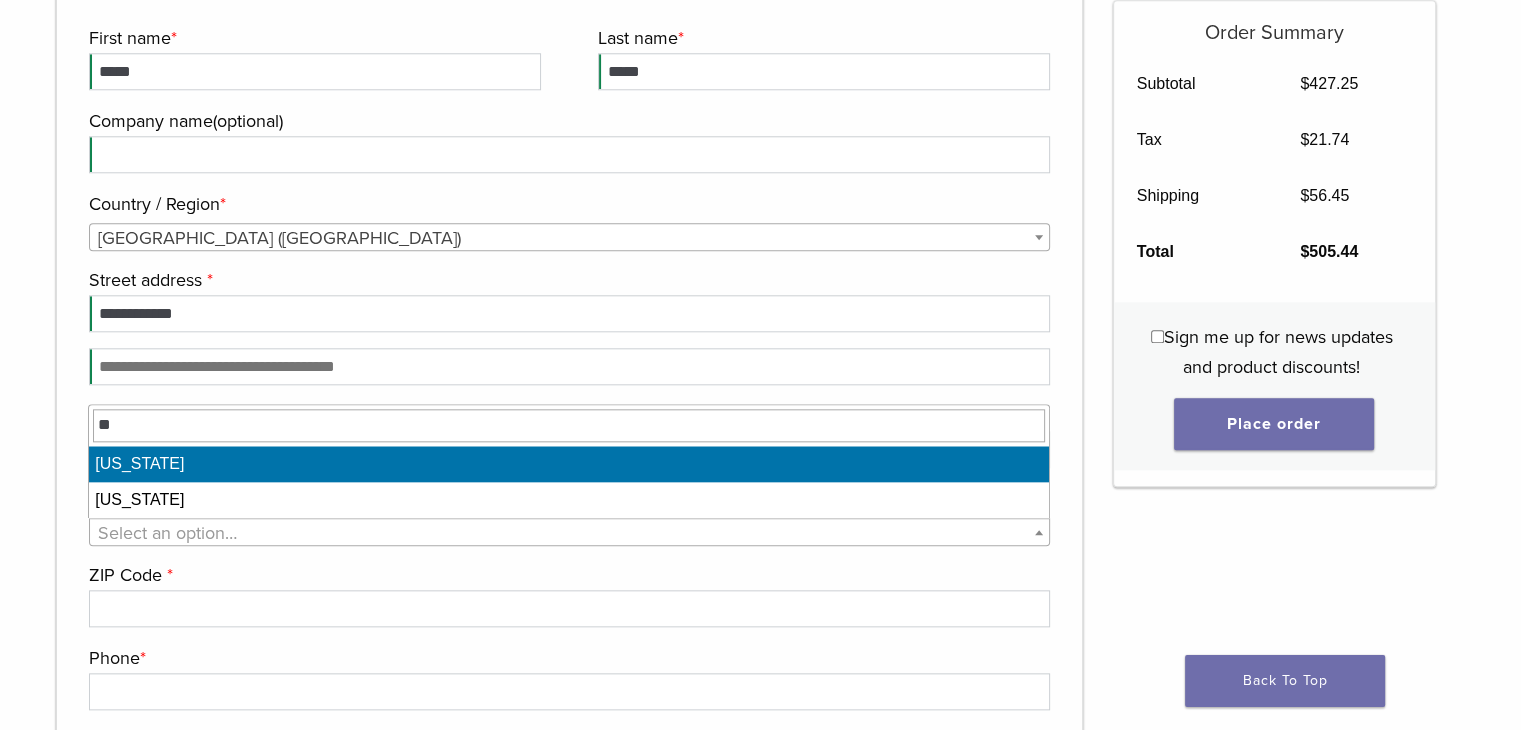 select on "**" 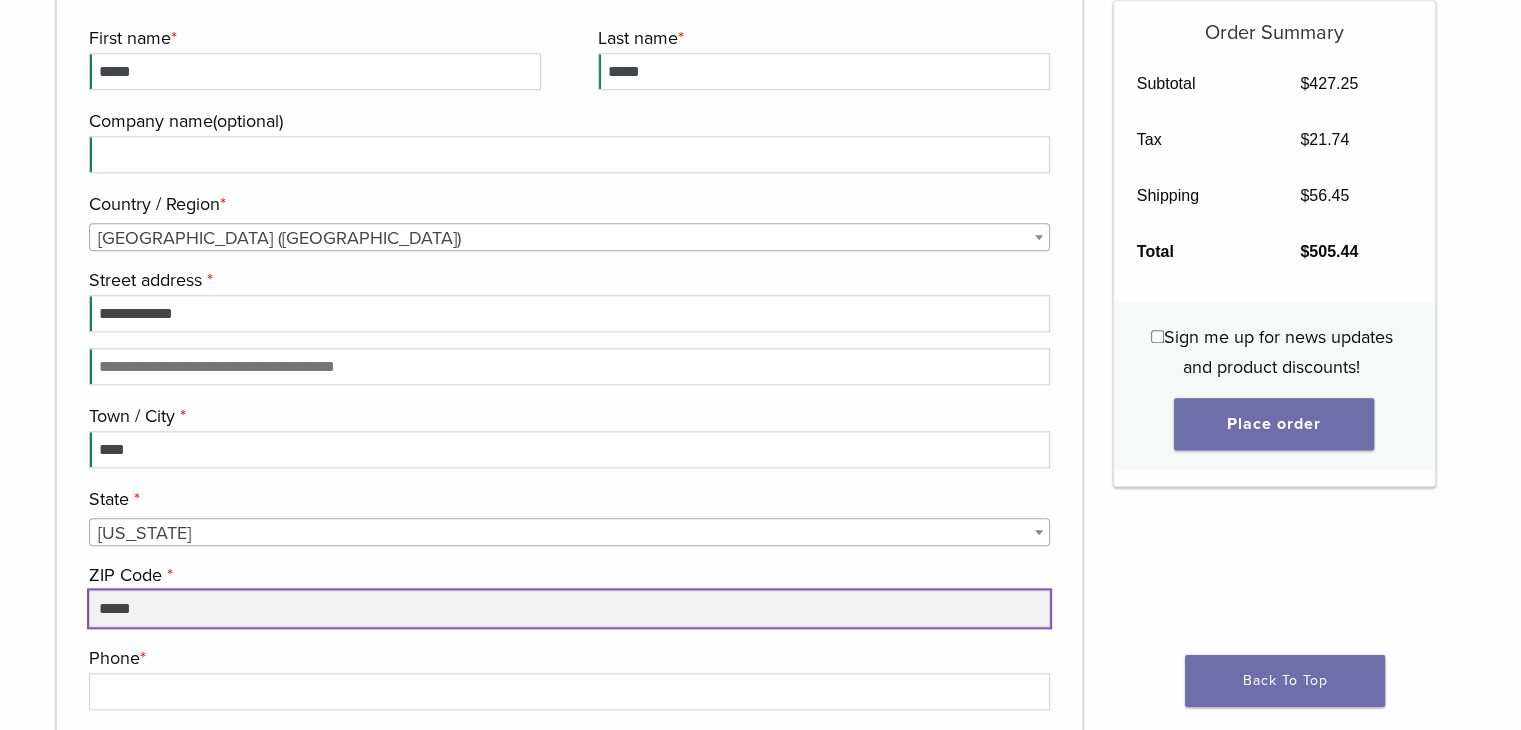 type on "*****" 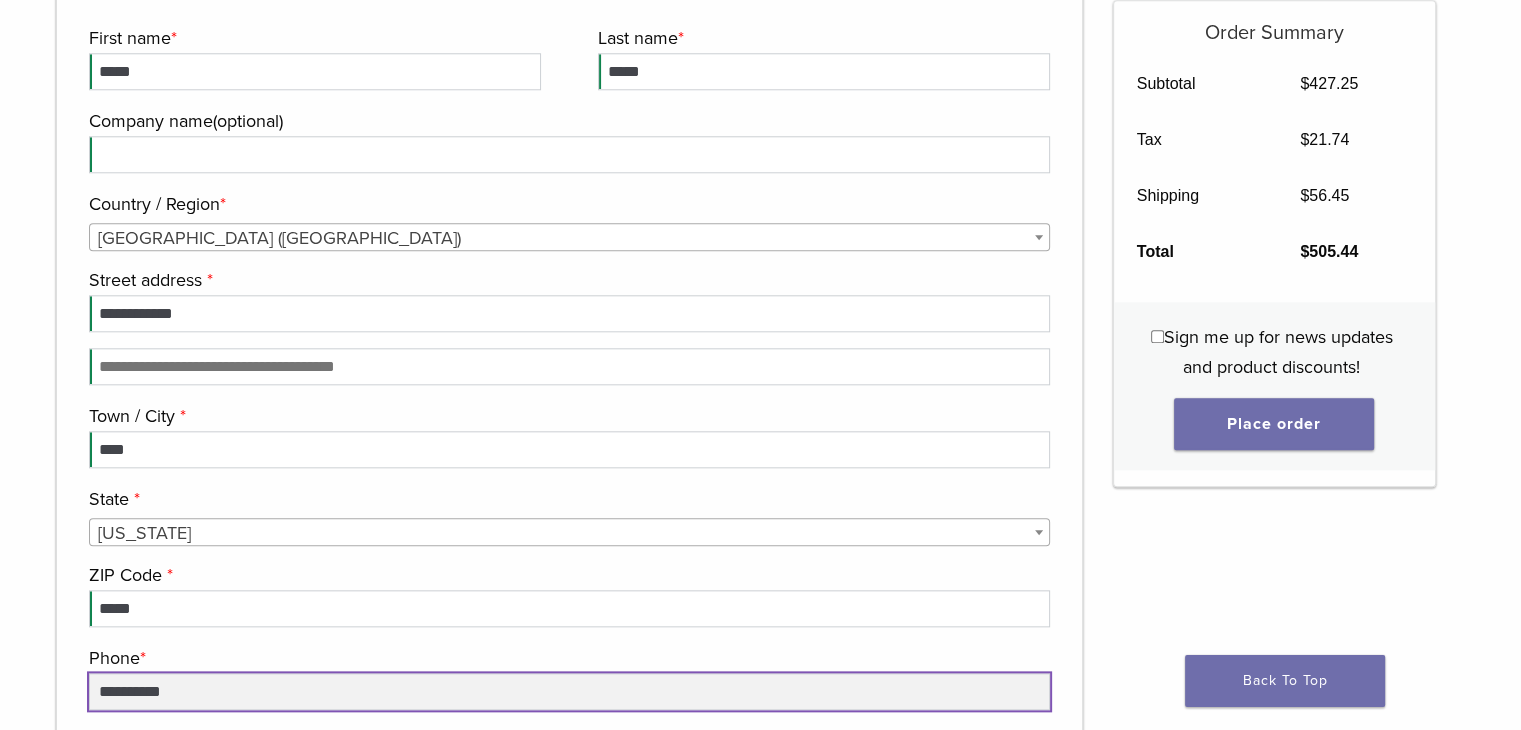 type on "**********" 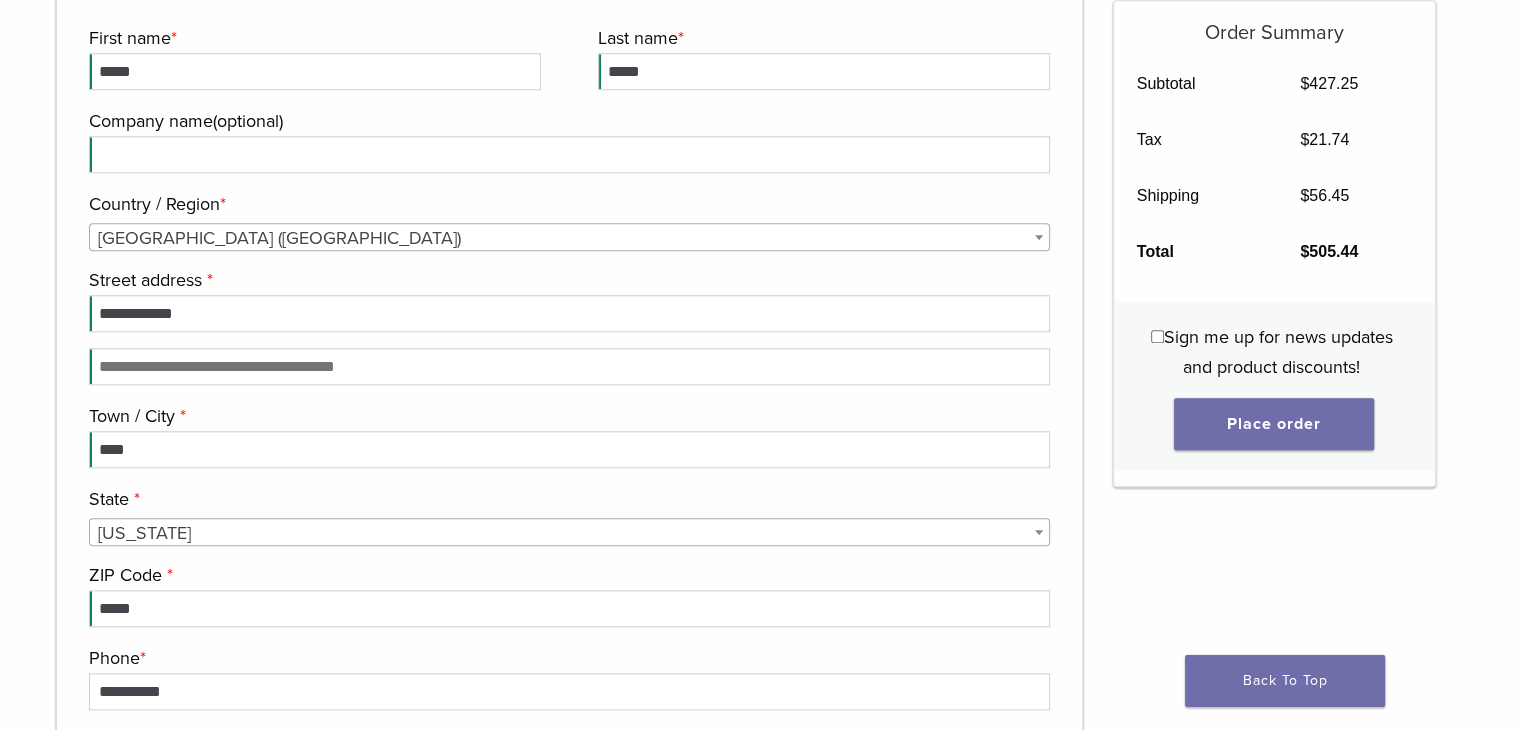 drag, startPoint x: 430, startPoint y: 508, endPoint x: 520, endPoint y: 484, distance: 93.14505 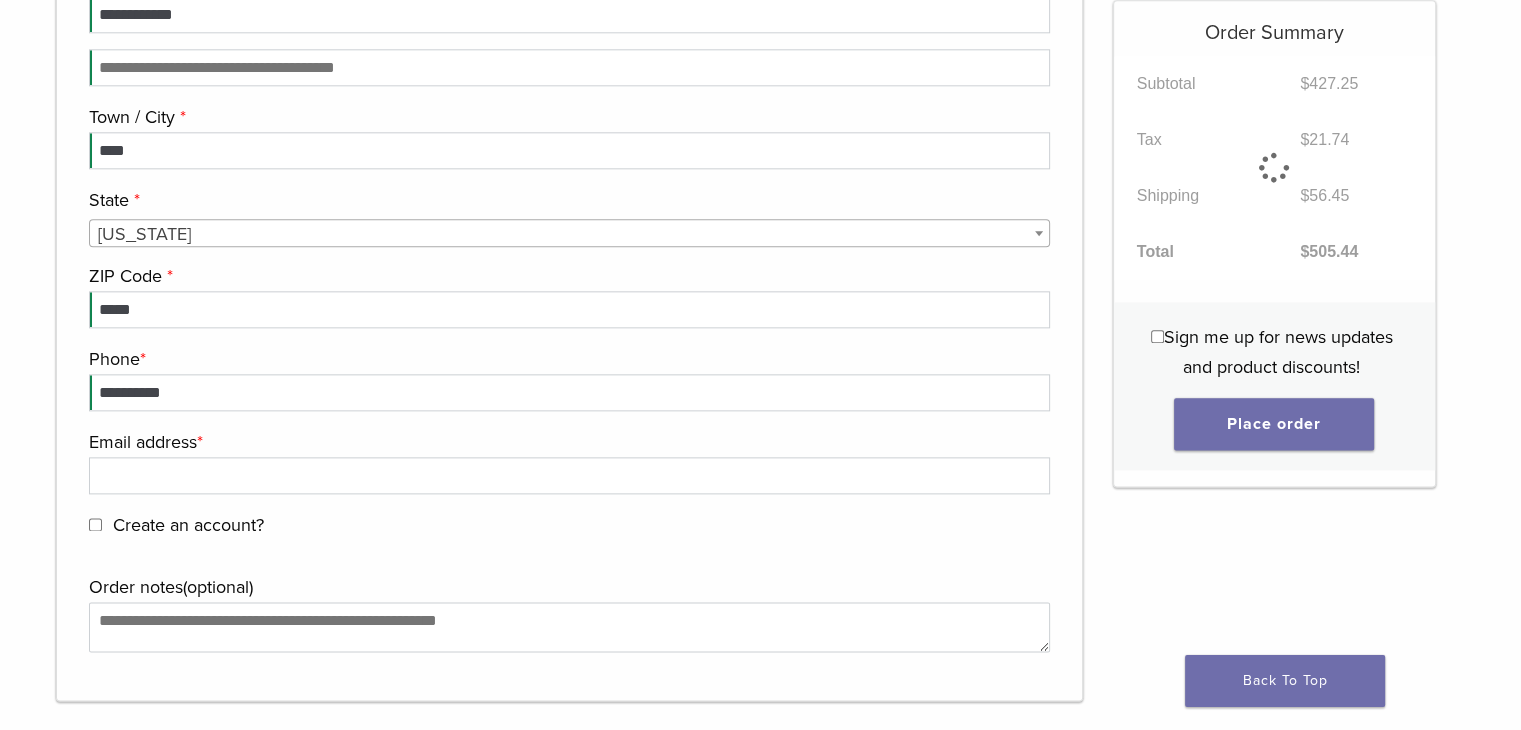 scroll, scrollTop: 2432, scrollLeft: 0, axis: vertical 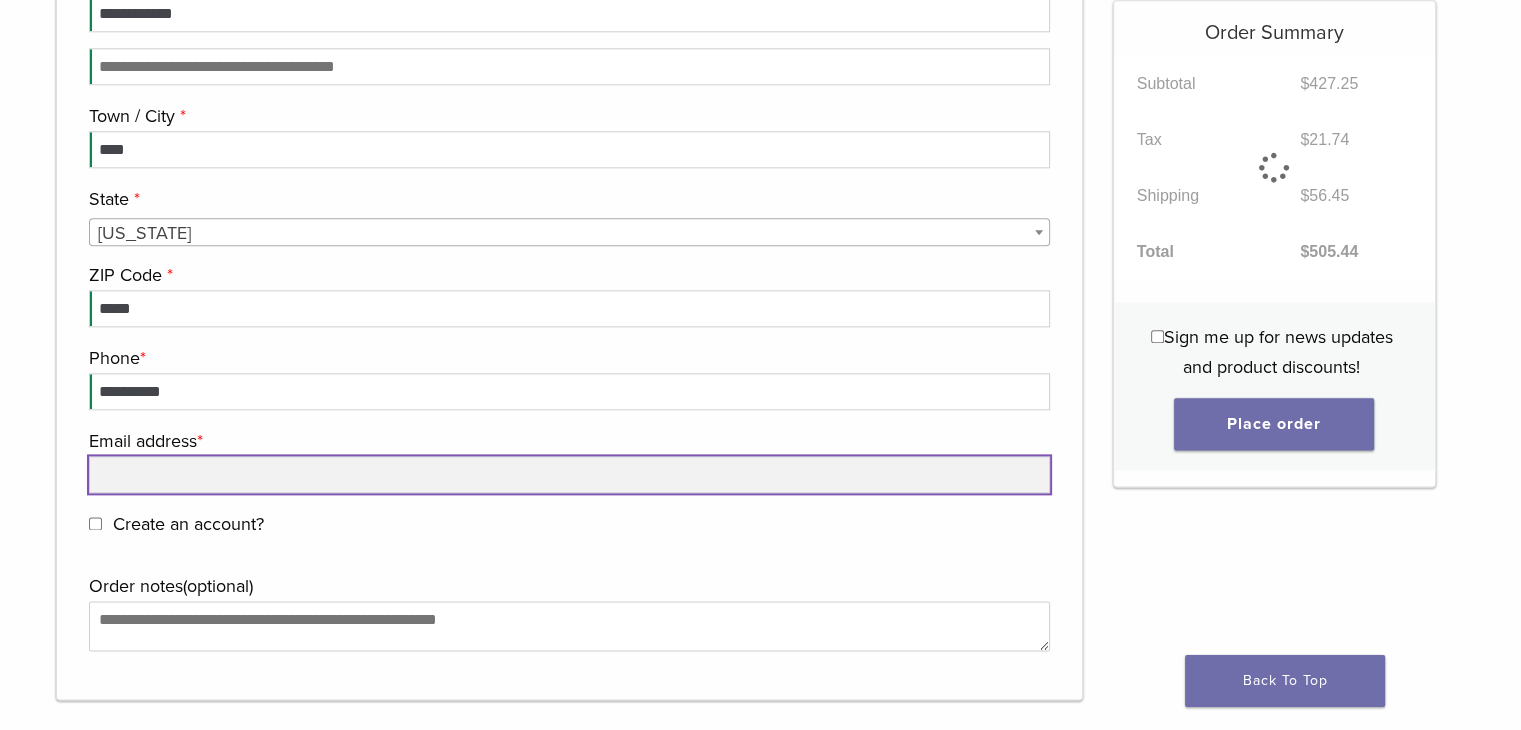 click on "Email address  *" at bounding box center (570, 474) 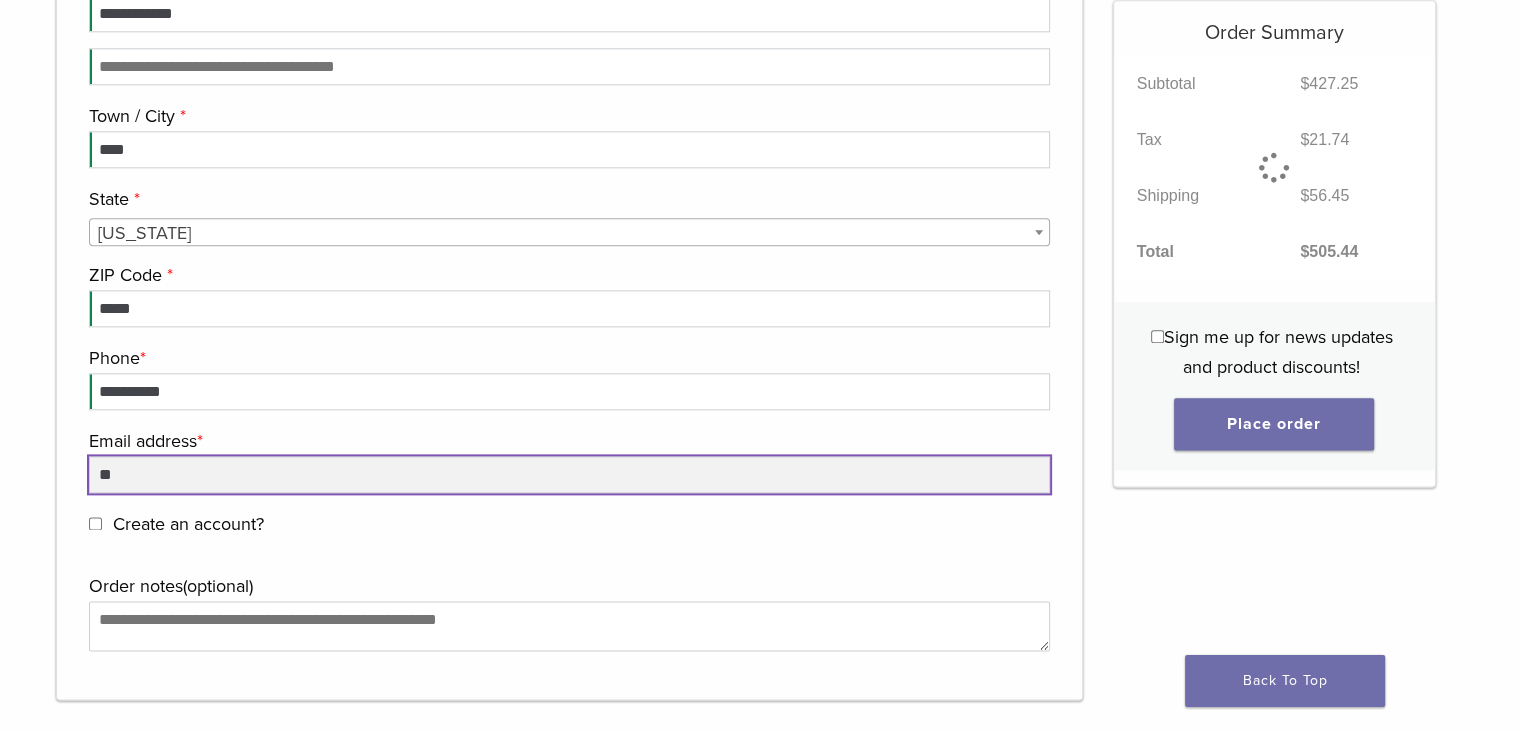 type on "*" 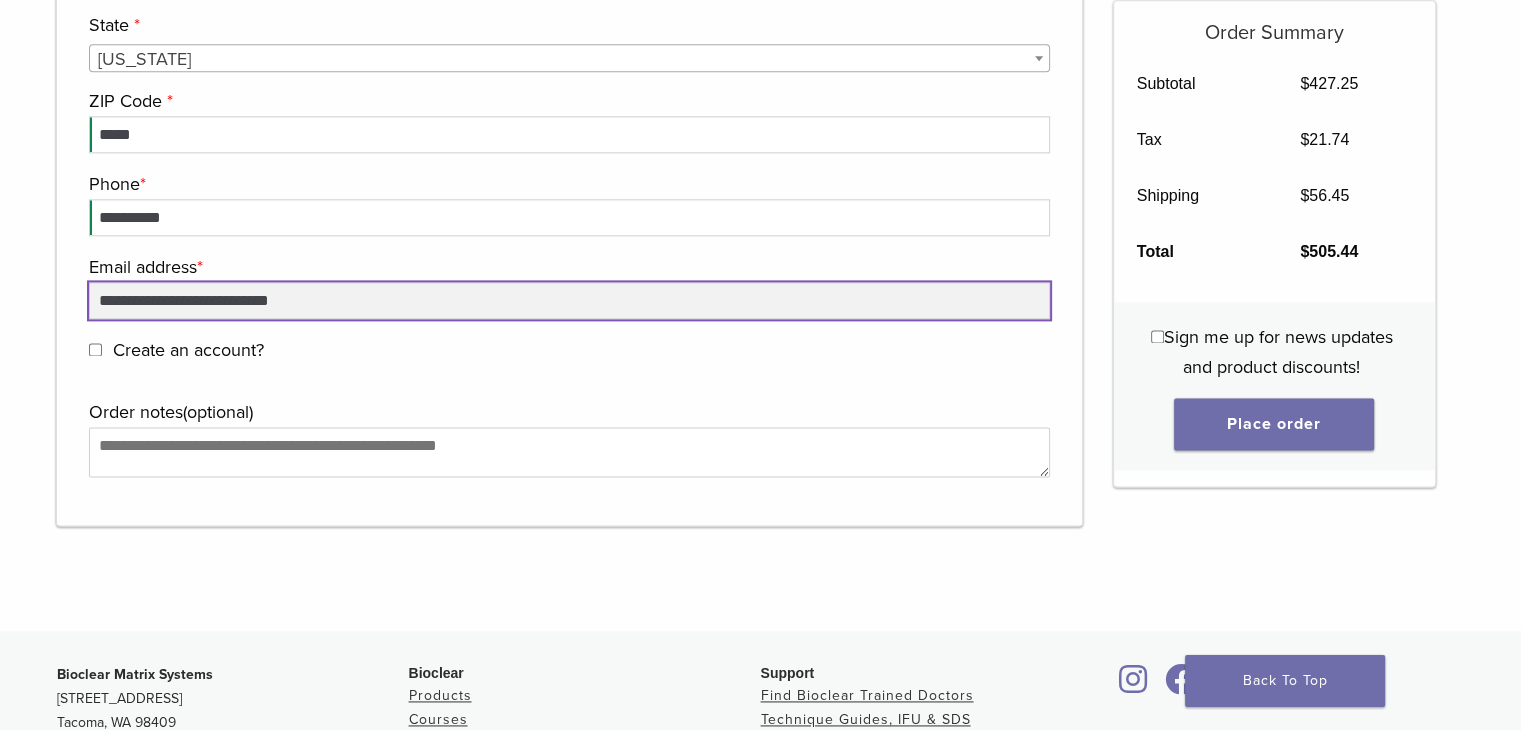 scroll, scrollTop: 2632, scrollLeft: 0, axis: vertical 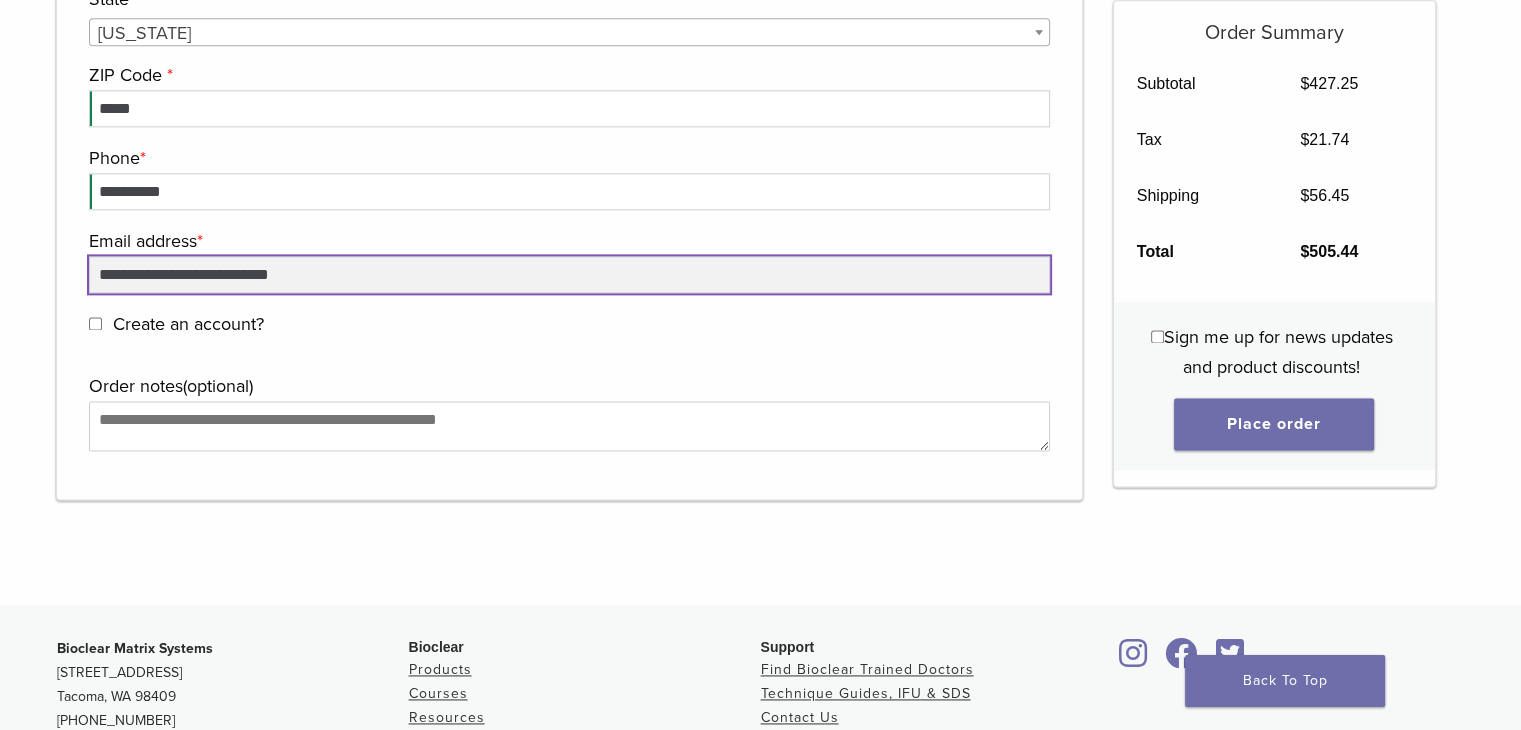 type on "**********" 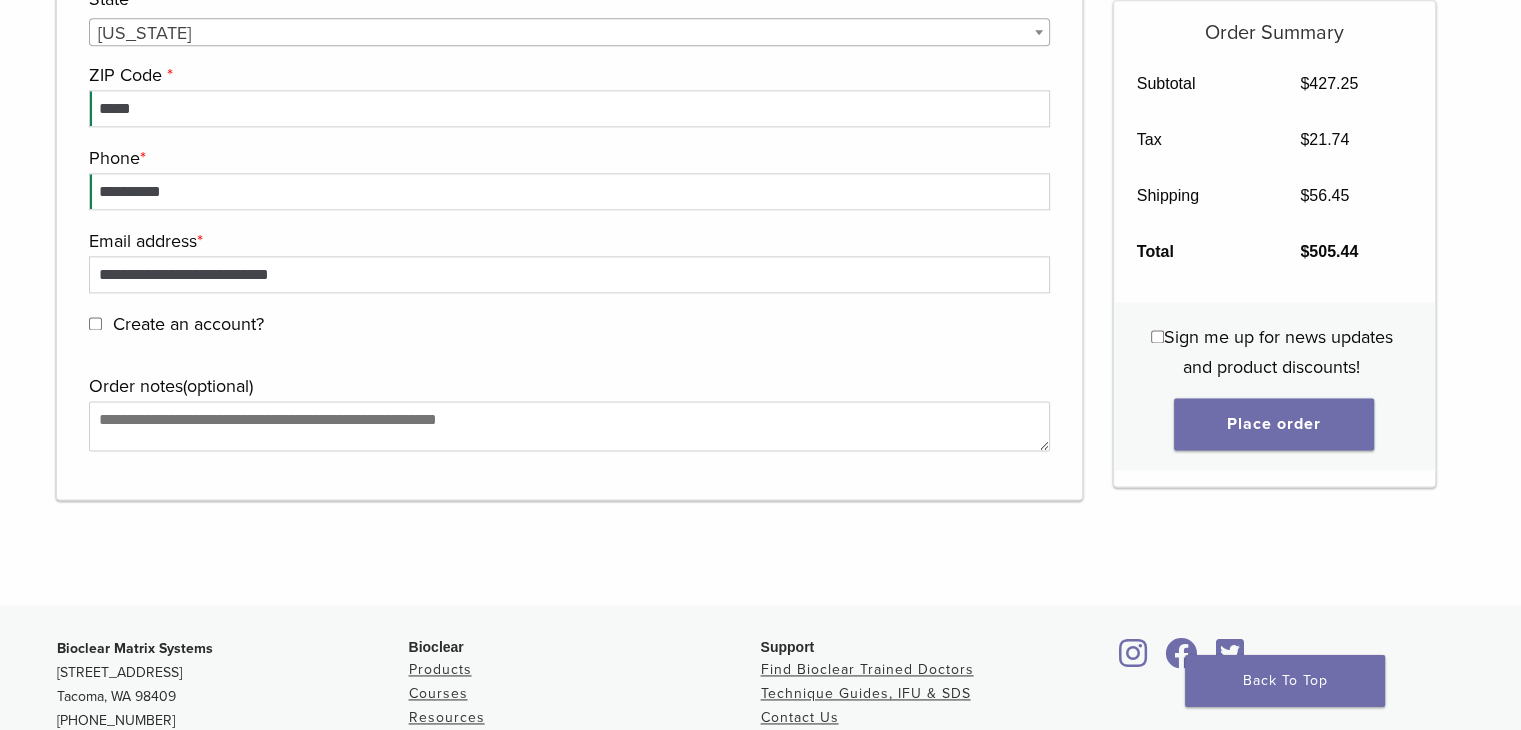 click on "Create an account?" at bounding box center [567, 324] 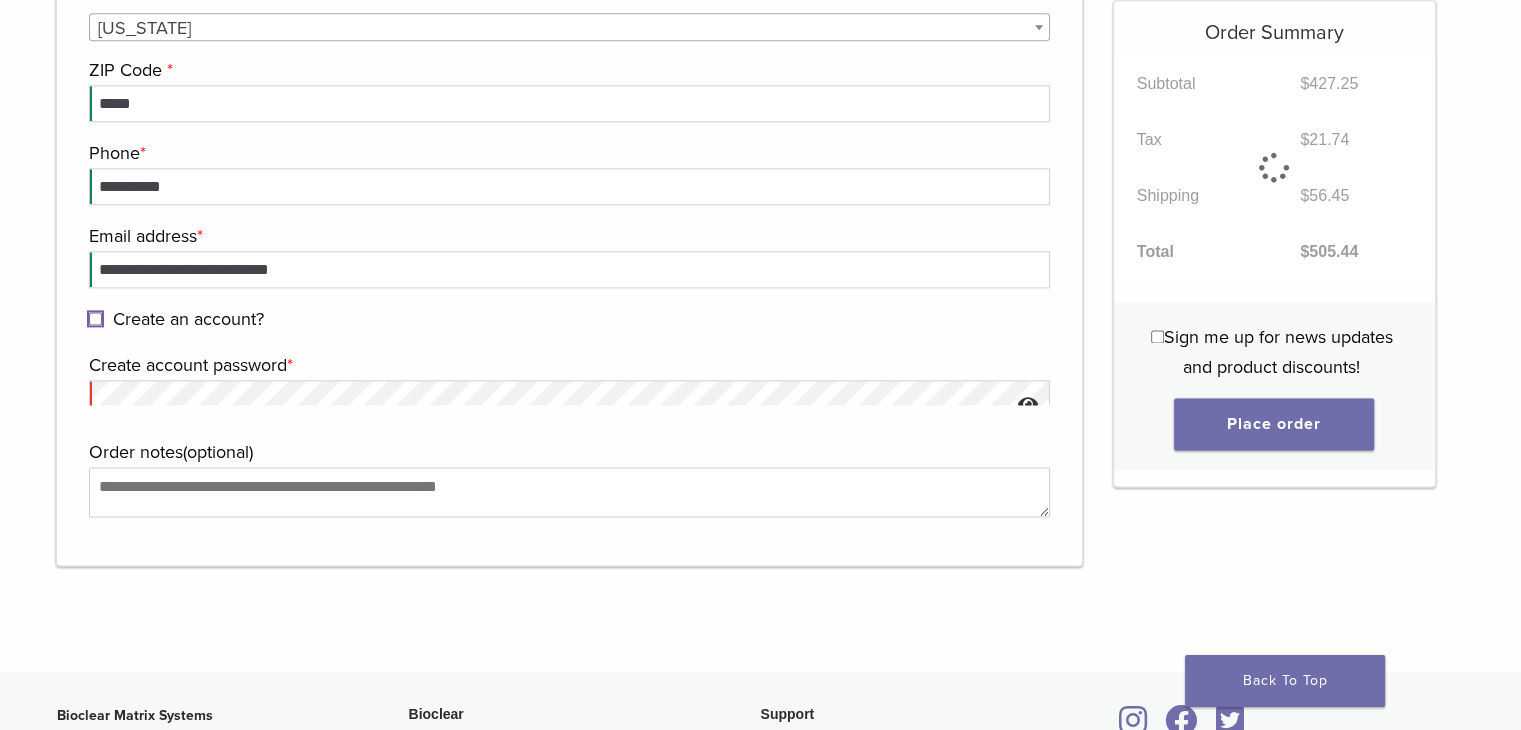 scroll, scrollTop: 2680, scrollLeft: 0, axis: vertical 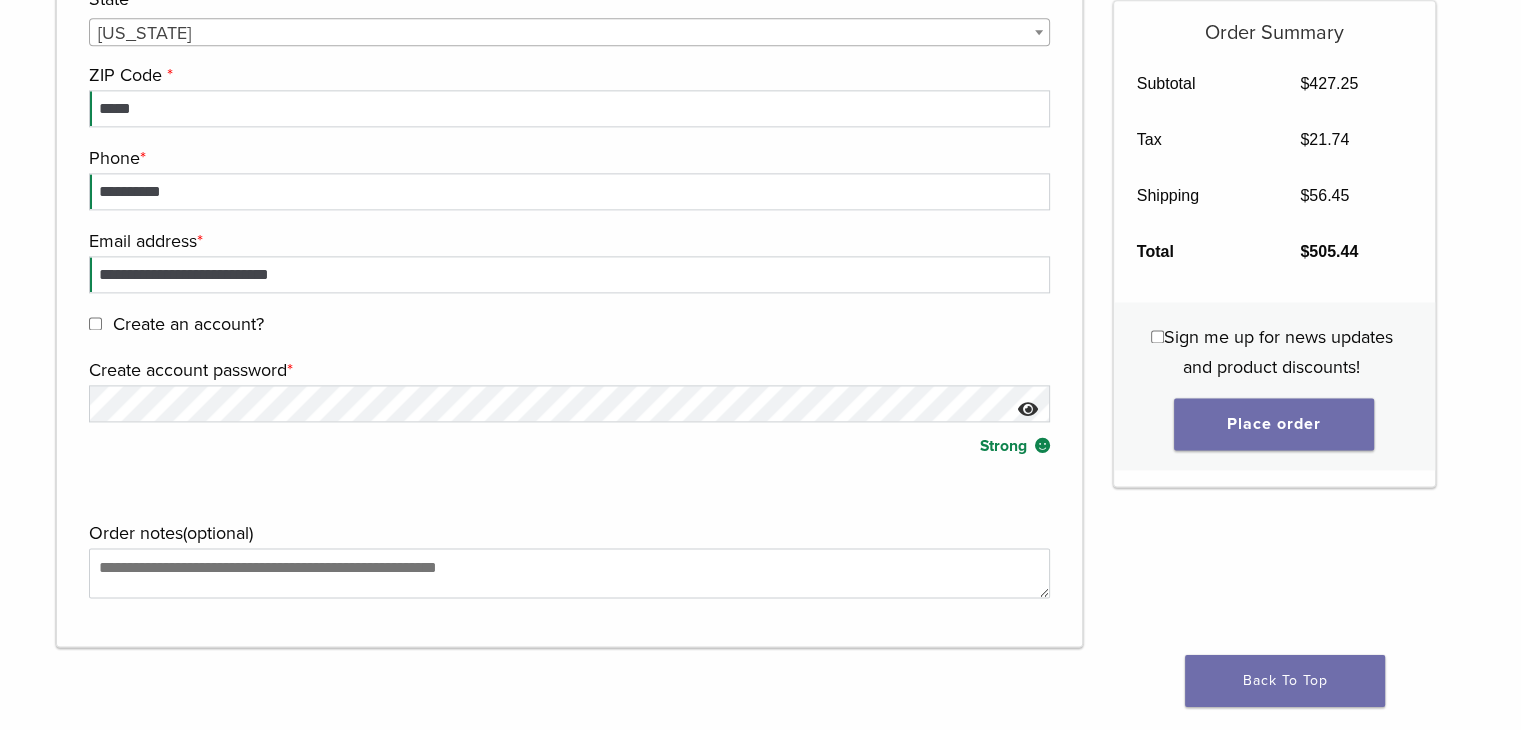 click at bounding box center [1028, 410] 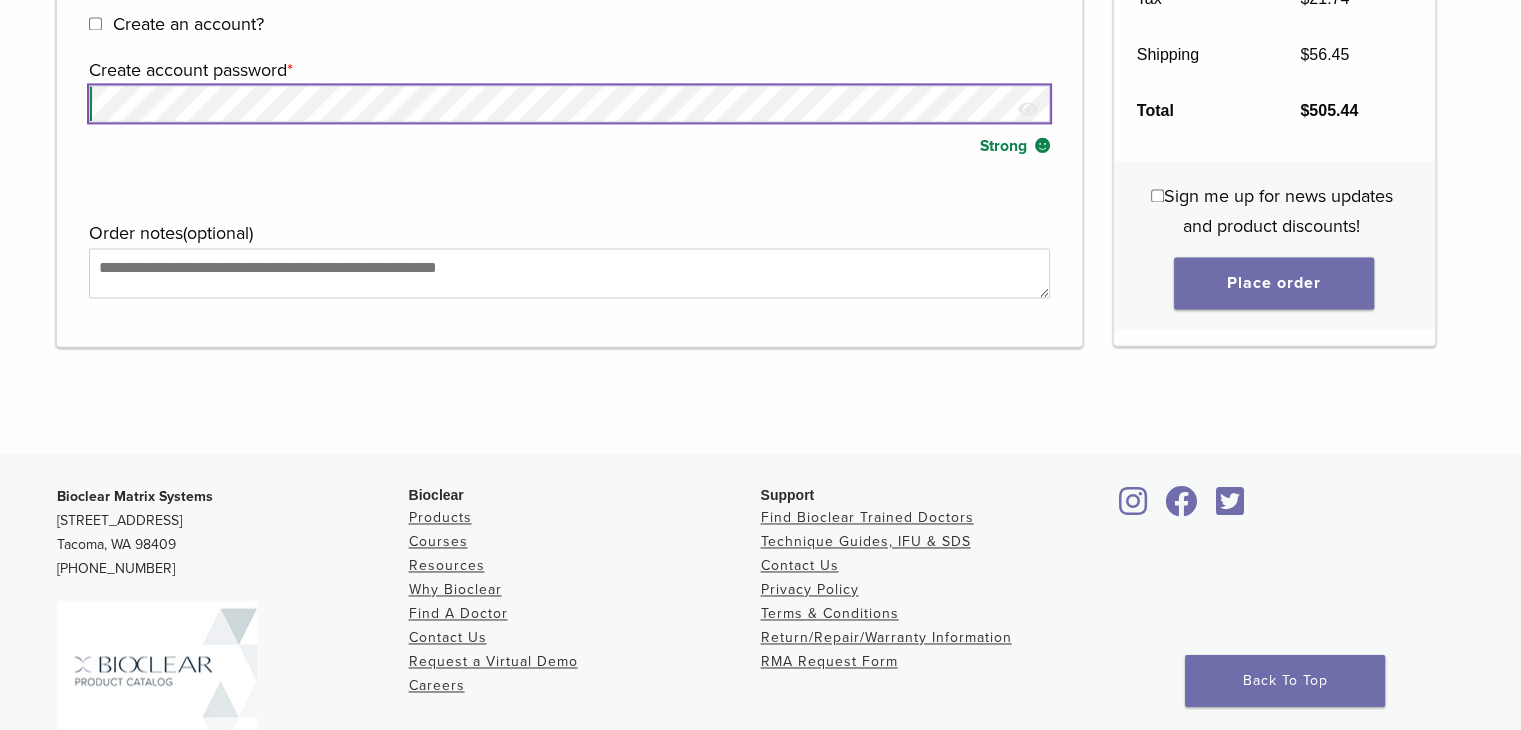 scroll, scrollTop: 2980, scrollLeft: 0, axis: vertical 